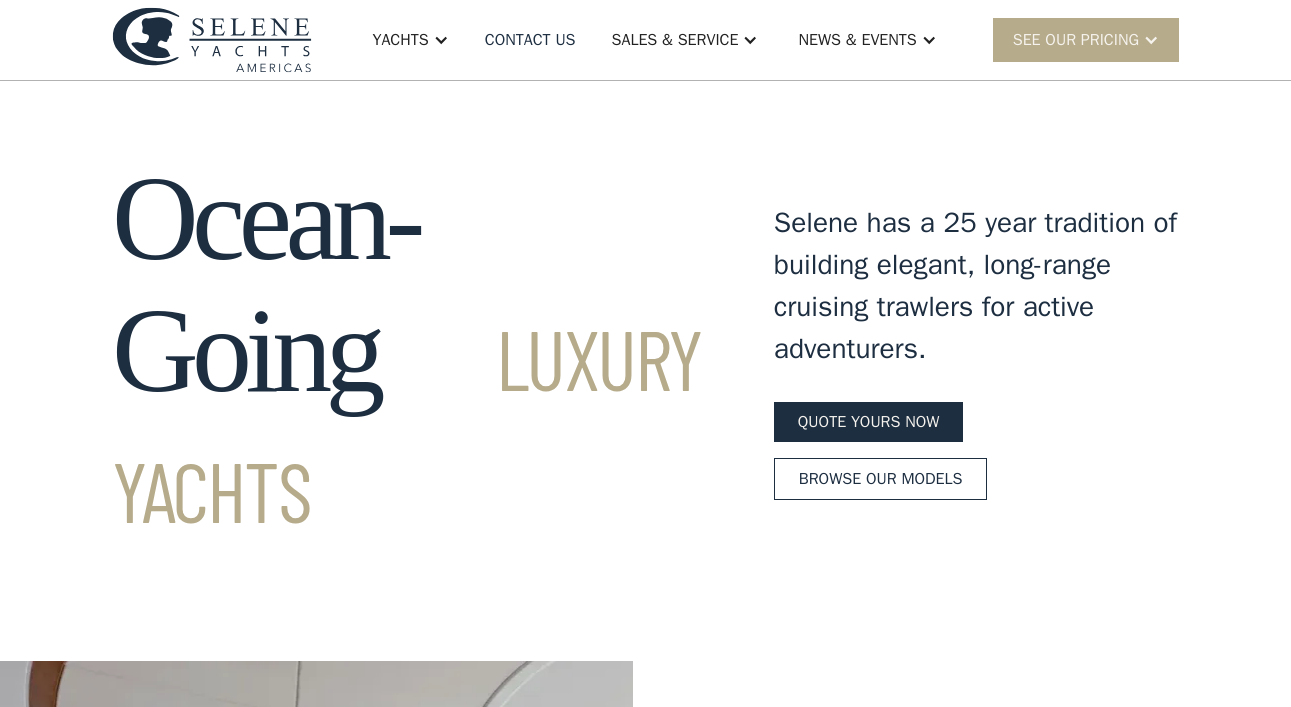 scroll, scrollTop: 0, scrollLeft: 0, axis: both 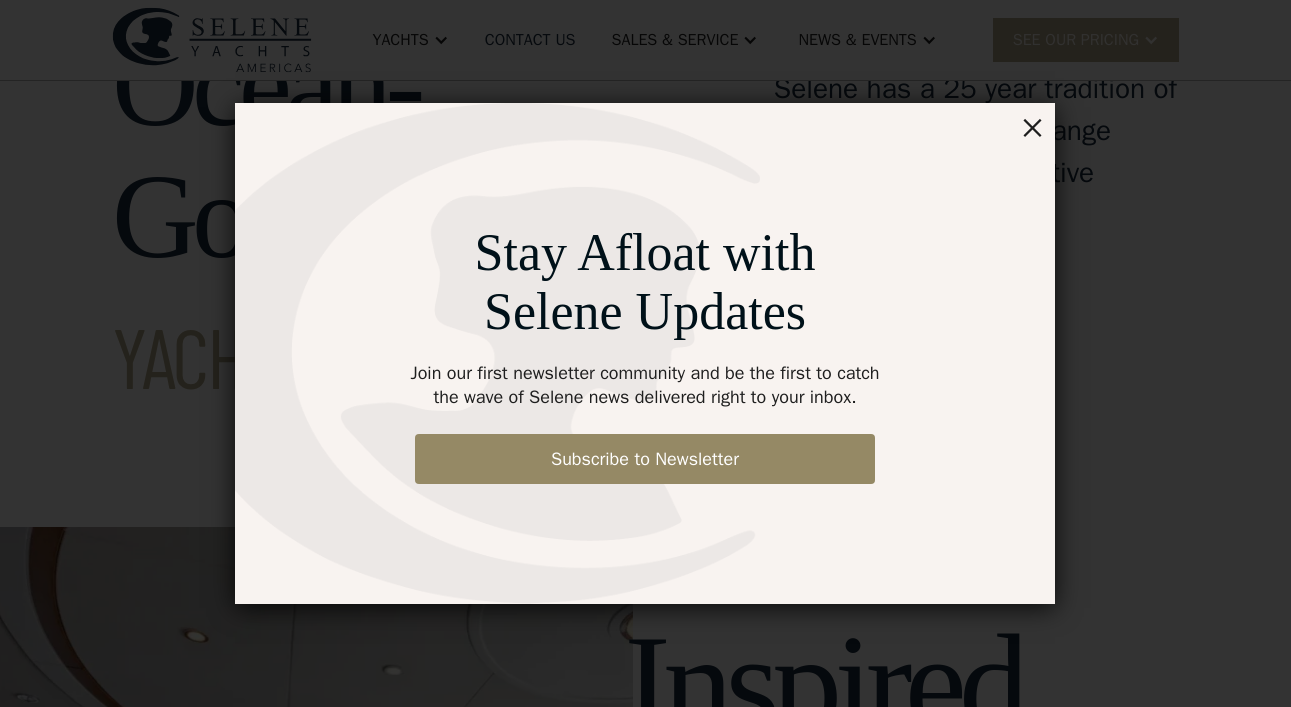 click on "×" at bounding box center (1032, 126) 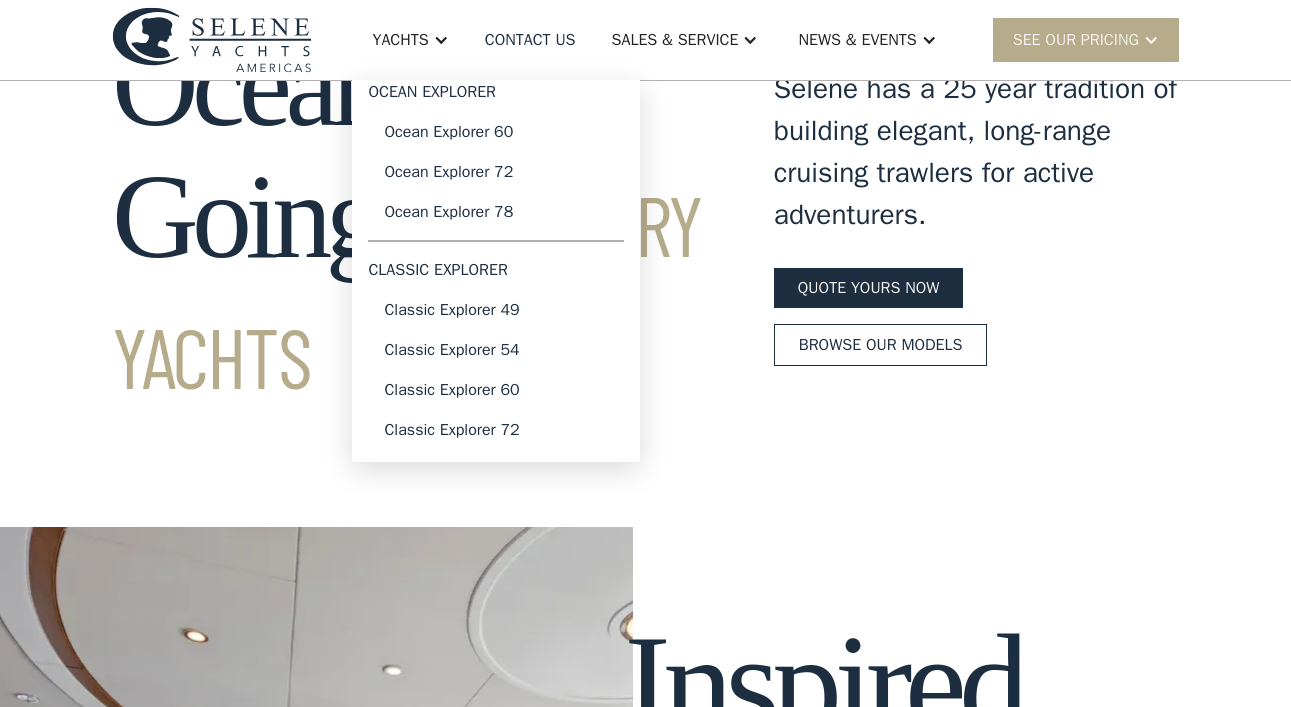 scroll, scrollTop: 0, scrollLeft: 0, axis: both 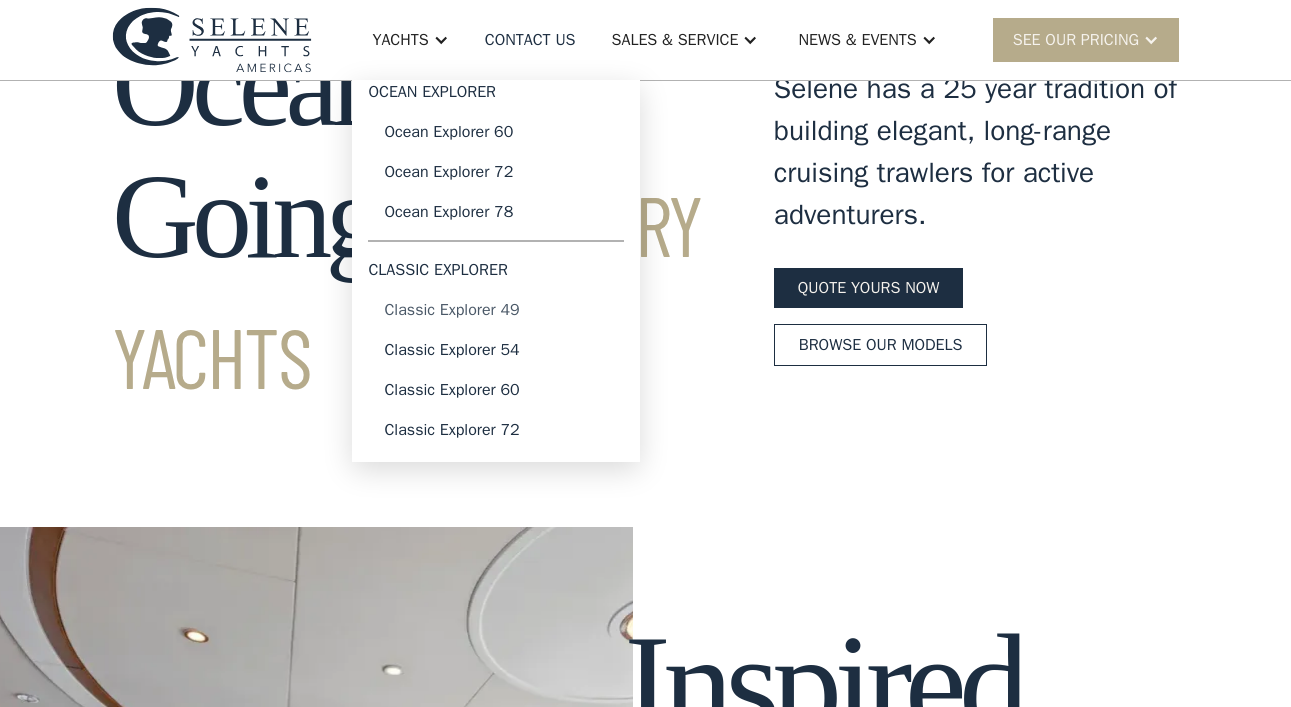 click on "Classic Explorer 49" at bounding box center [496, 310] 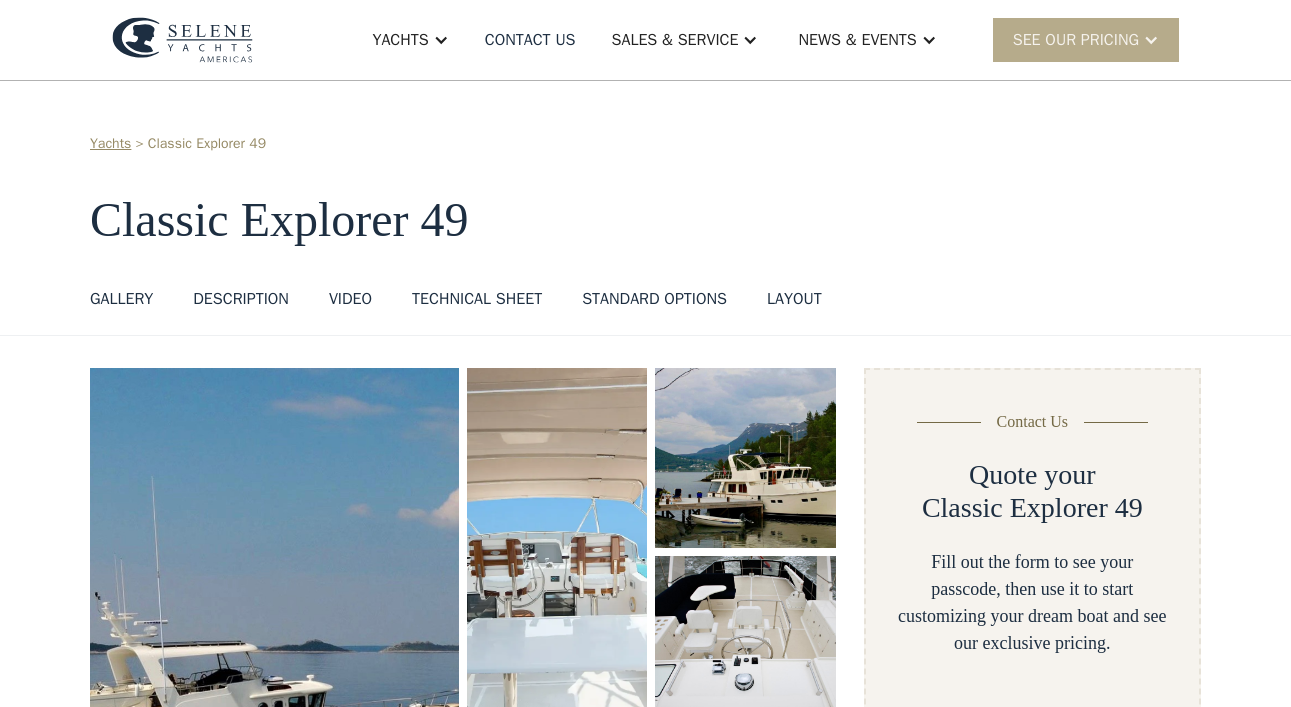 scroll, scrollTop: 0, scrollLeft: 0, axis: both 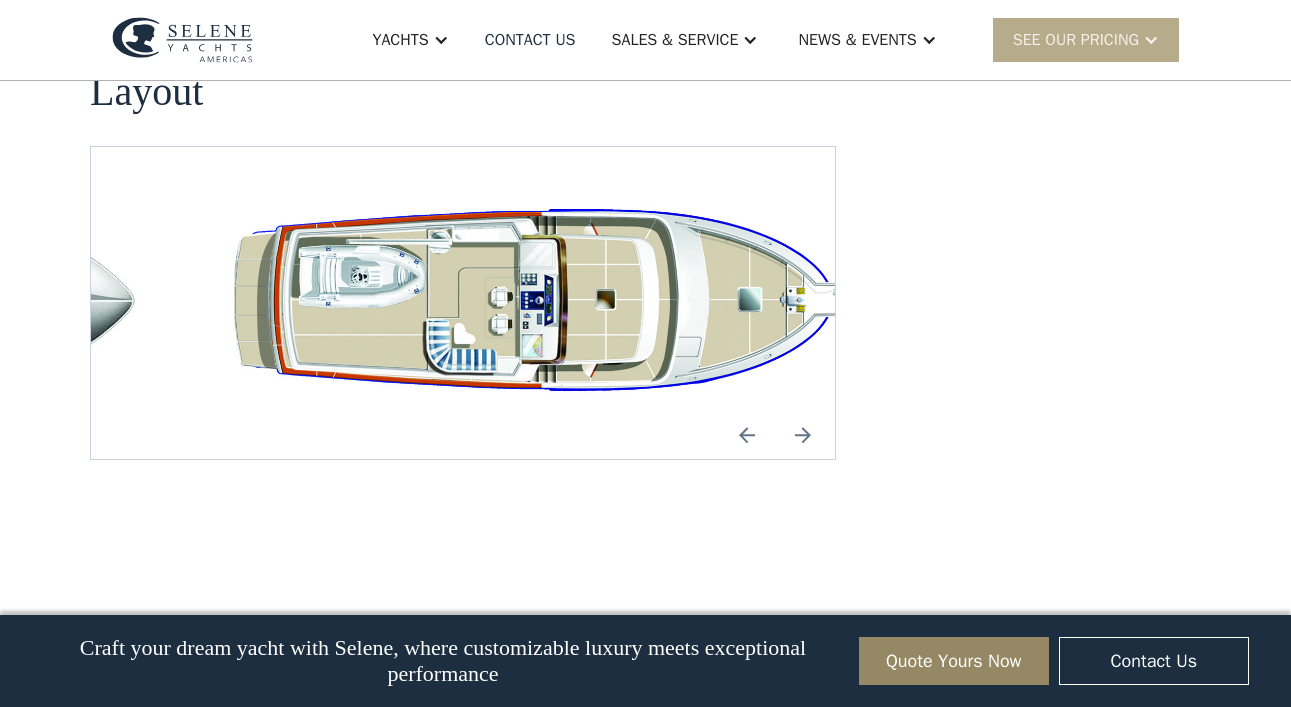 click at bounding box center (559, 303) 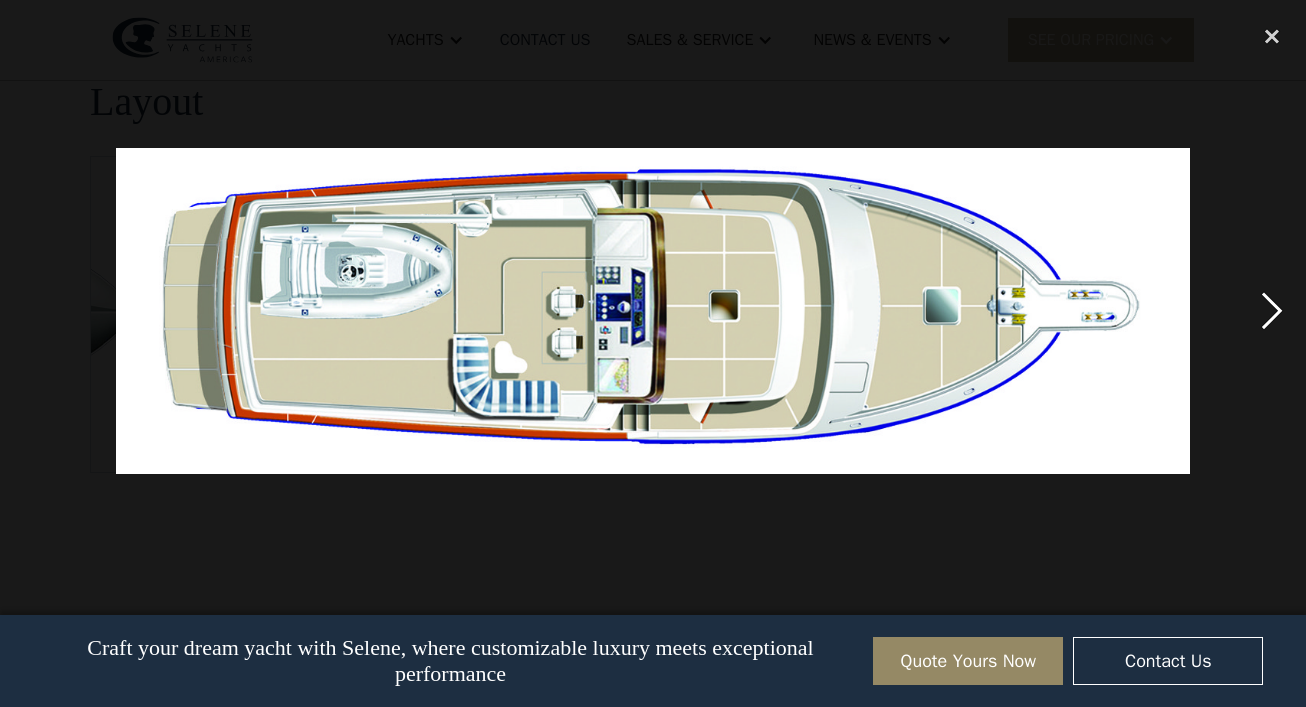 click at bounding box center (1272, 311) 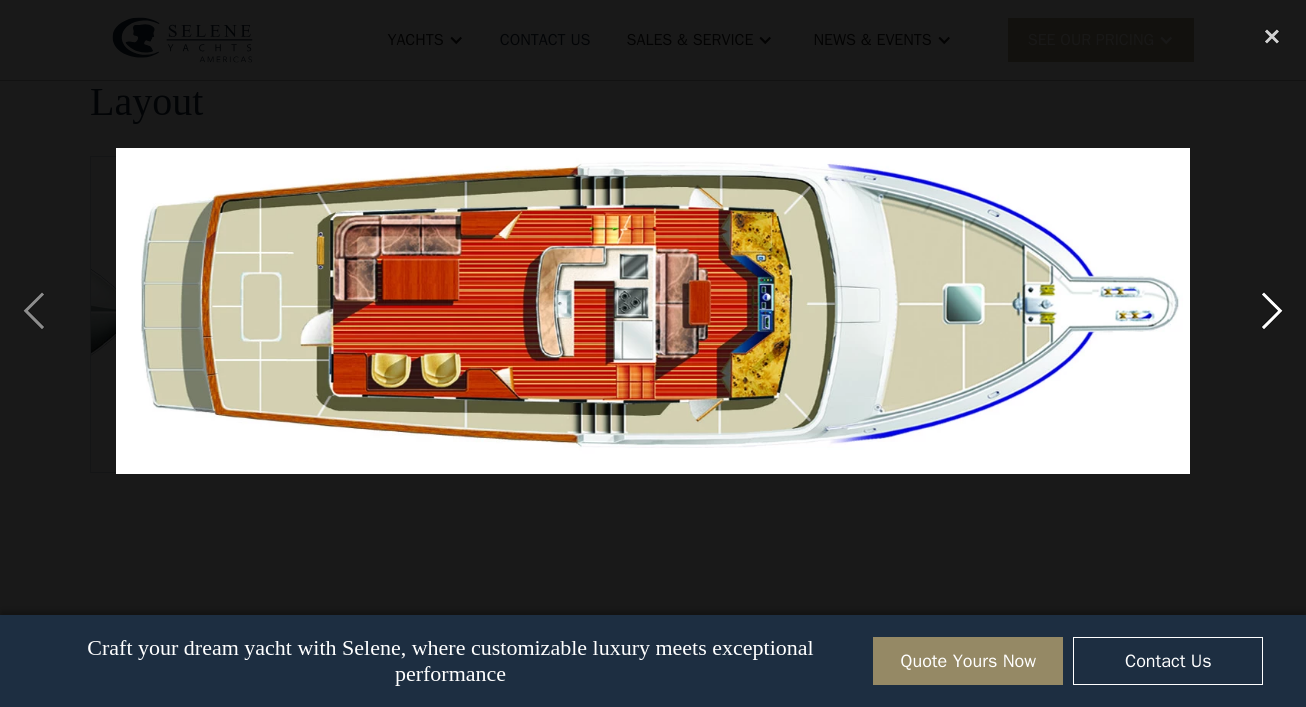 click at bounding box center [1272, 311] 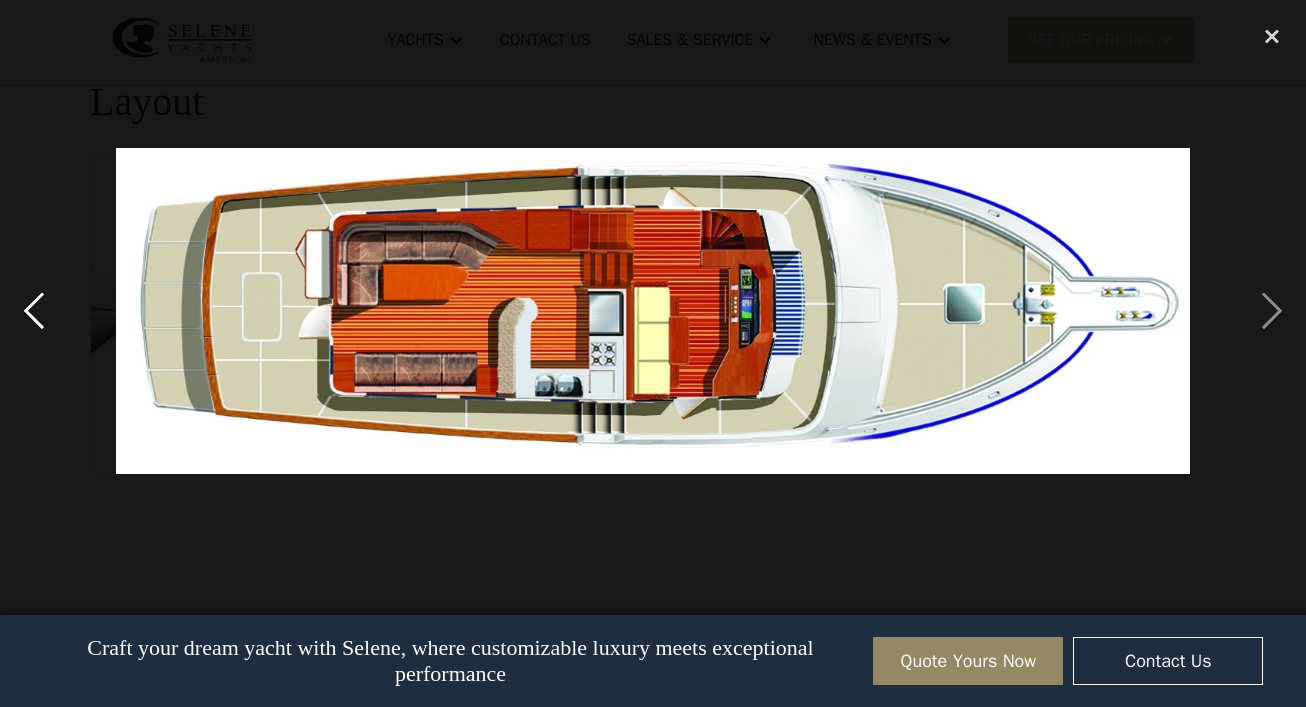 click at bounding box center [34, 311] 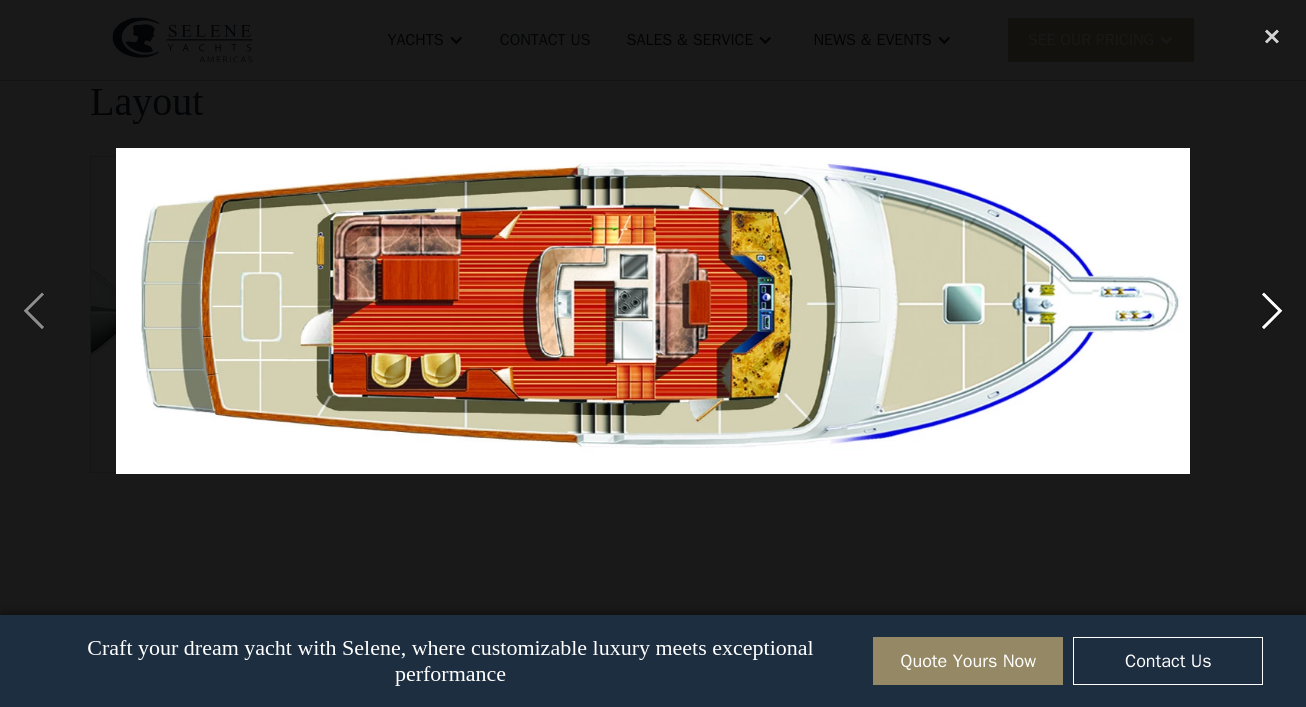 click at bounding box center [1272, 311] 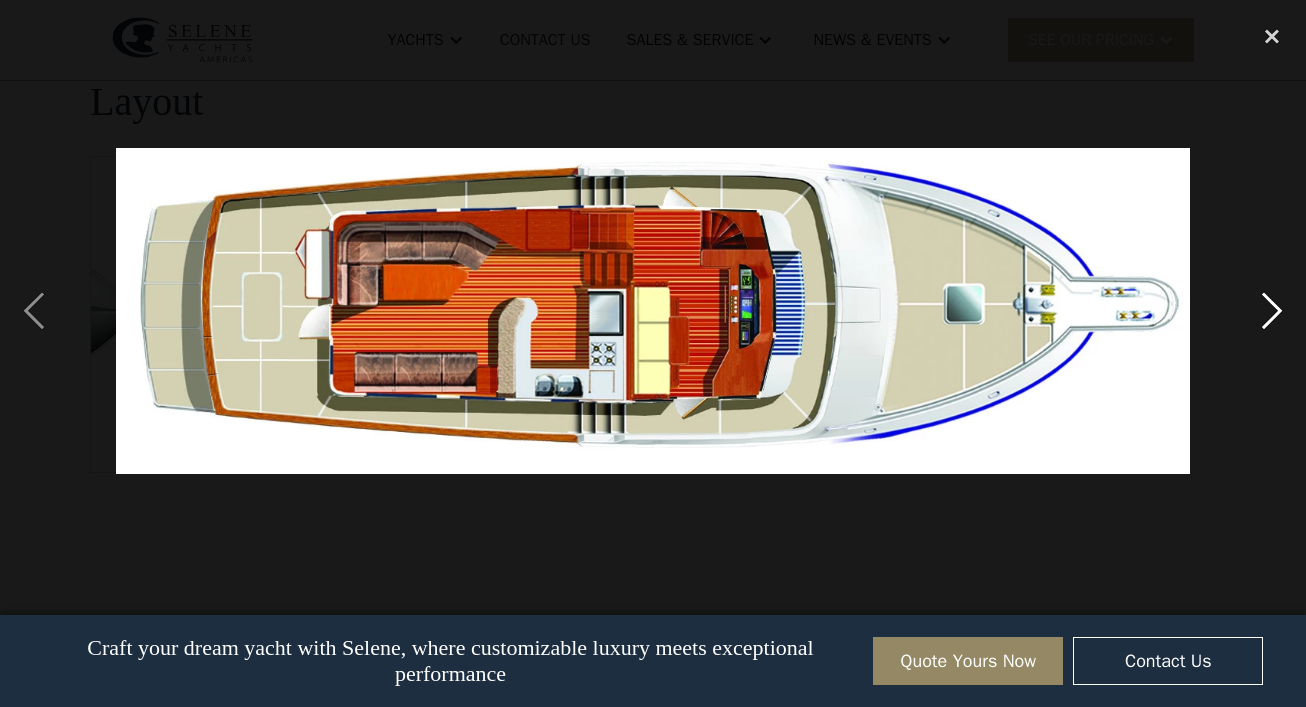 click at bounding box center (1272, 311) 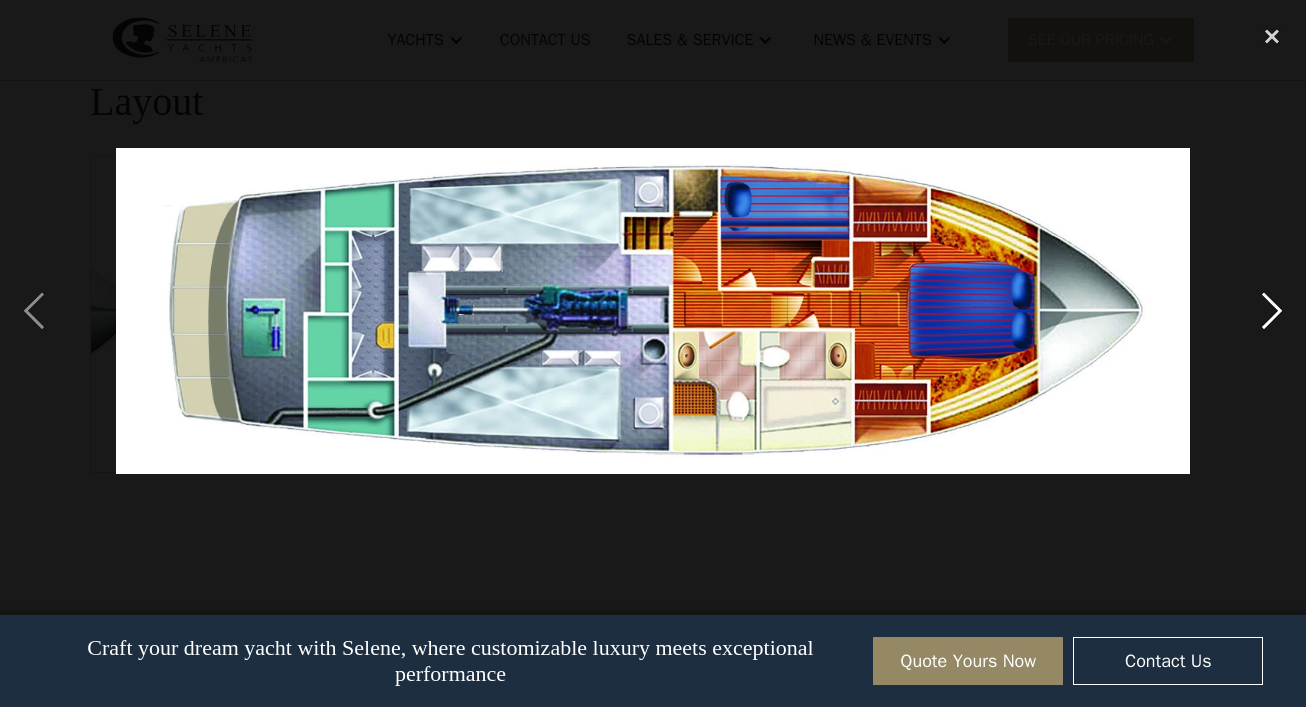 click at bounding box center [1272, 311] 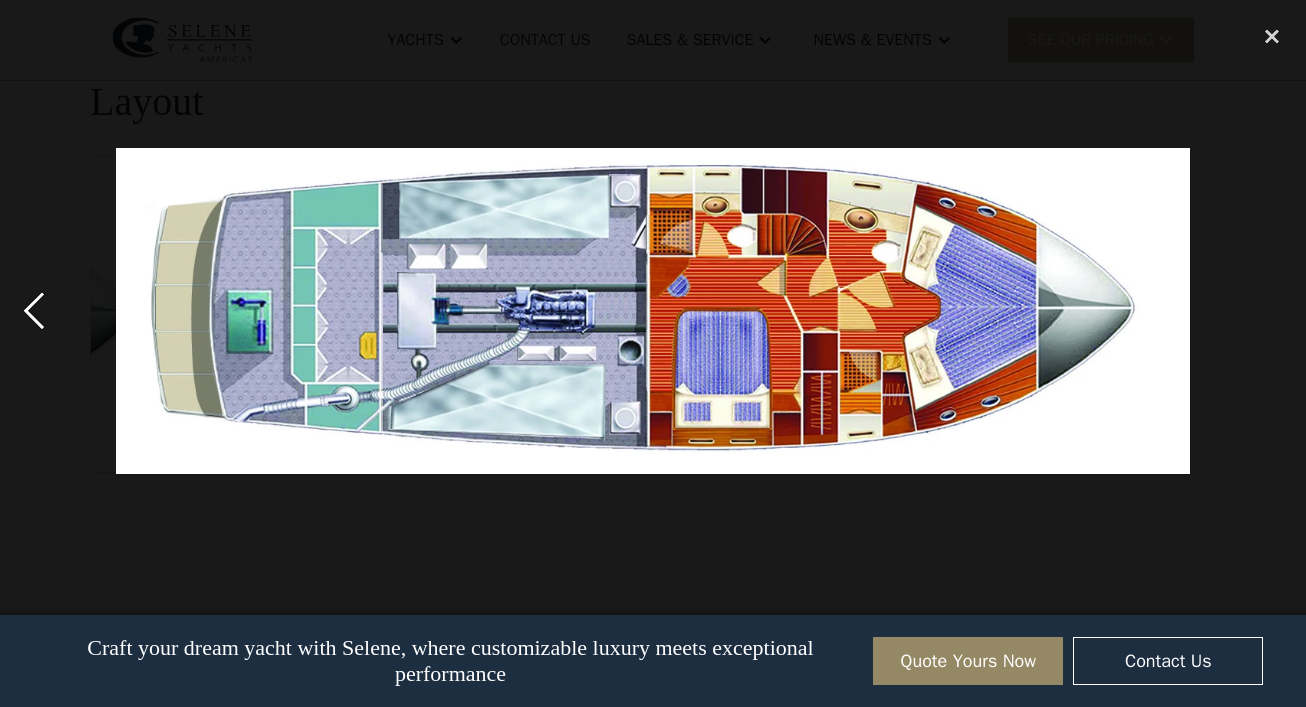 click at bounding box center [34, 311] 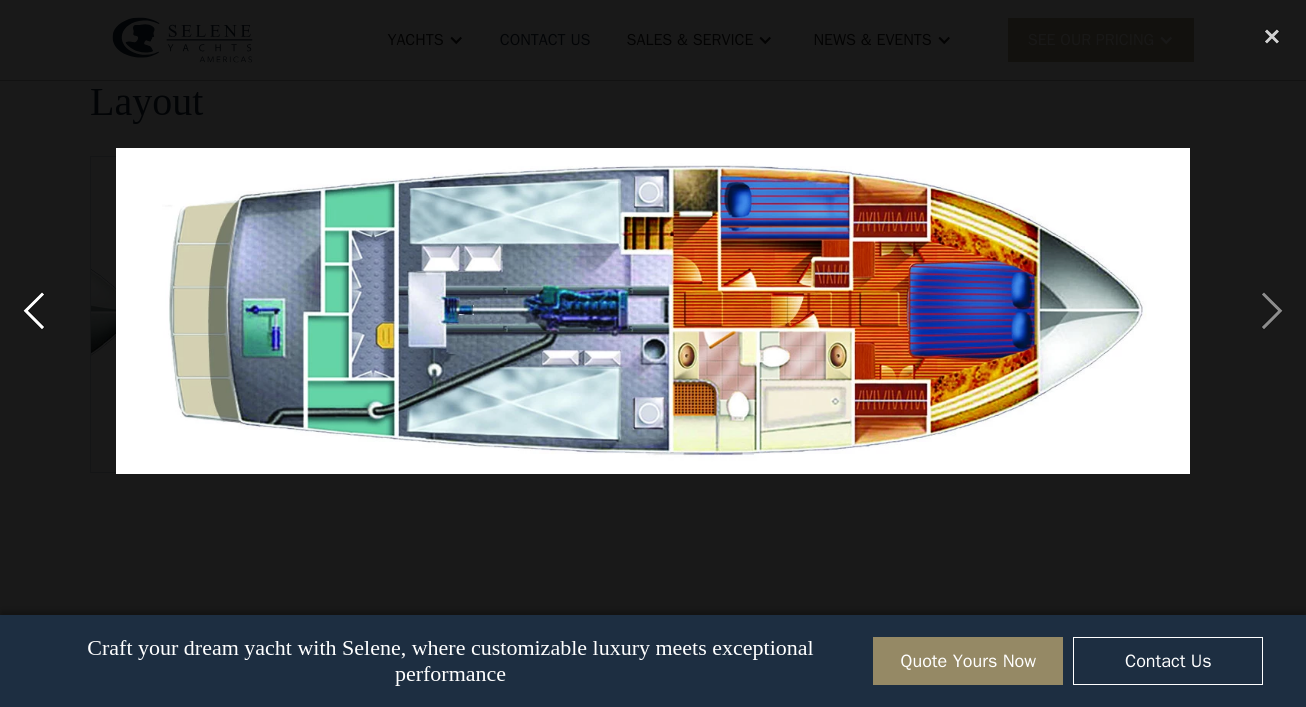 click at bounding box center (34, 311) 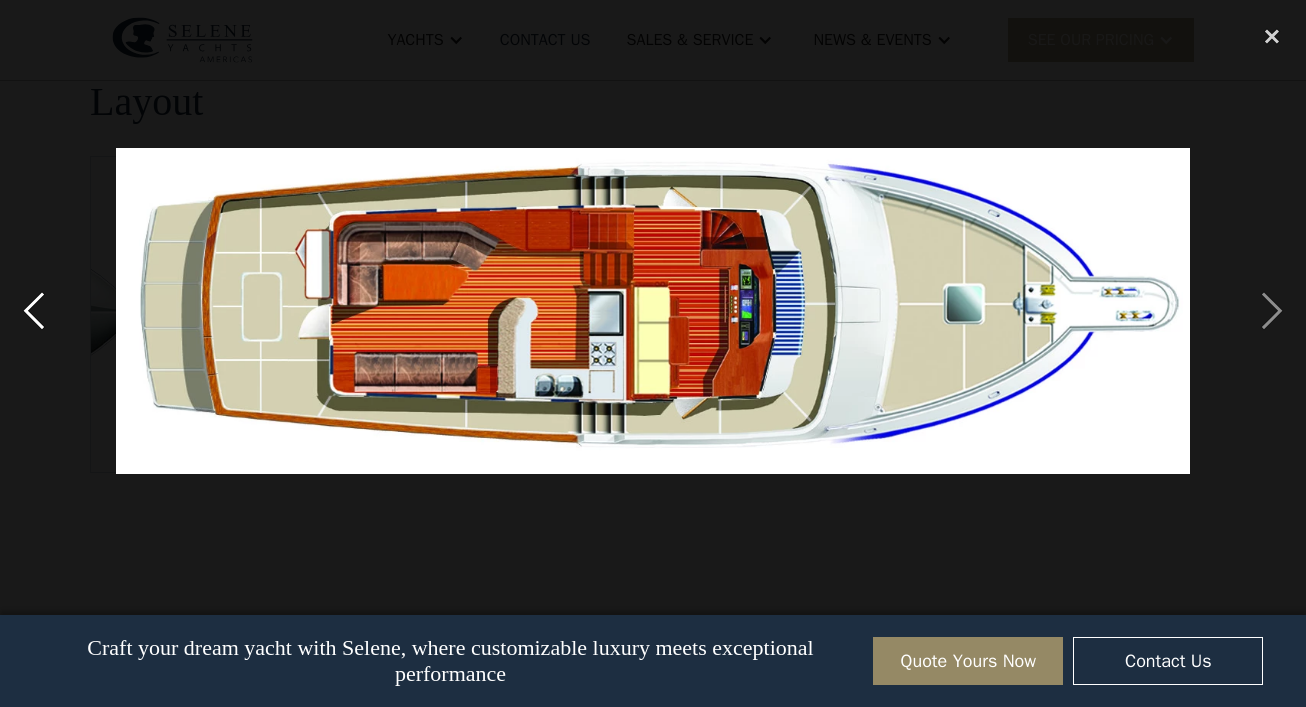 click at bounding box center [34, 311] 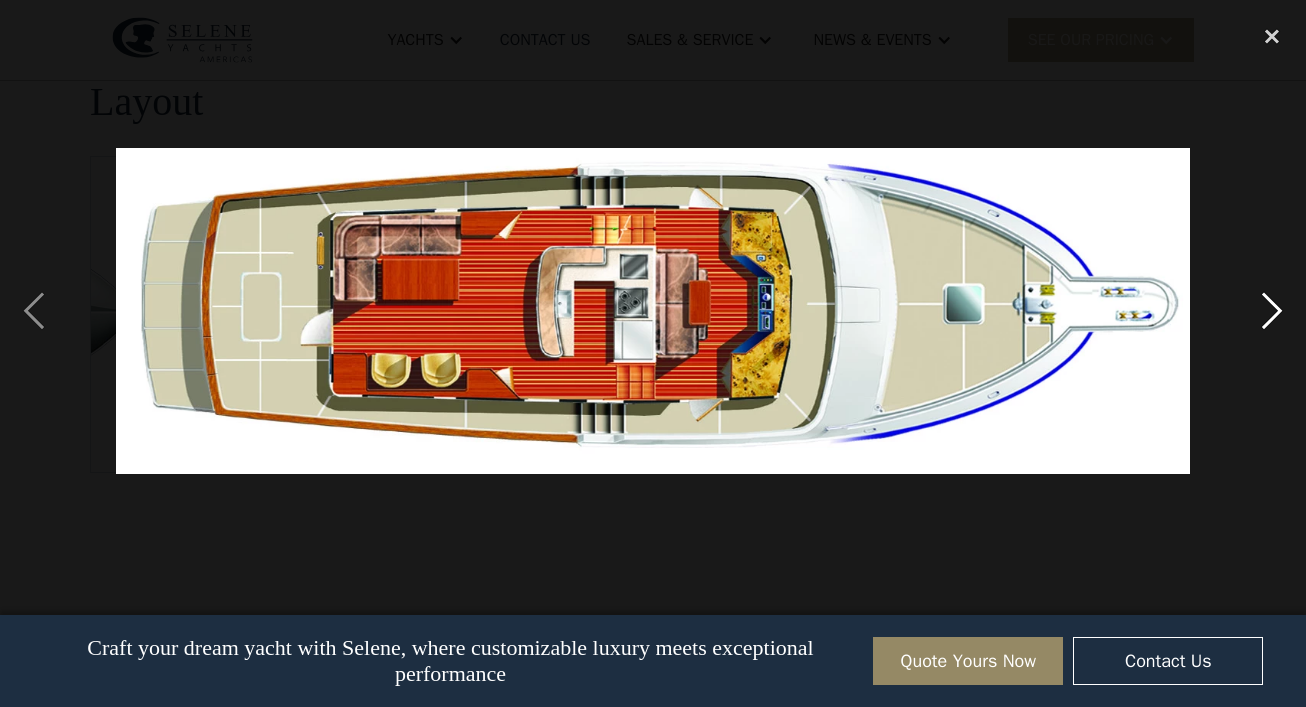 click at bounding box center (1272, 311) 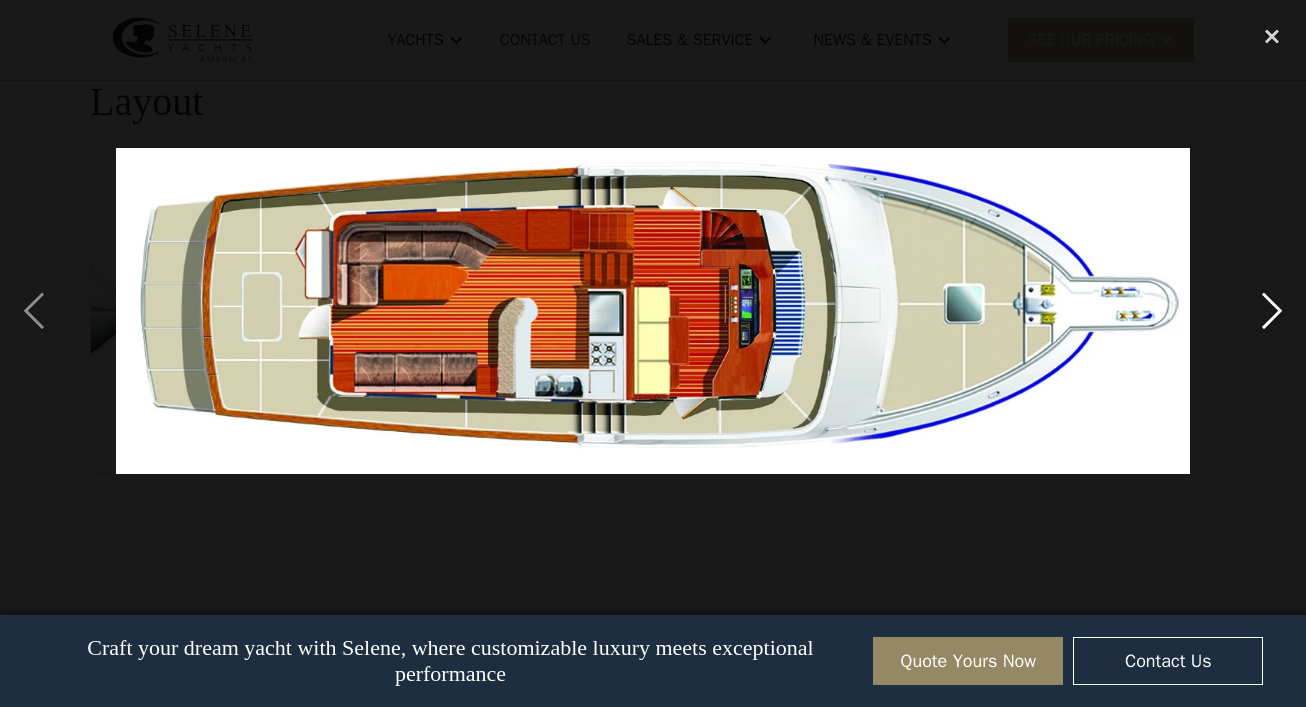 click at bounding box center (1272, 311) 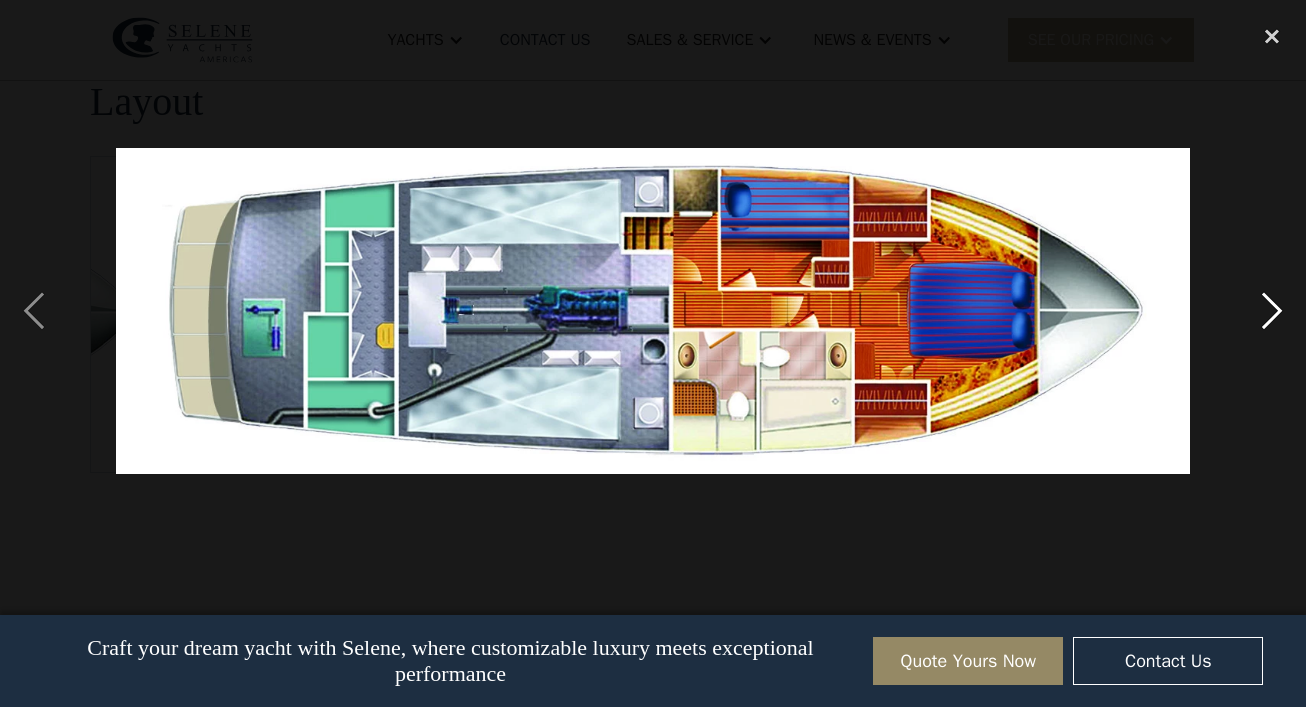 click at bounding box center (1272, 311) 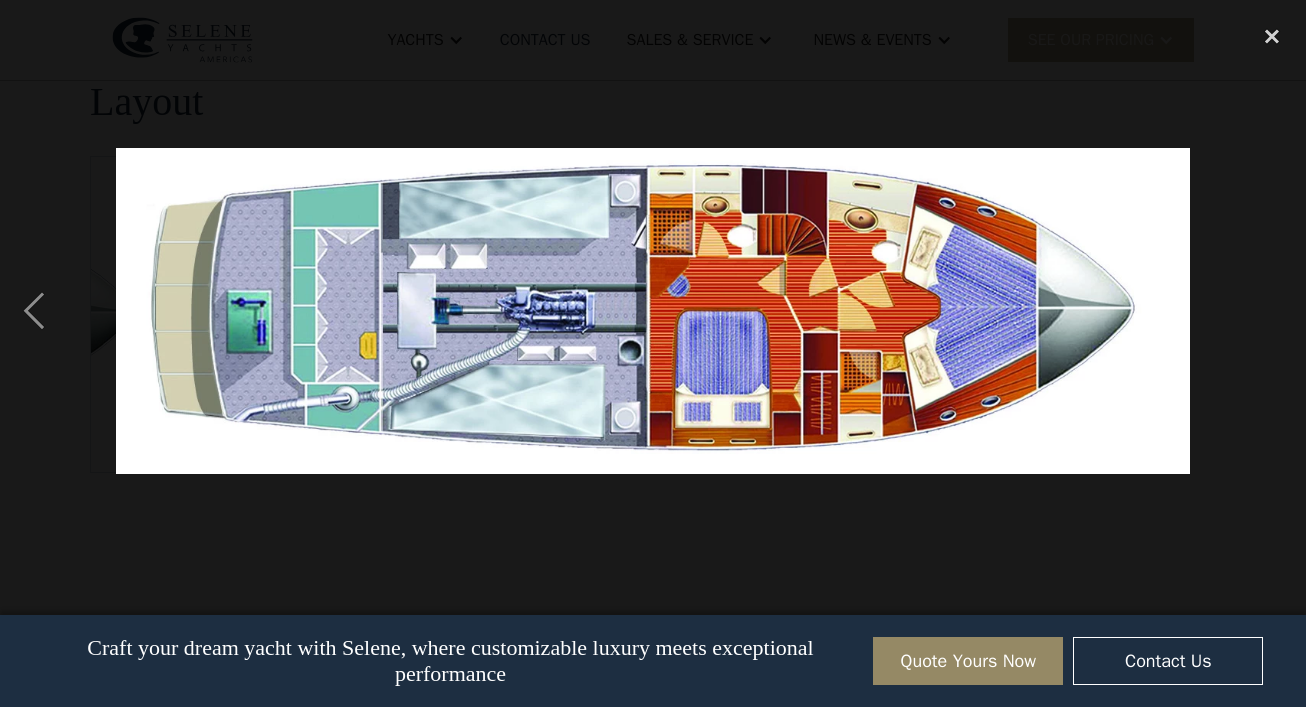 click at bounding box center (1272, 311) 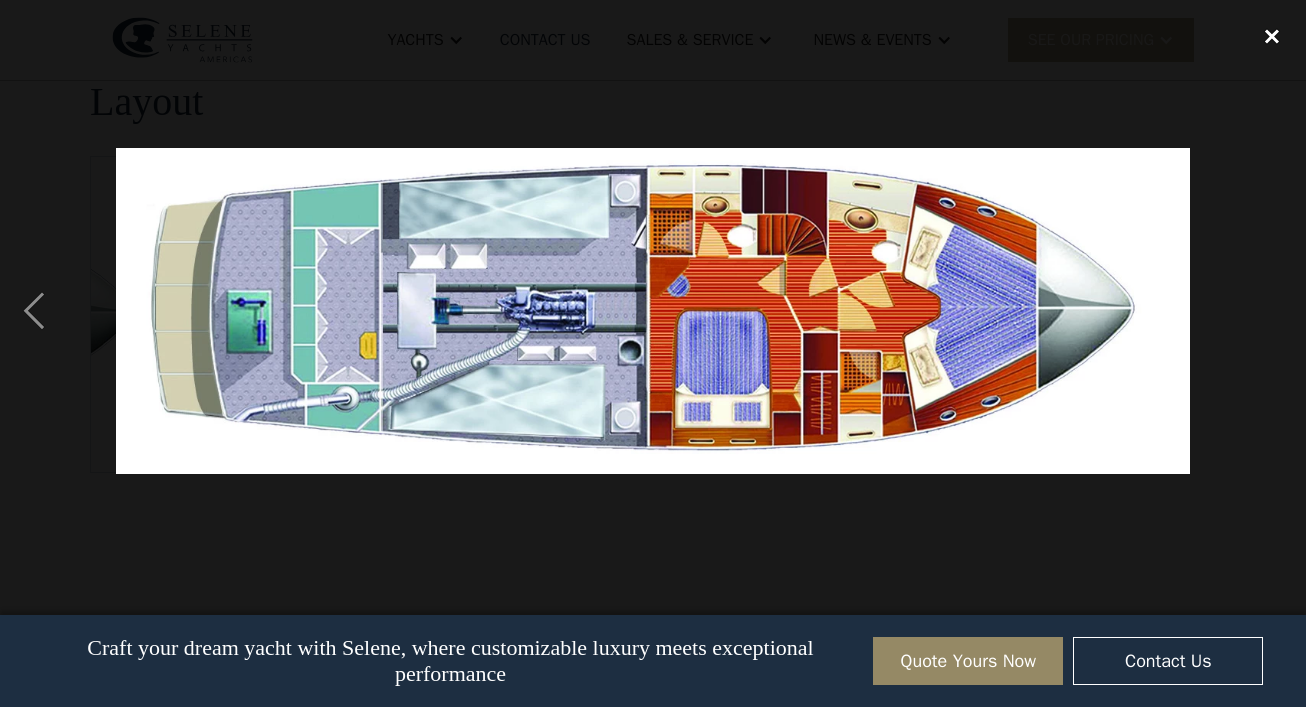 click at bounding box center (1272, 36) 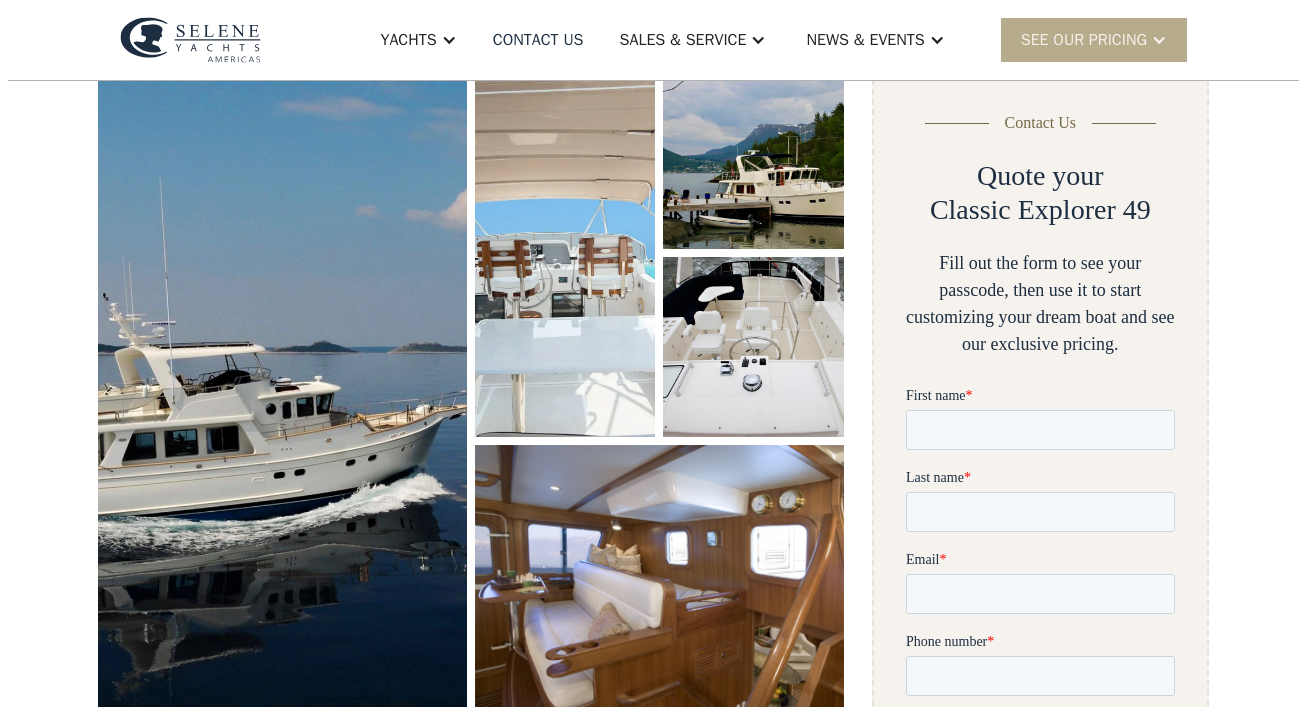 scroll, scrollTop: 311, scrollLeft: 0, axis: vertical 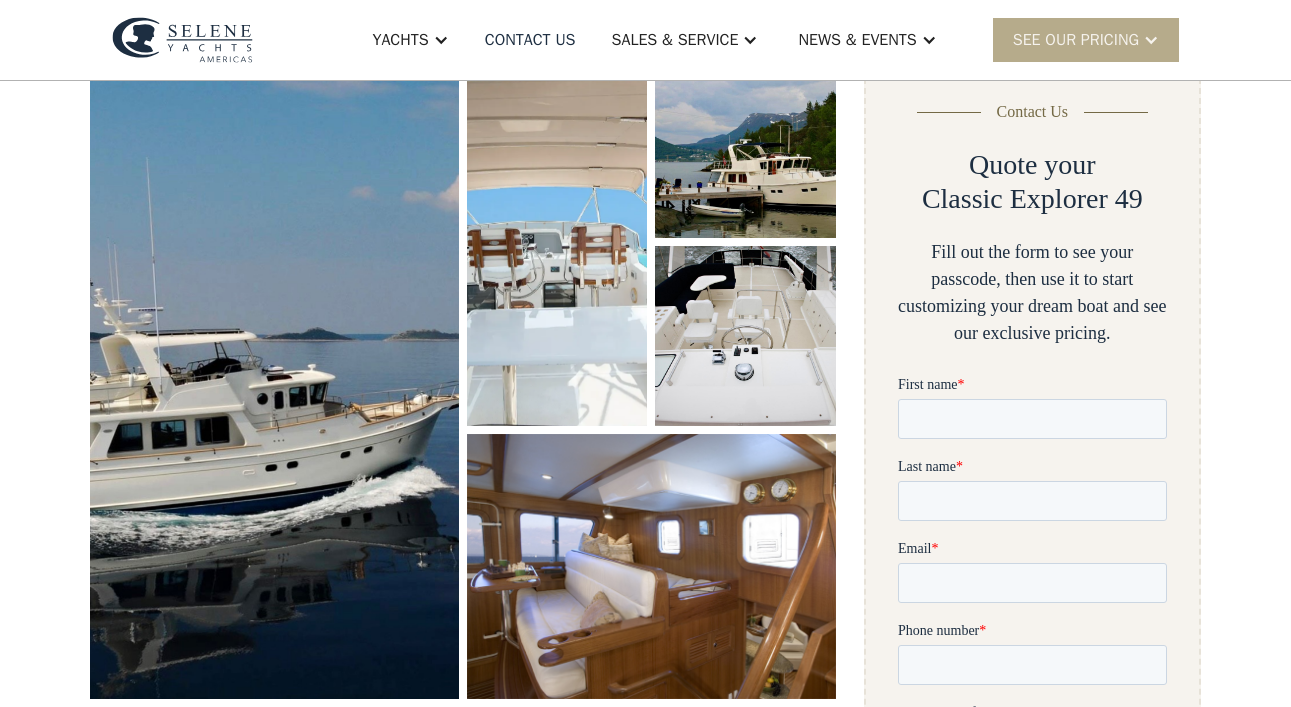 click at bounding box center [274, 379] 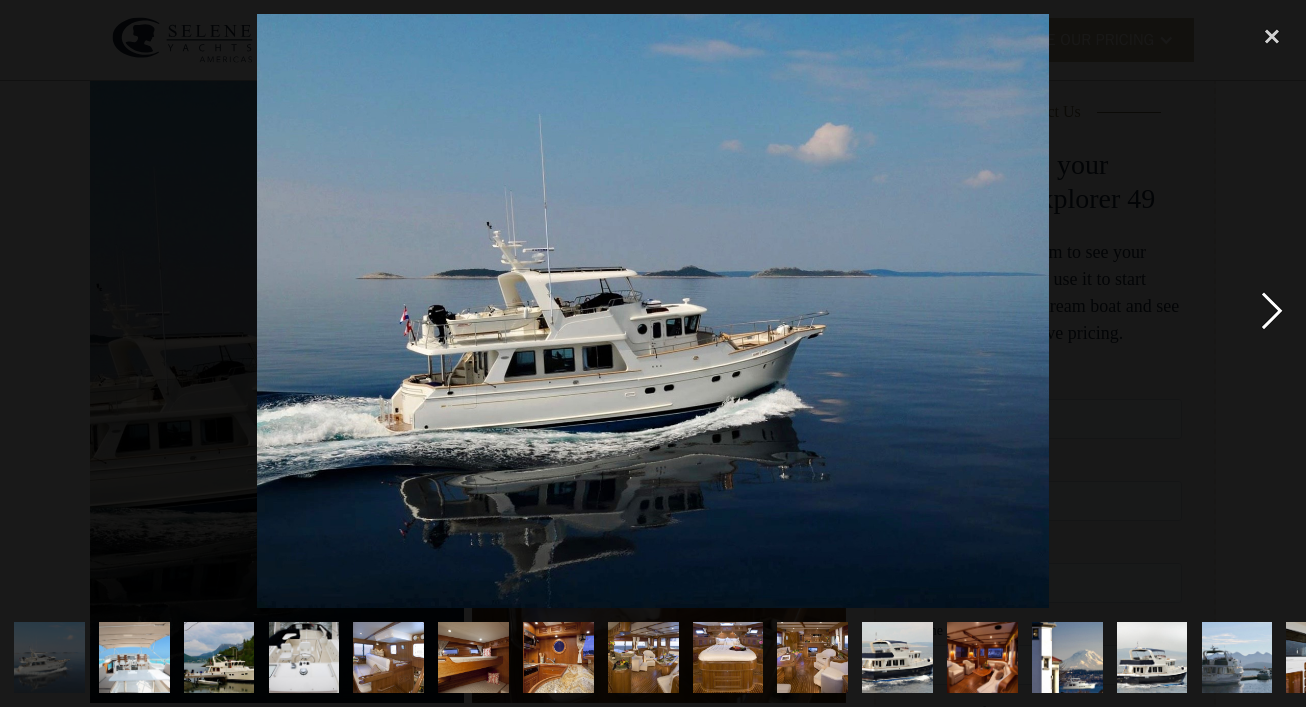 click at bounding box center [1272, 311] 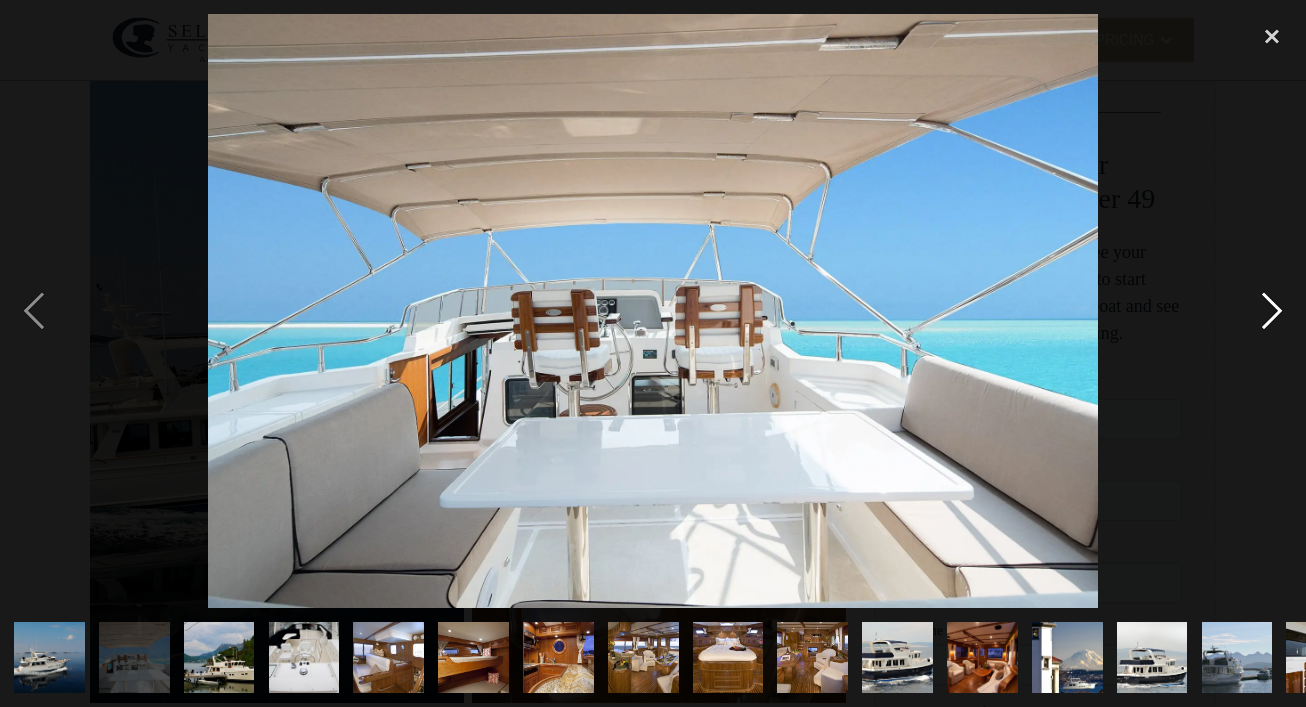 click at bounding box center [1272, 311] 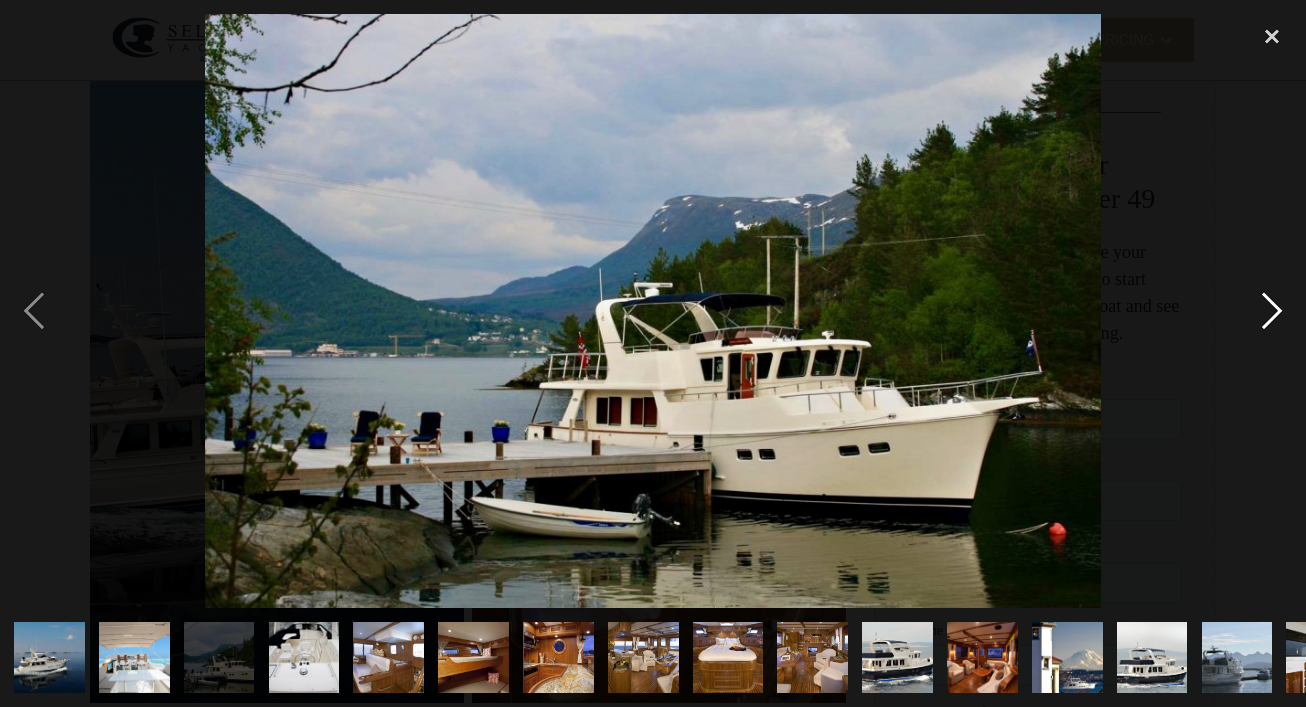 click at bounding box center [1272, 311] 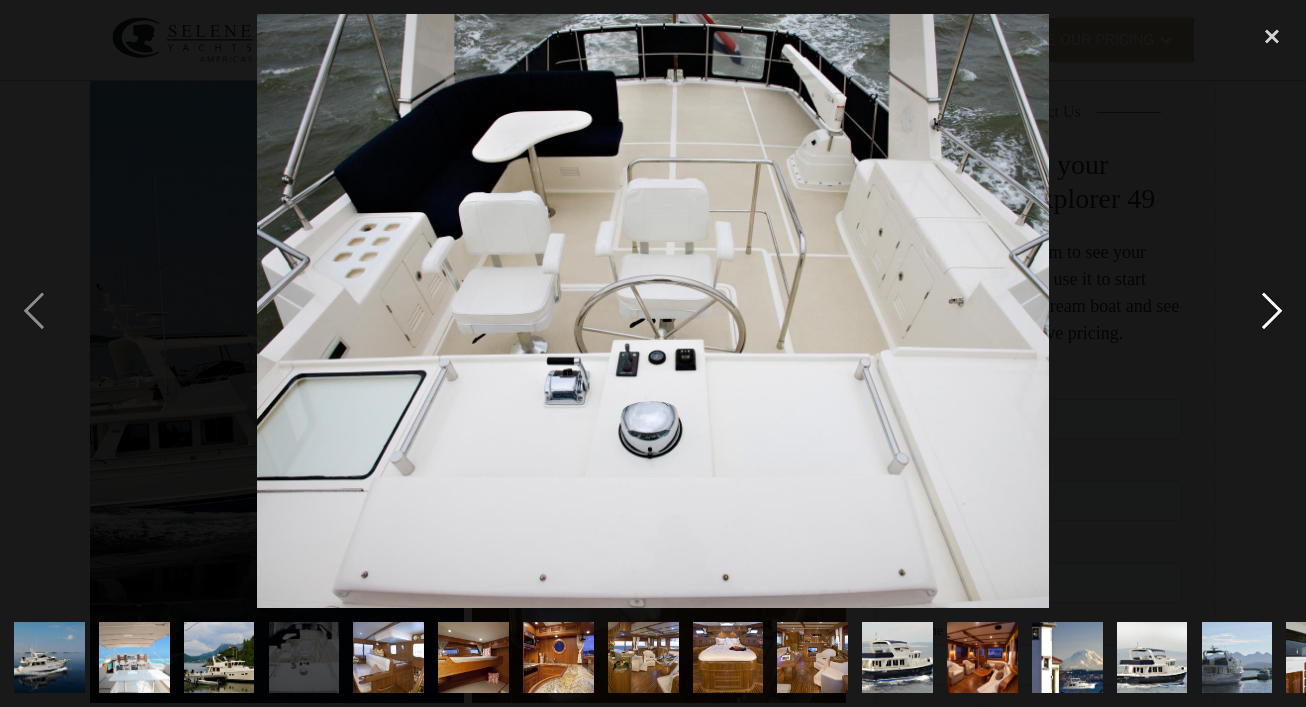 click at bounding box center [1272, 311] 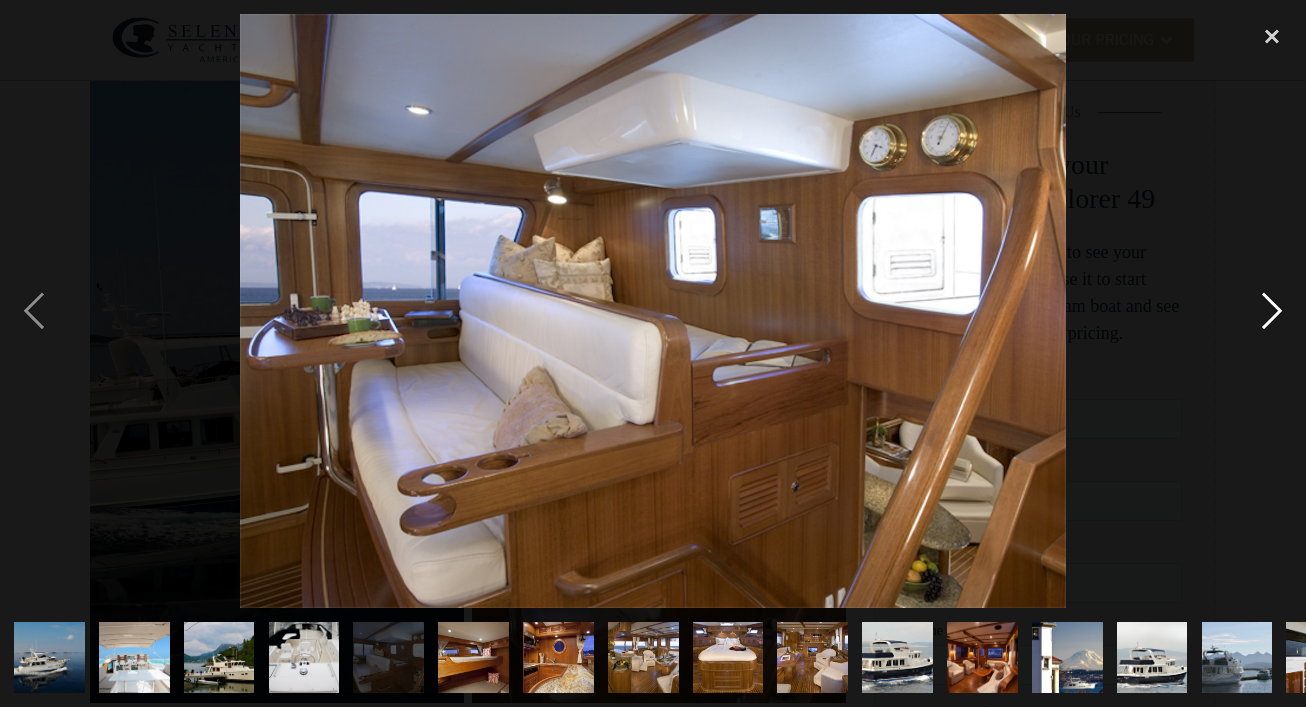 click at bounding box center [1272, 311] 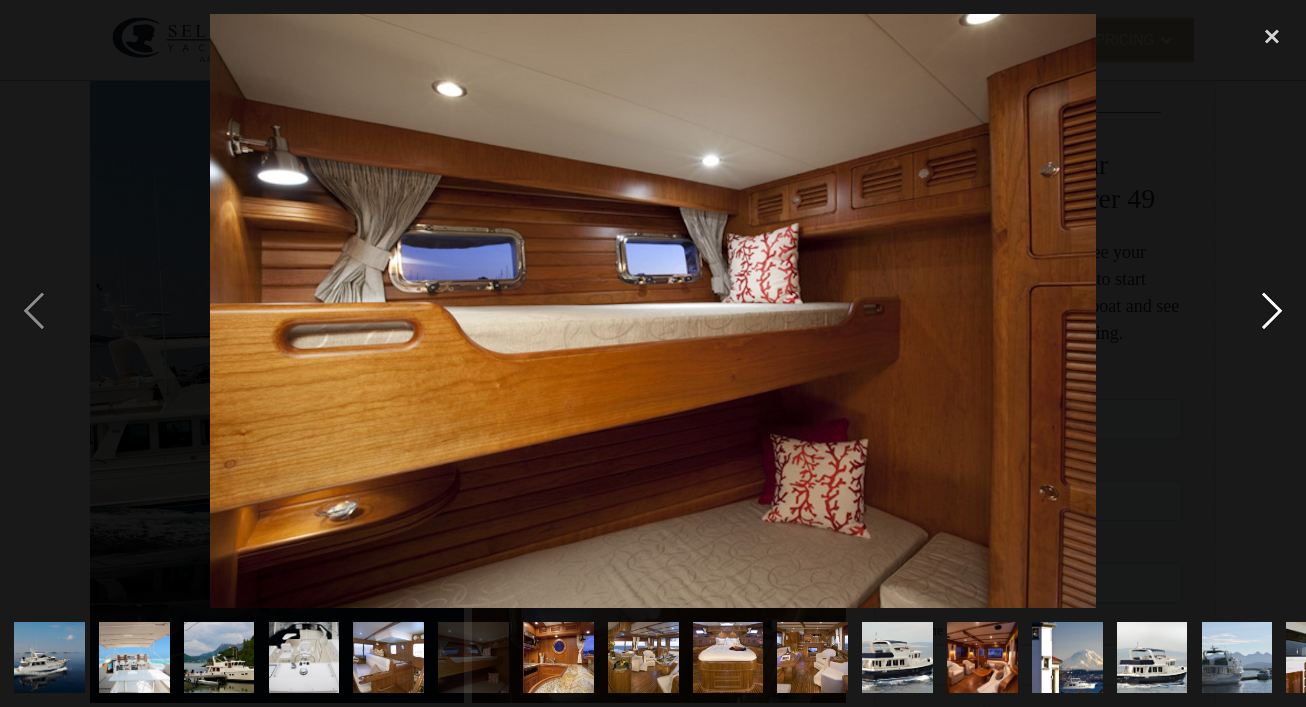 click at bounding box center (1272, 311) 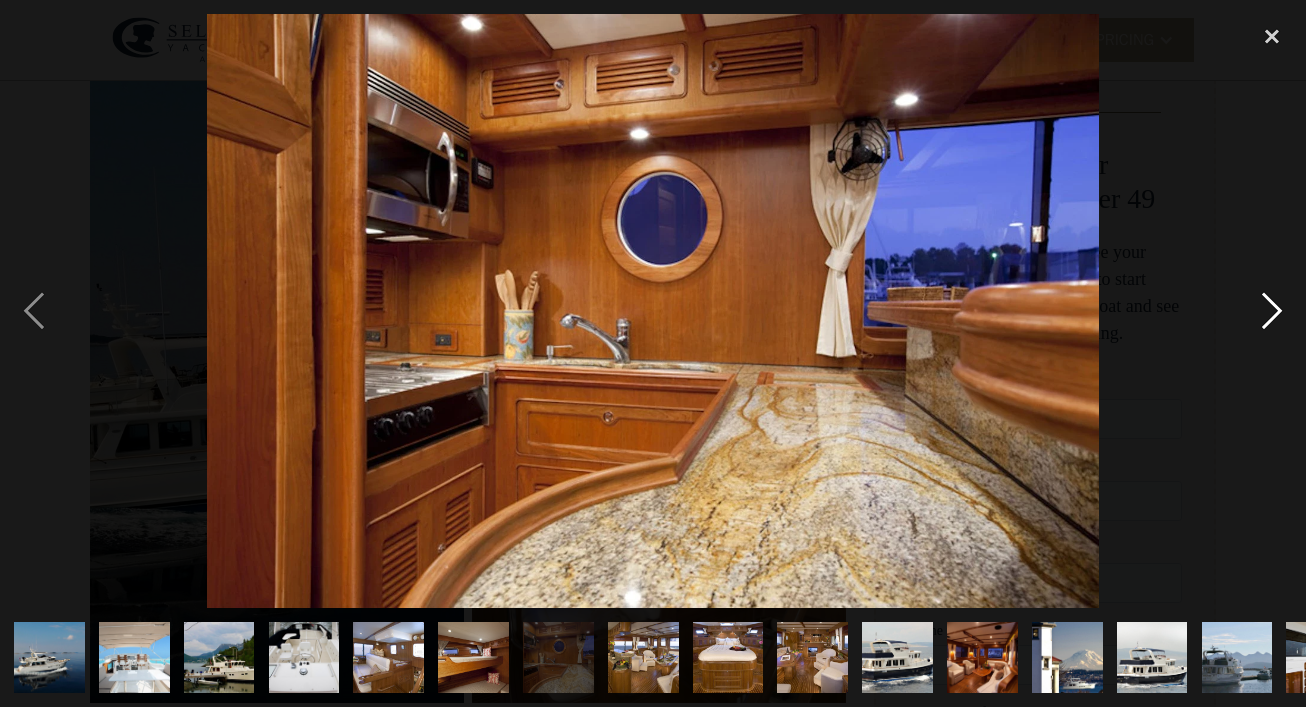 click at bounding box center [1272, 311] 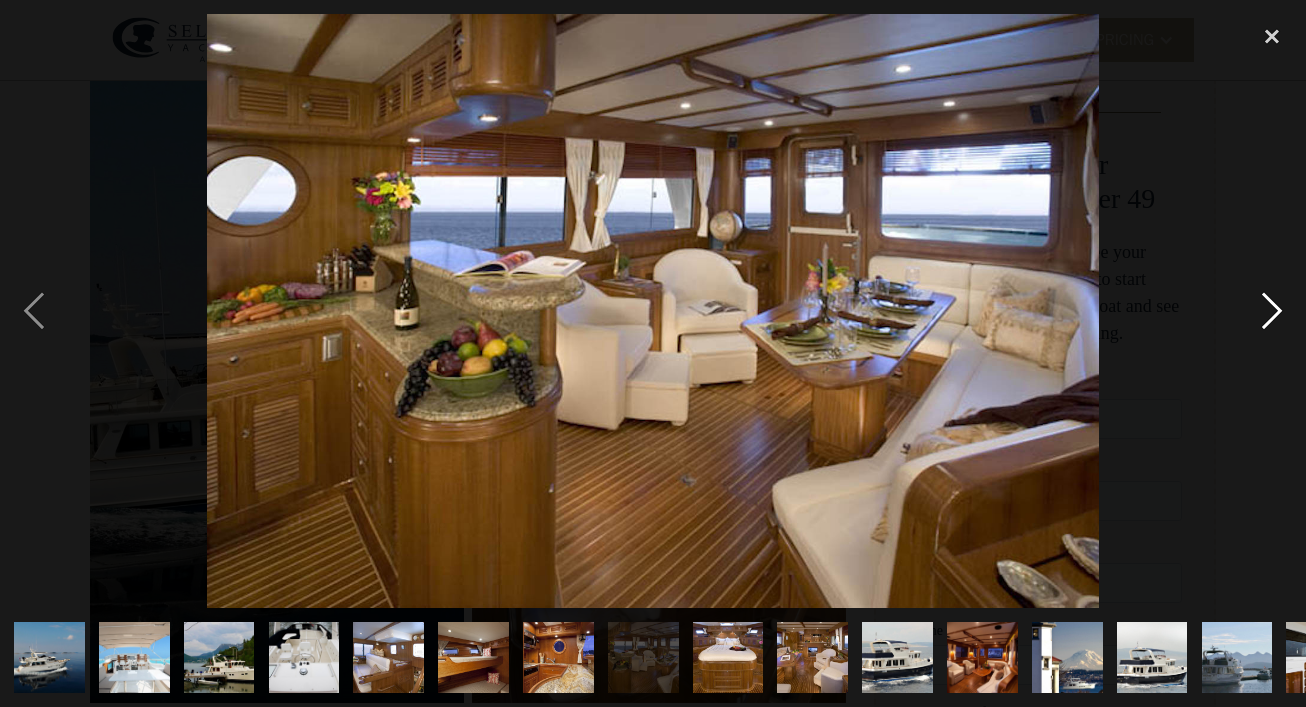 click at bounding box center (1272, 311) 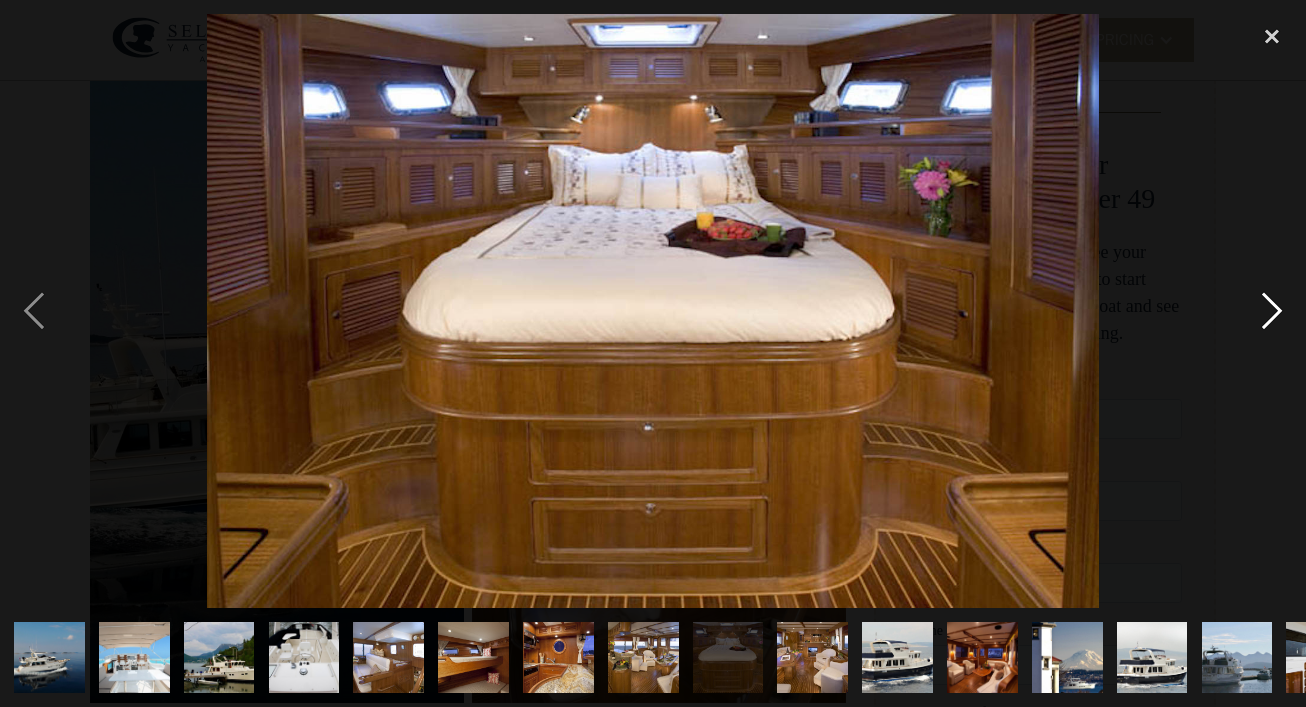 click at bounding box center (1272, 311) 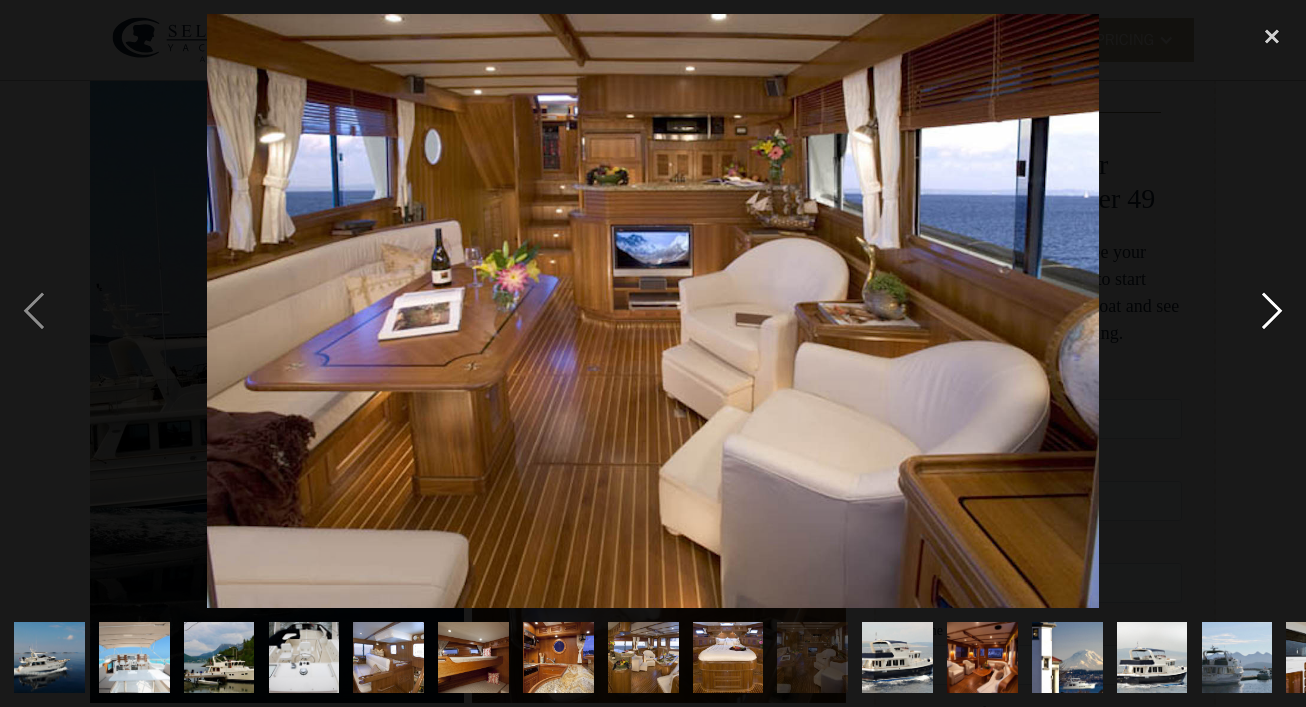 click at bounding box center [1272, 311] 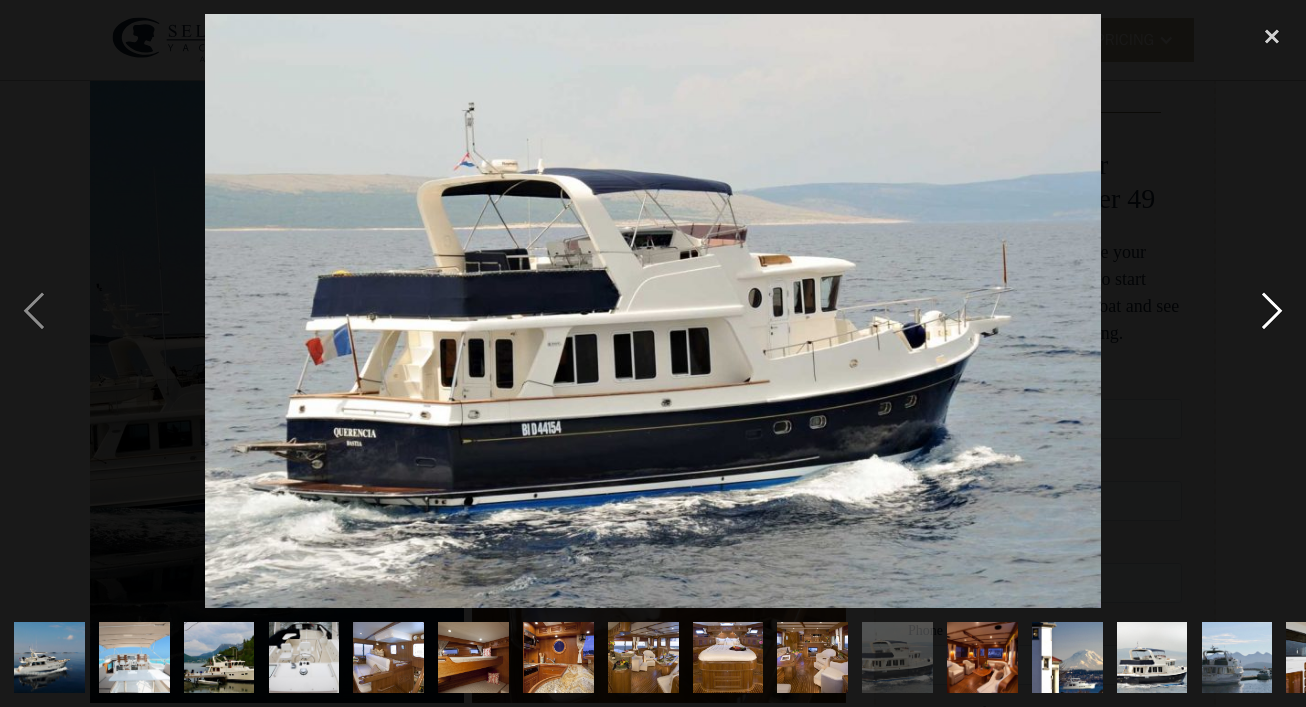 click at bounding box center [1272, 311] 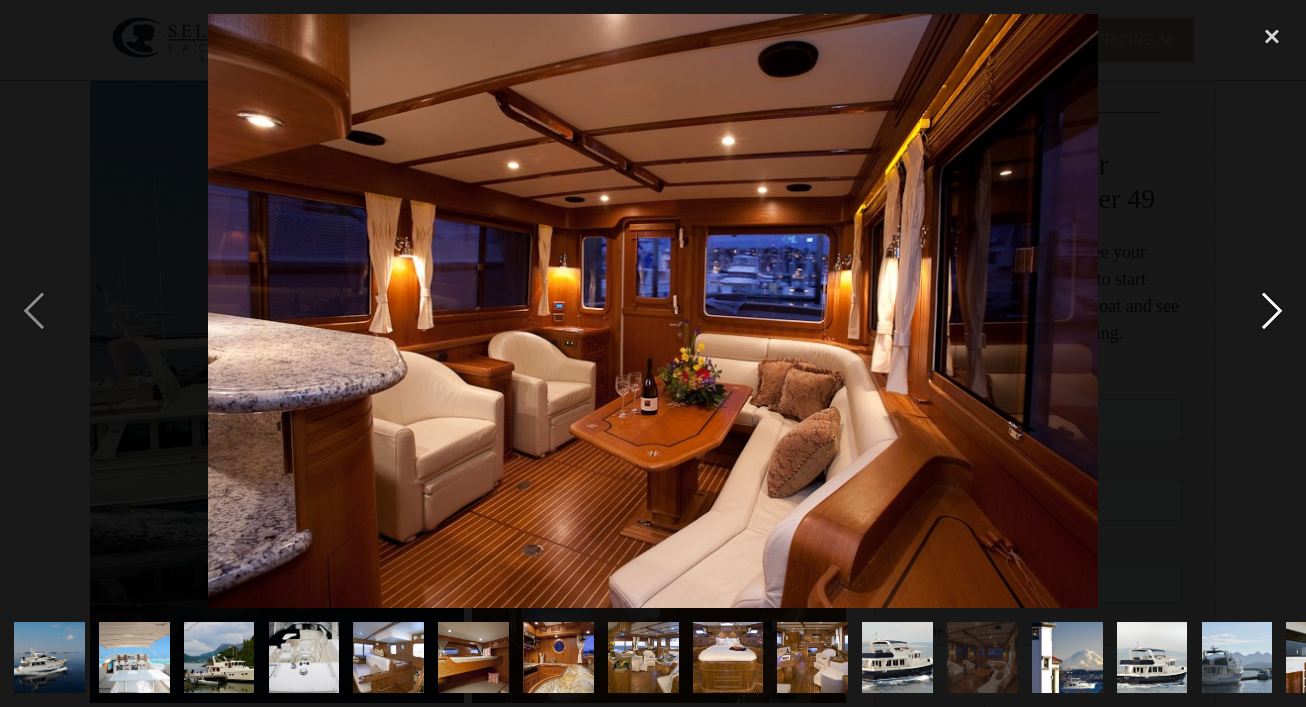 click at bounding box center [1272, 311] 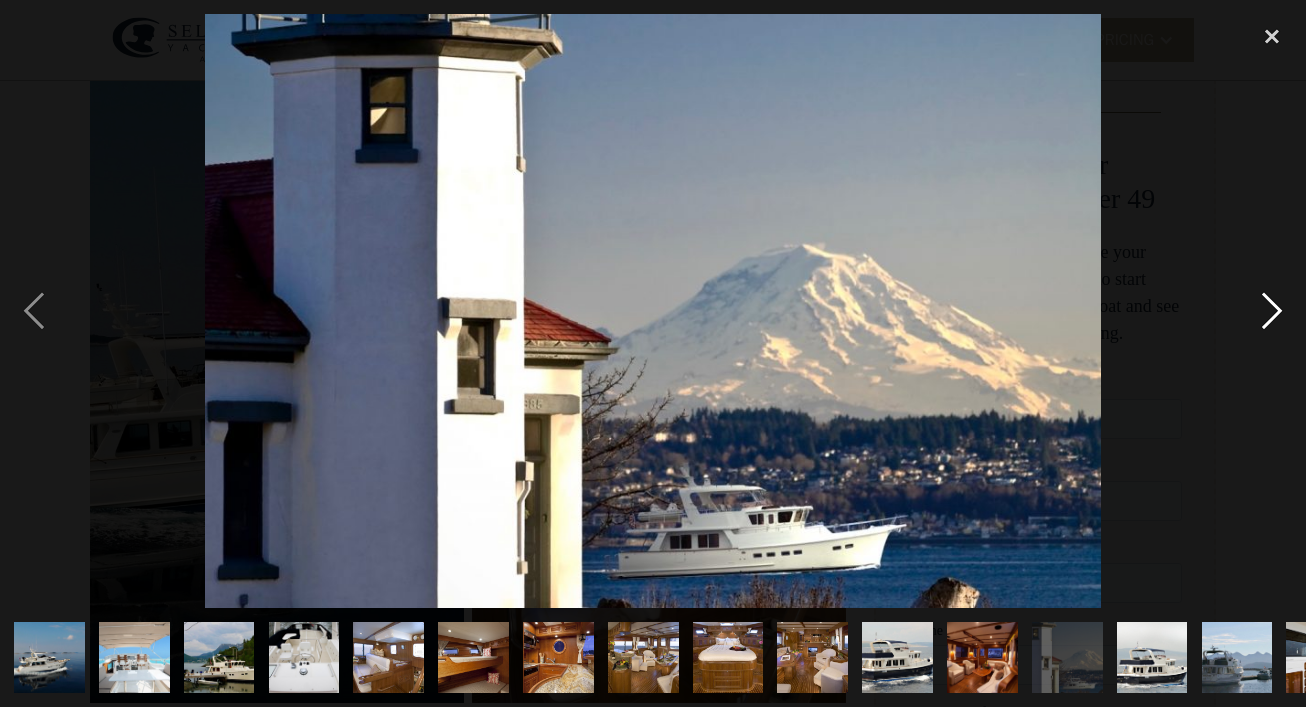 click at bounding box center (1272, 311) 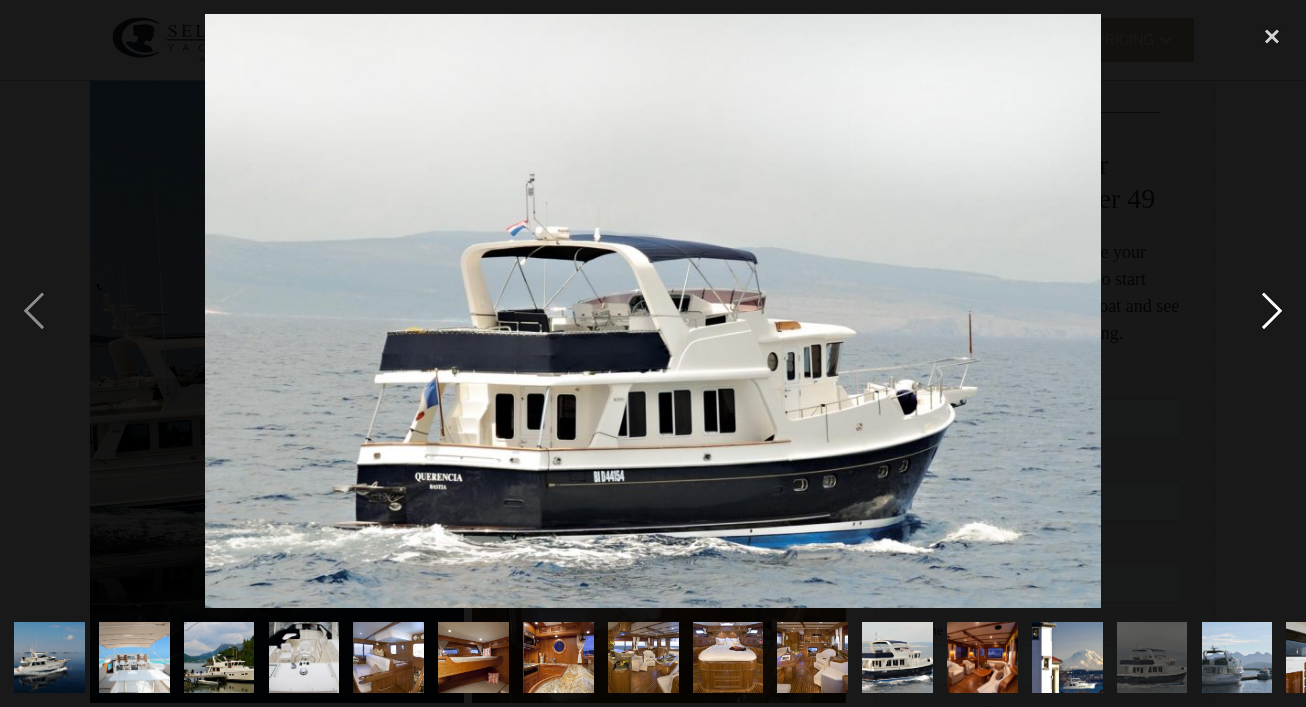 click at bounding box center [1272, 311] 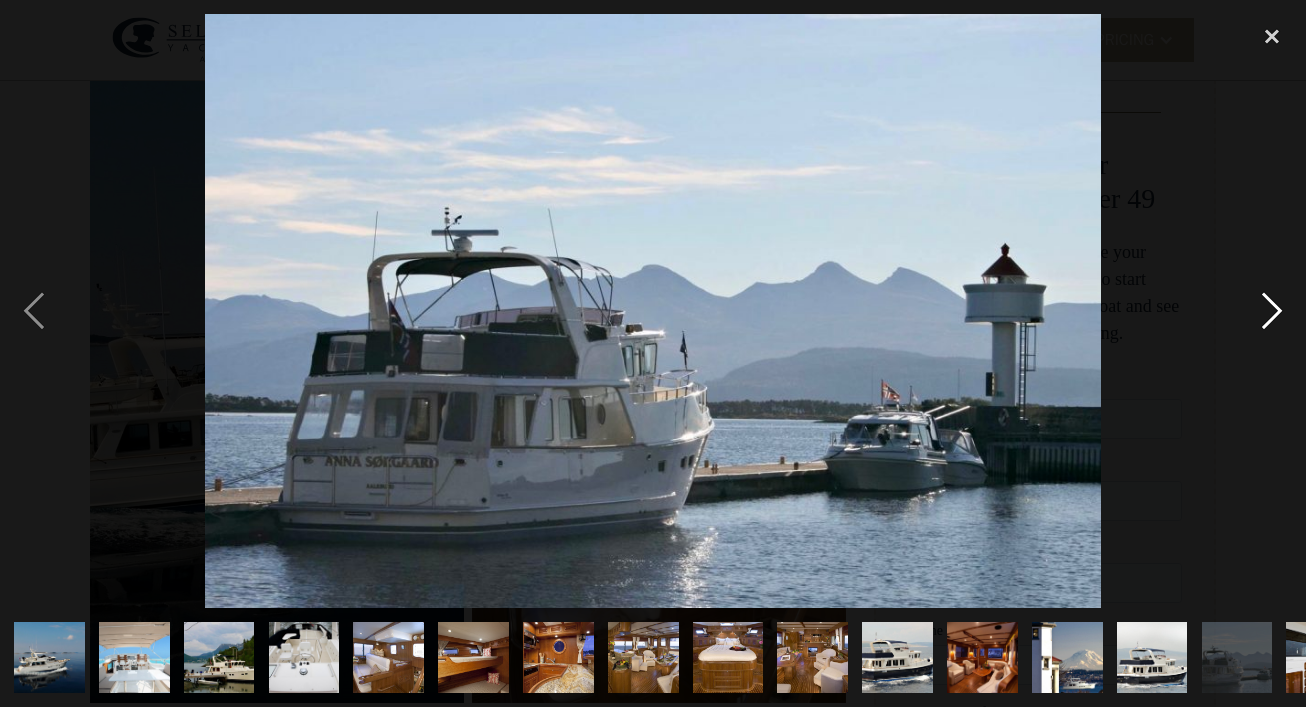 click at bounding box center [1272, 311] 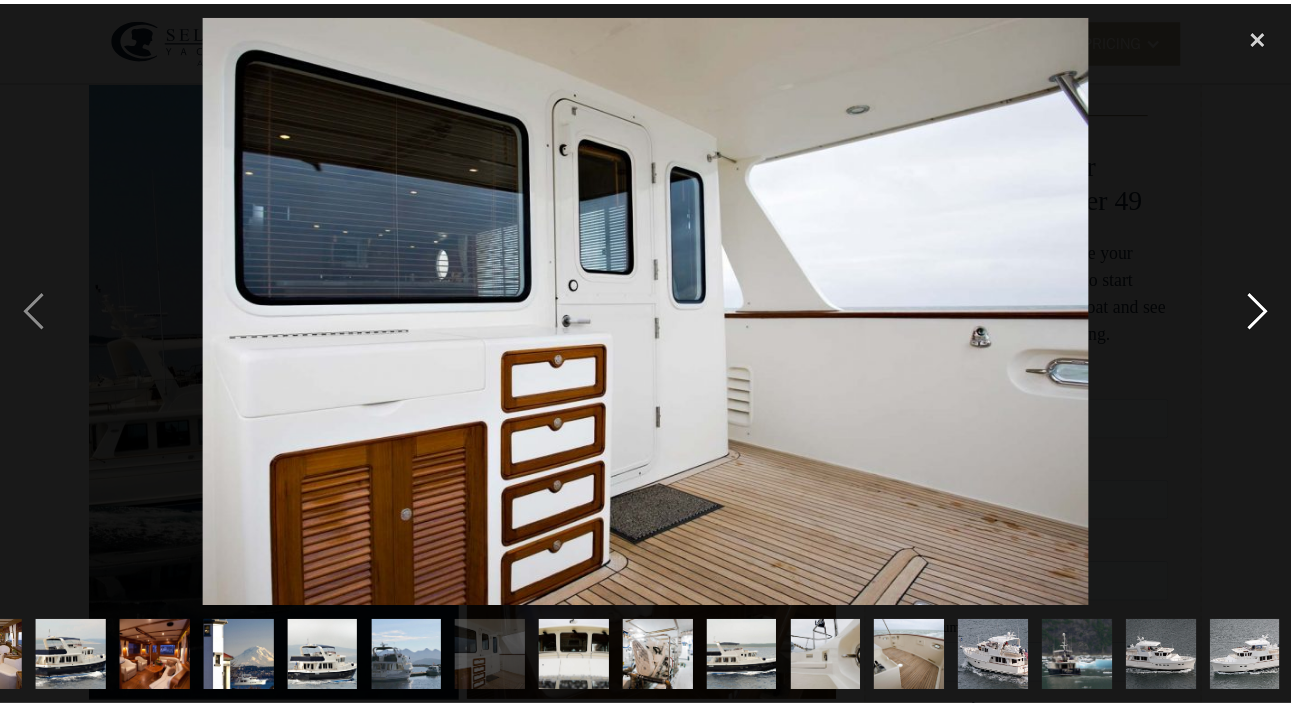scroll, scrollTop: 0, scrollLeft: 828, axis: horizontal 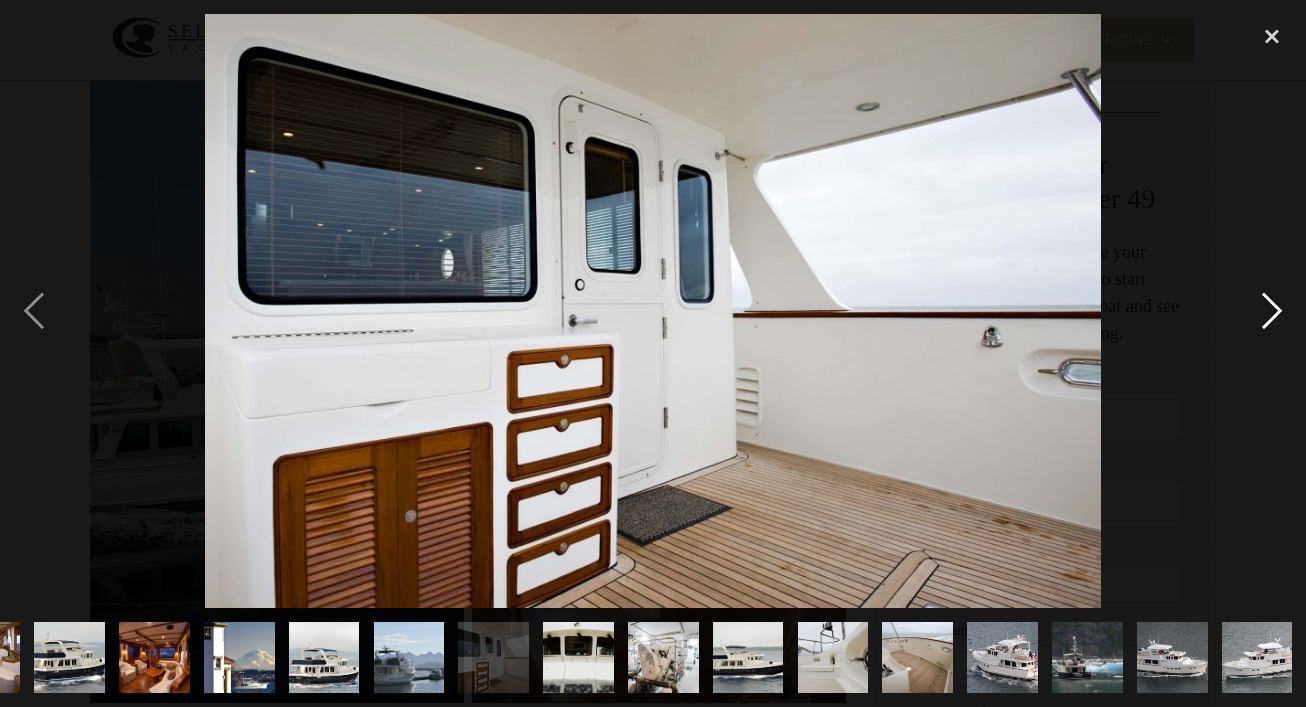 click at bounding box center [1272, 311] 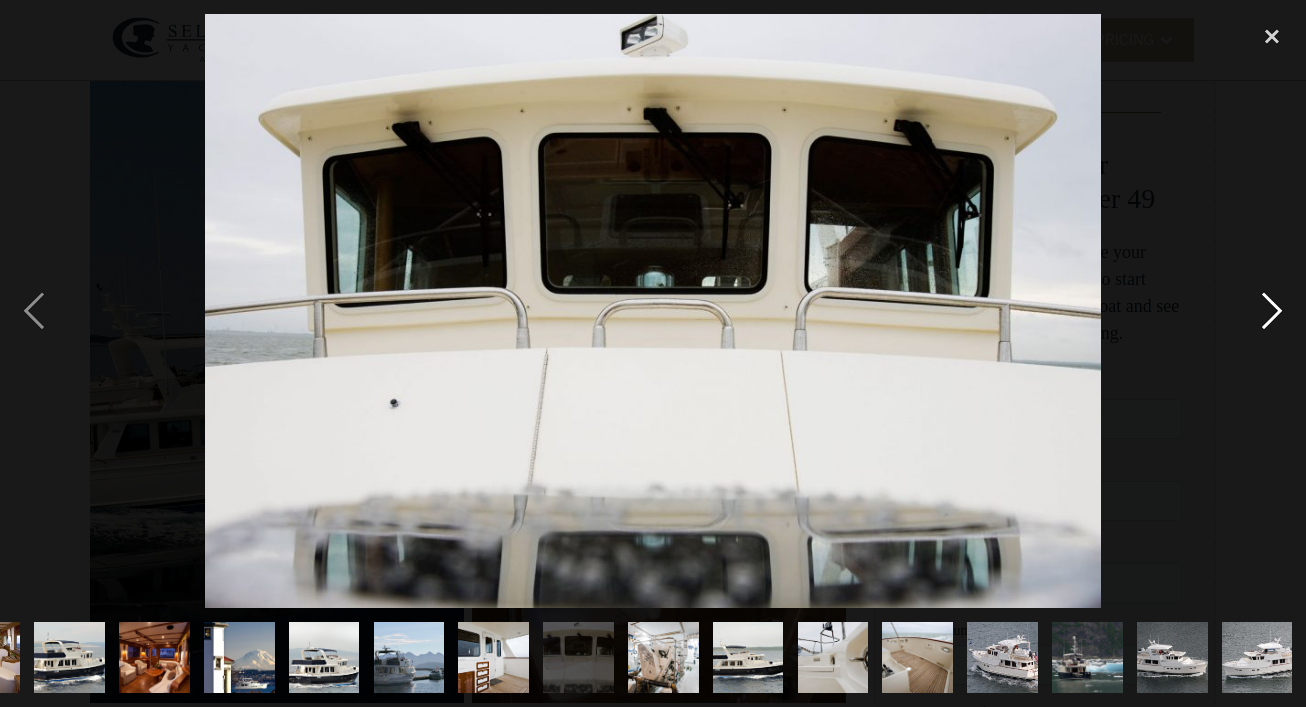 click at bounding box center (1272, 311) 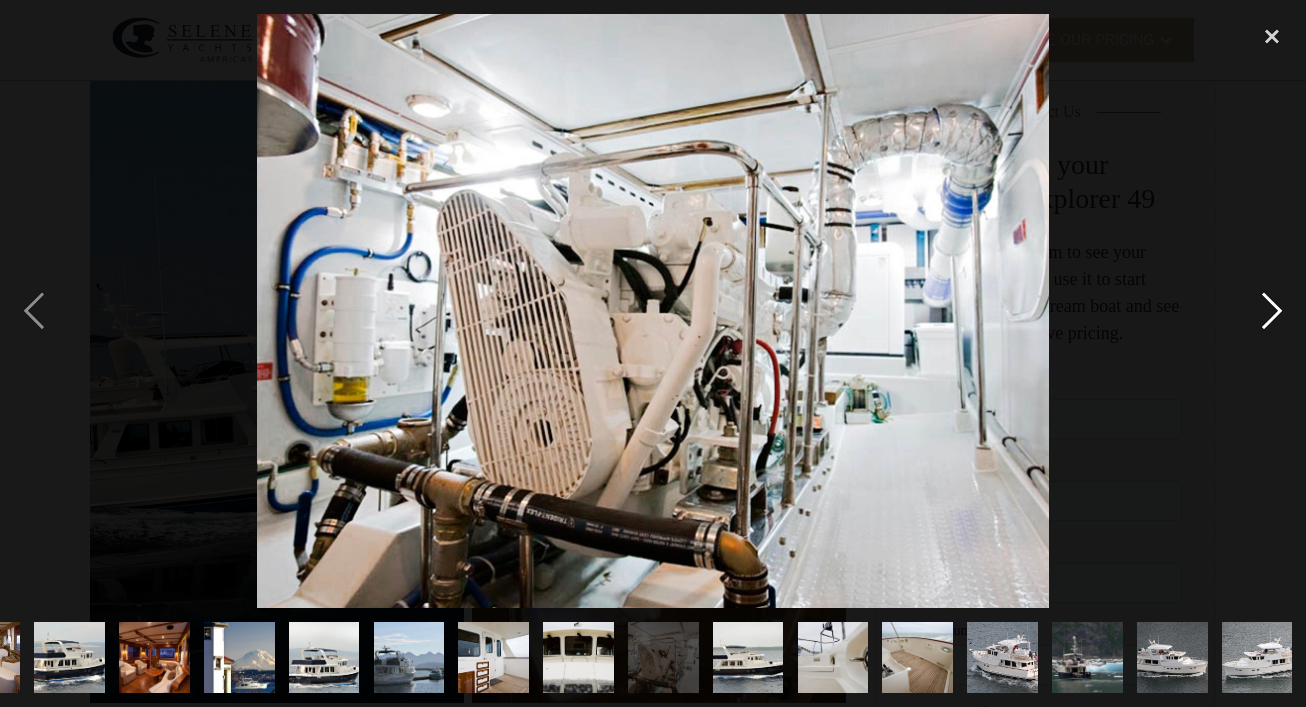 click at bounding box center [1272, 311] 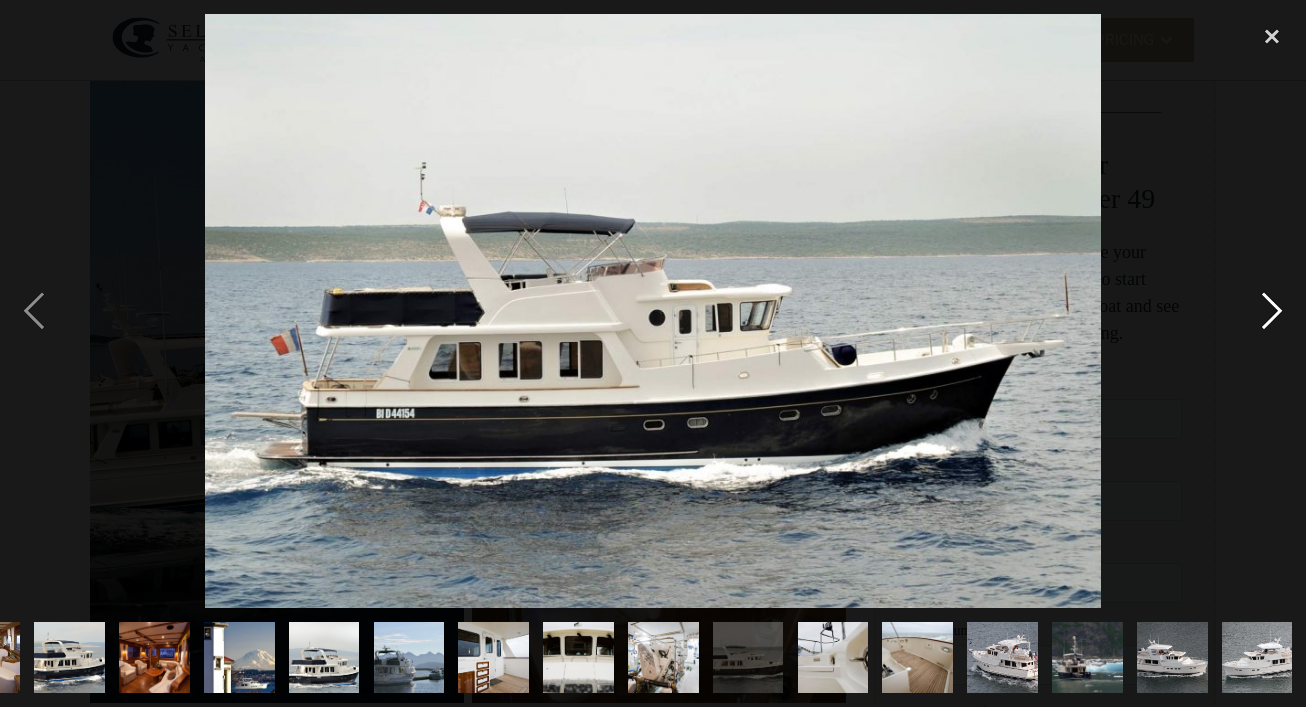 click at bounding box center [1272, 311] 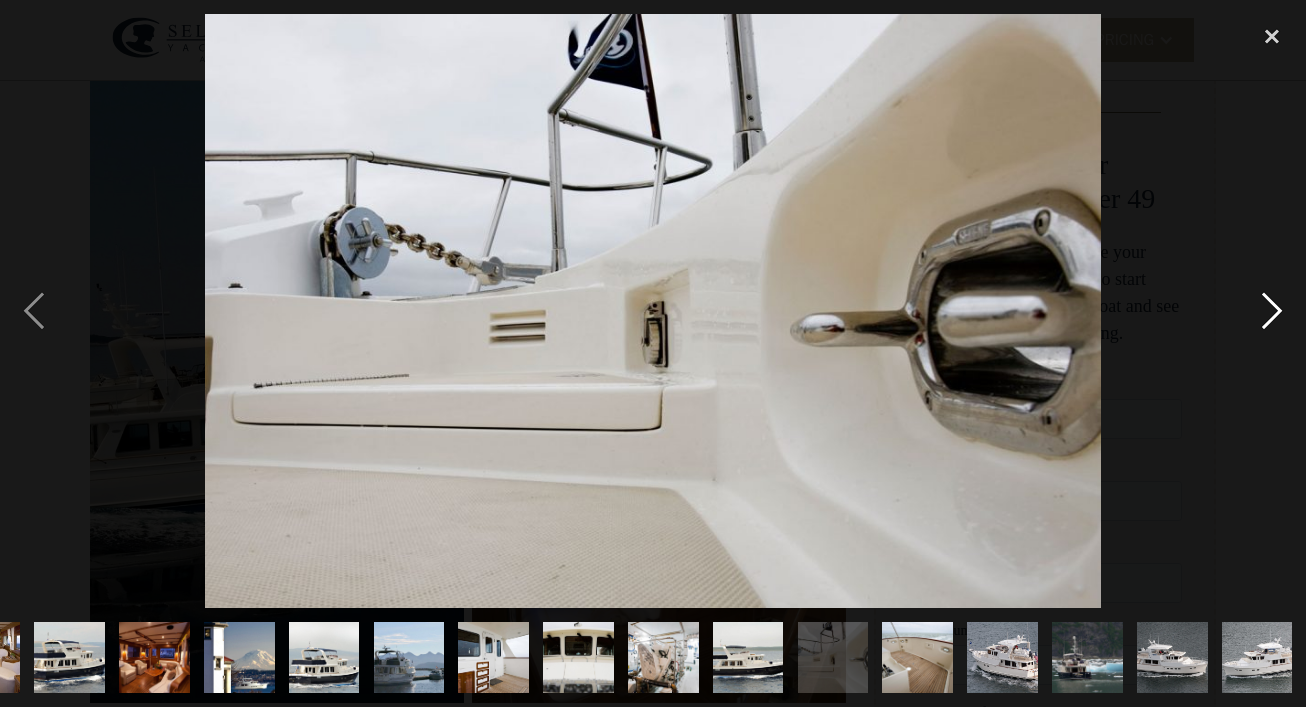 click at bounding box center [1272, 311] 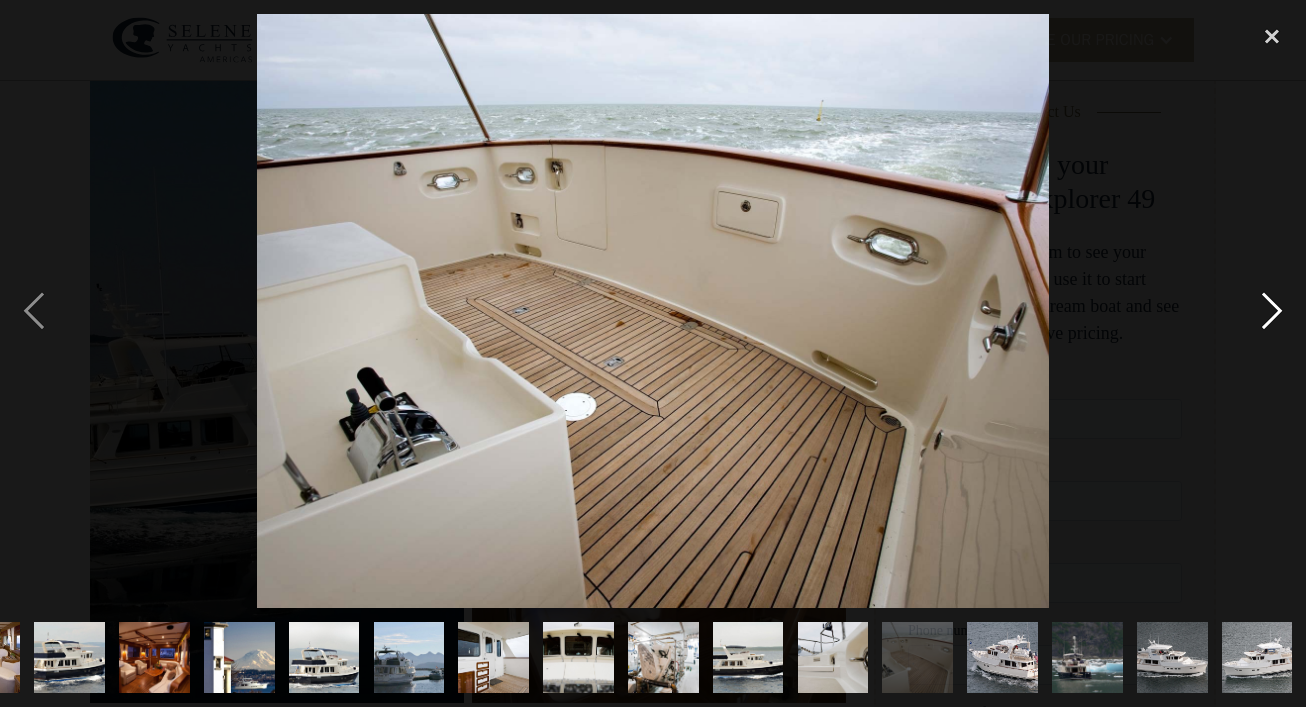 click at bounding box center [1272, 311] 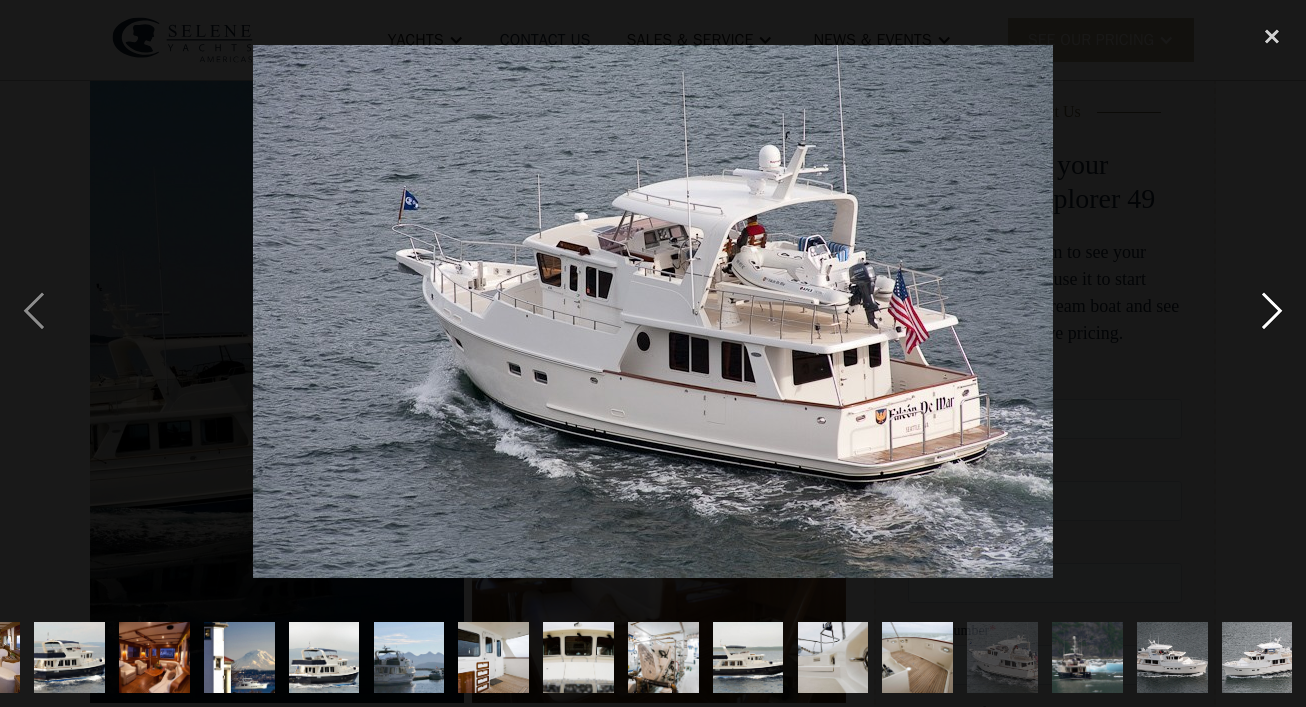 click at bounding box center [1272, 311] 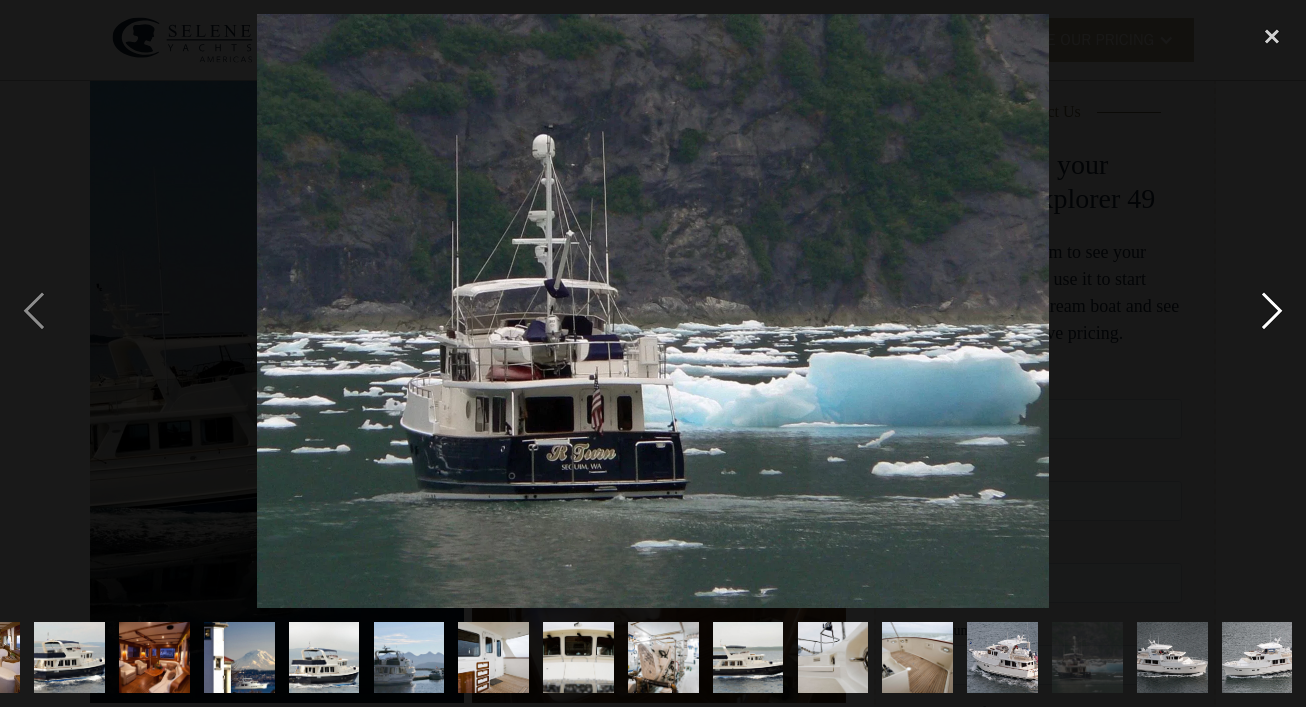 click at bounding box center [1272, 311] 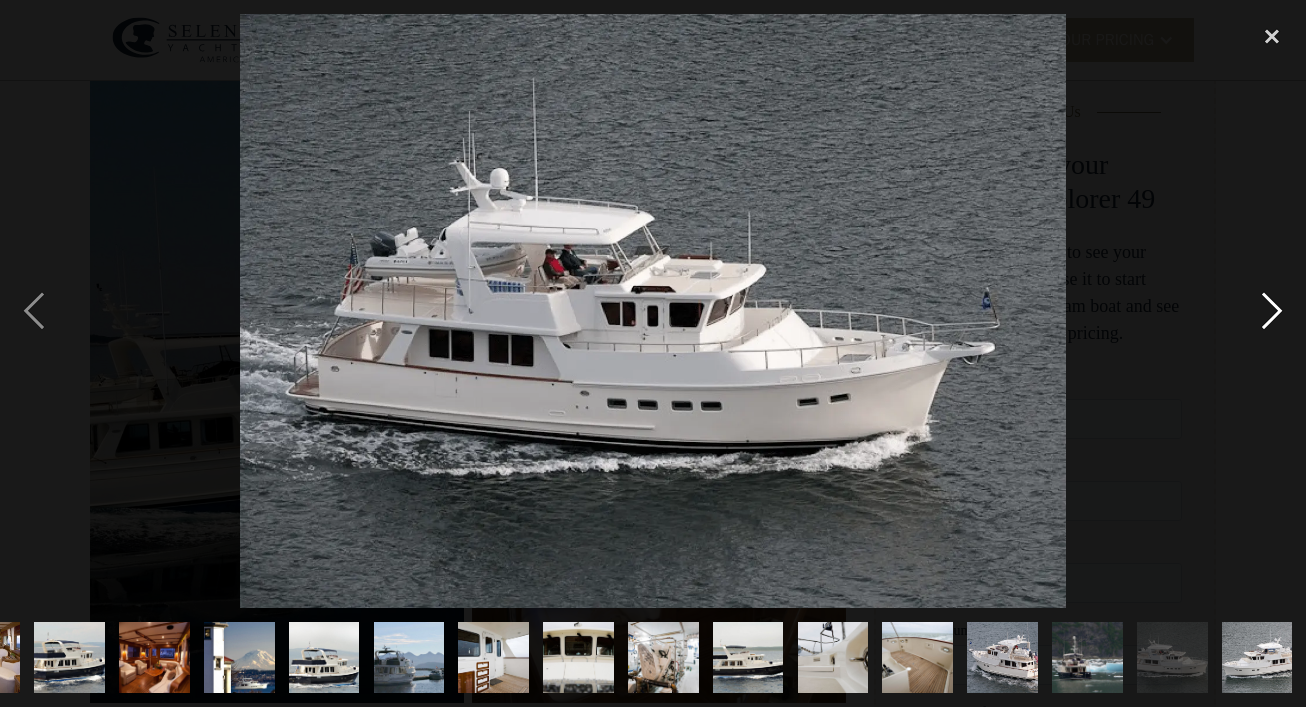 click at bounding box center [1272, 311] 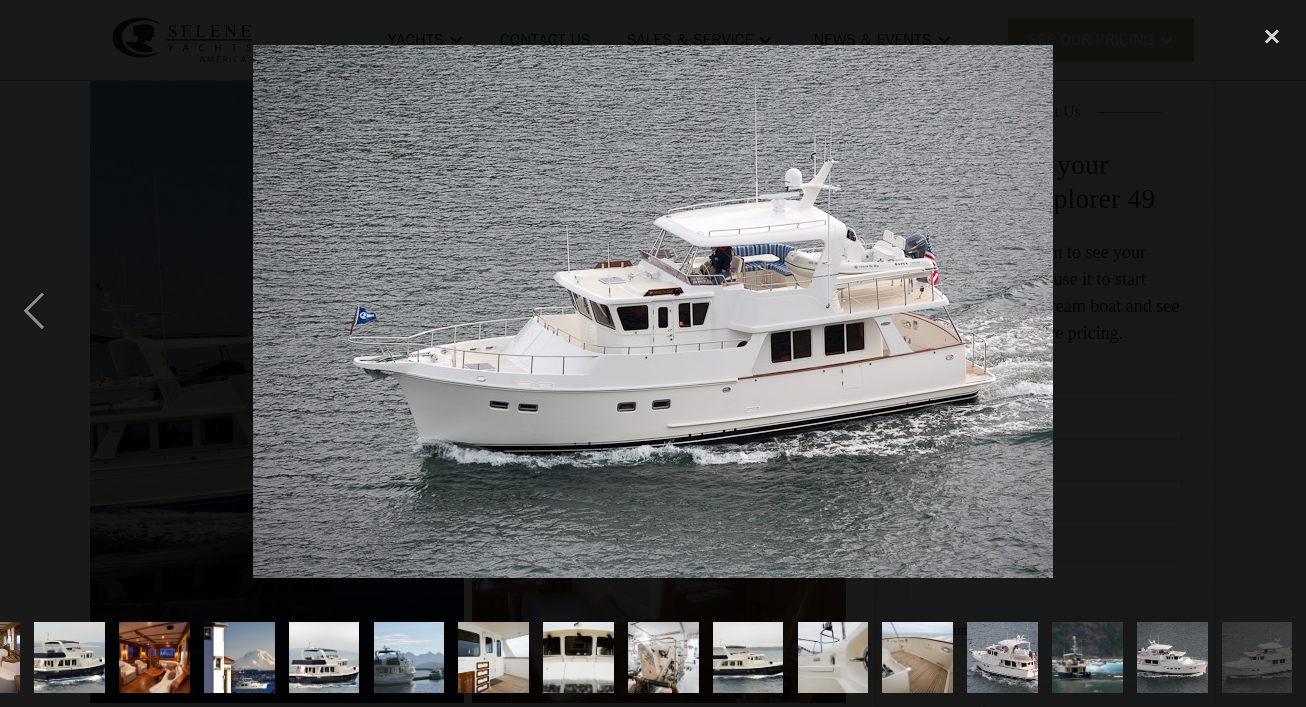 click at bounding box center [1272, 311] 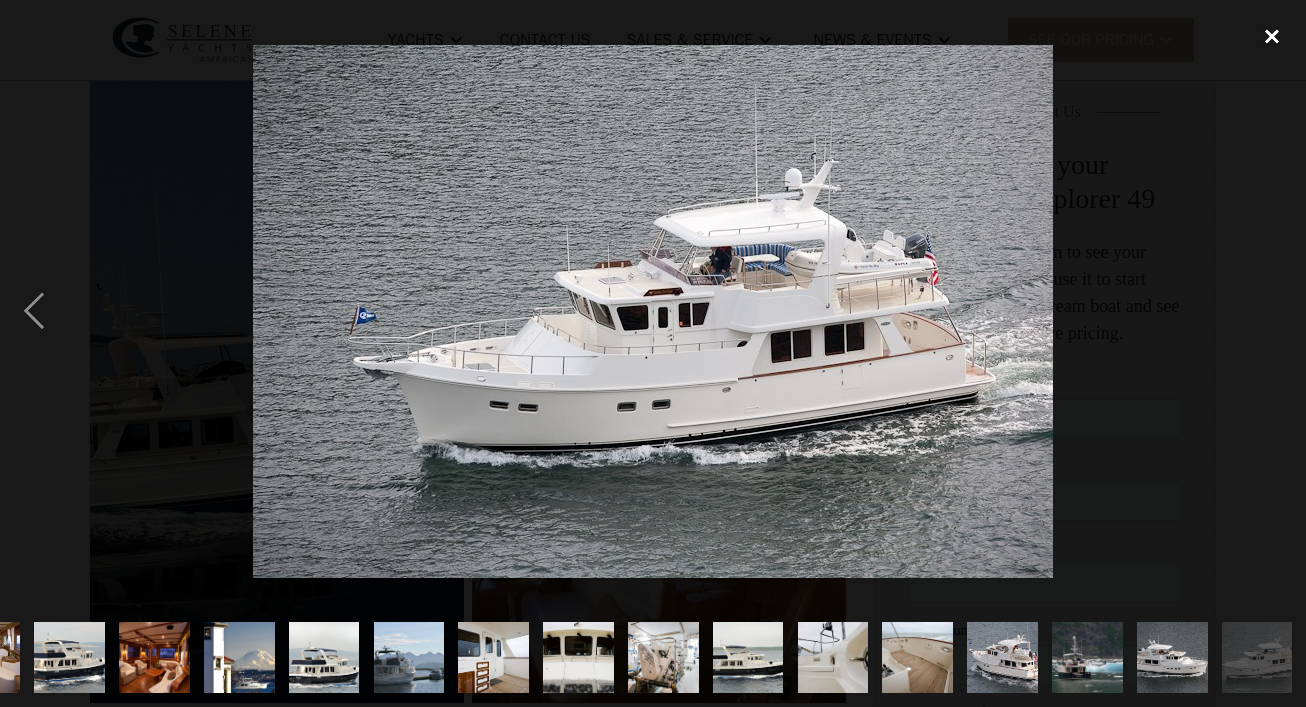 click at bounding box center (1272, 36) 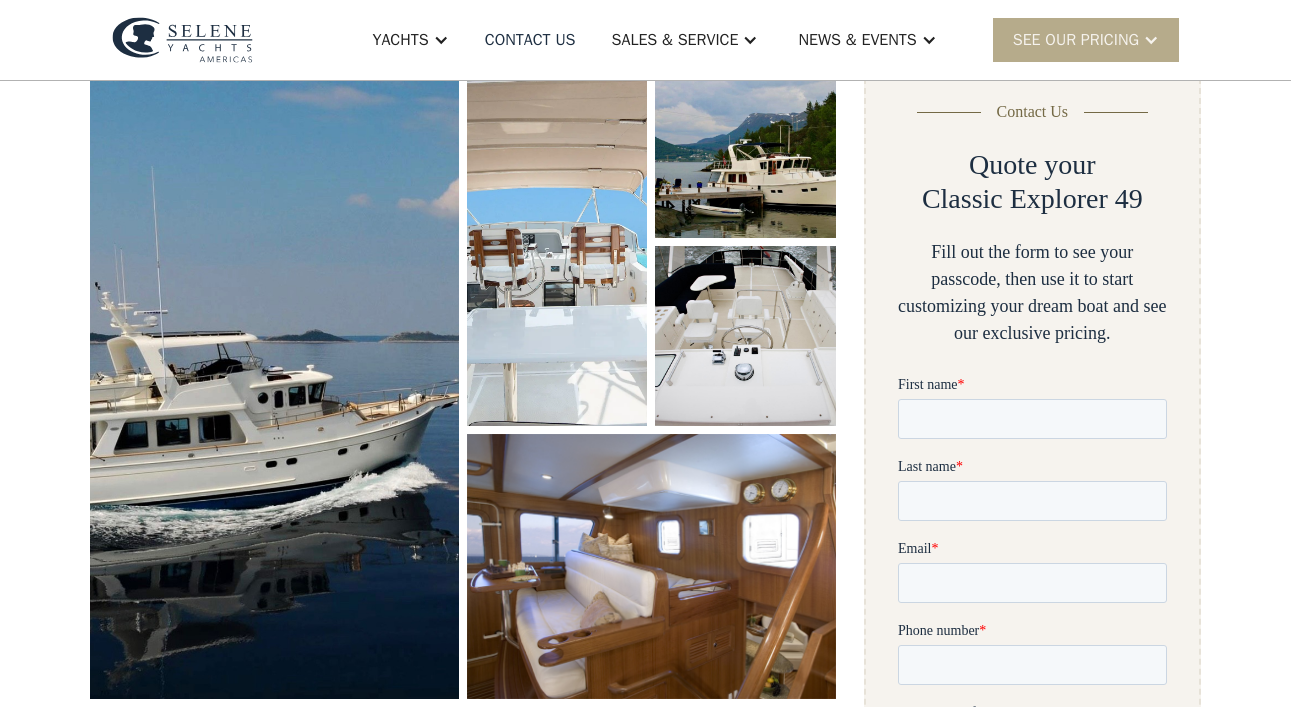 scroll, scrollTop: 0, scrollLeft: 0, axis: both 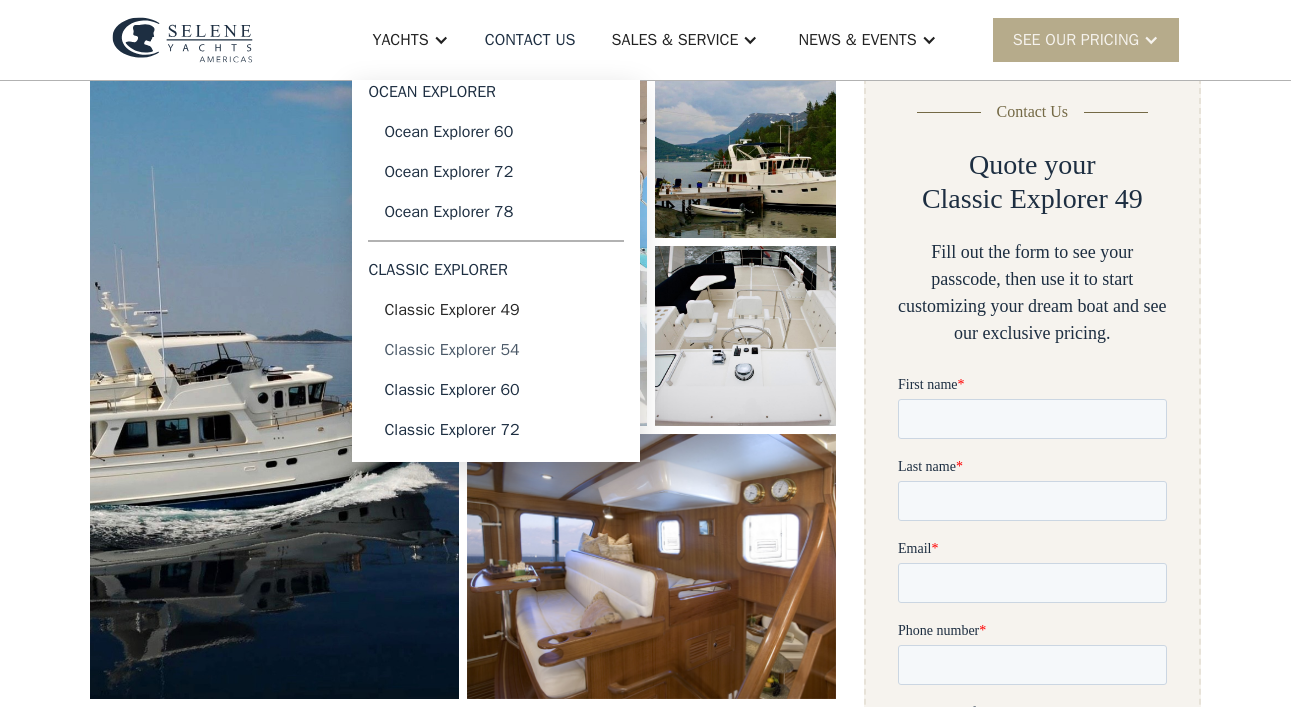 click on "Classic Explorer 54" at bounding box center (496, 350) 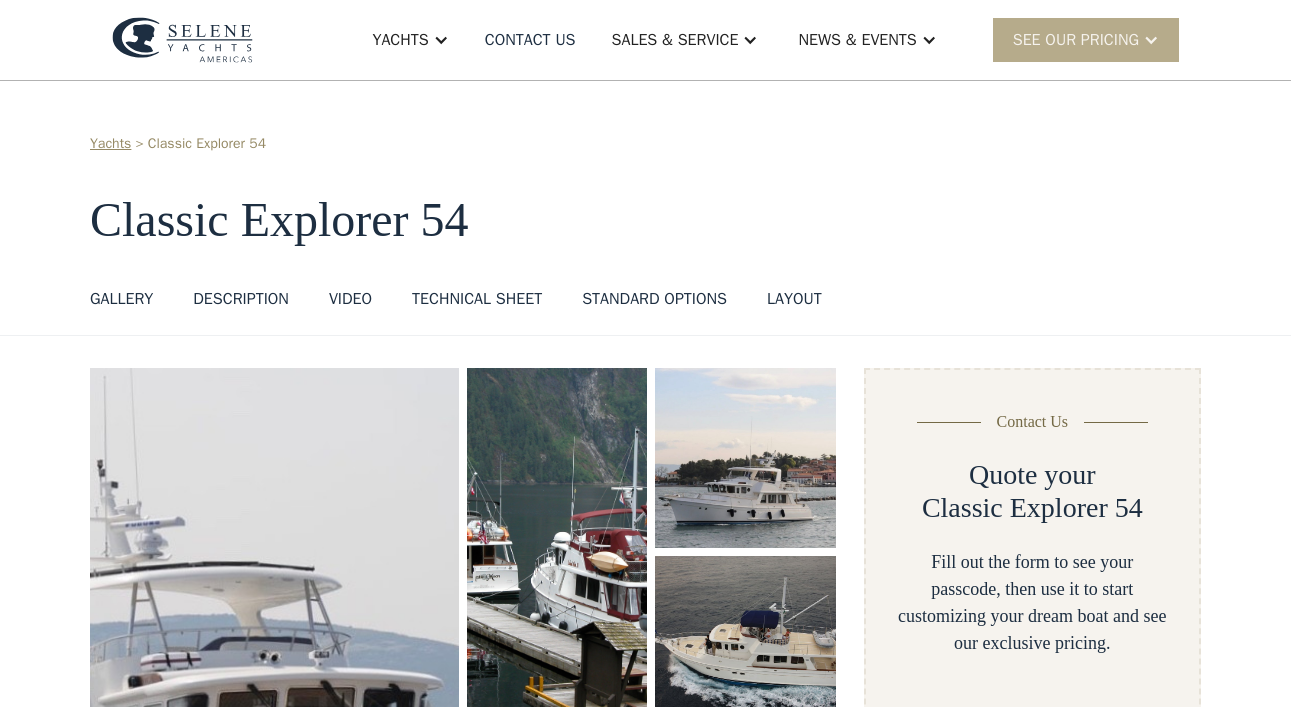 scroll, scrollTop: 0, scrollLeft: 0, axis: both 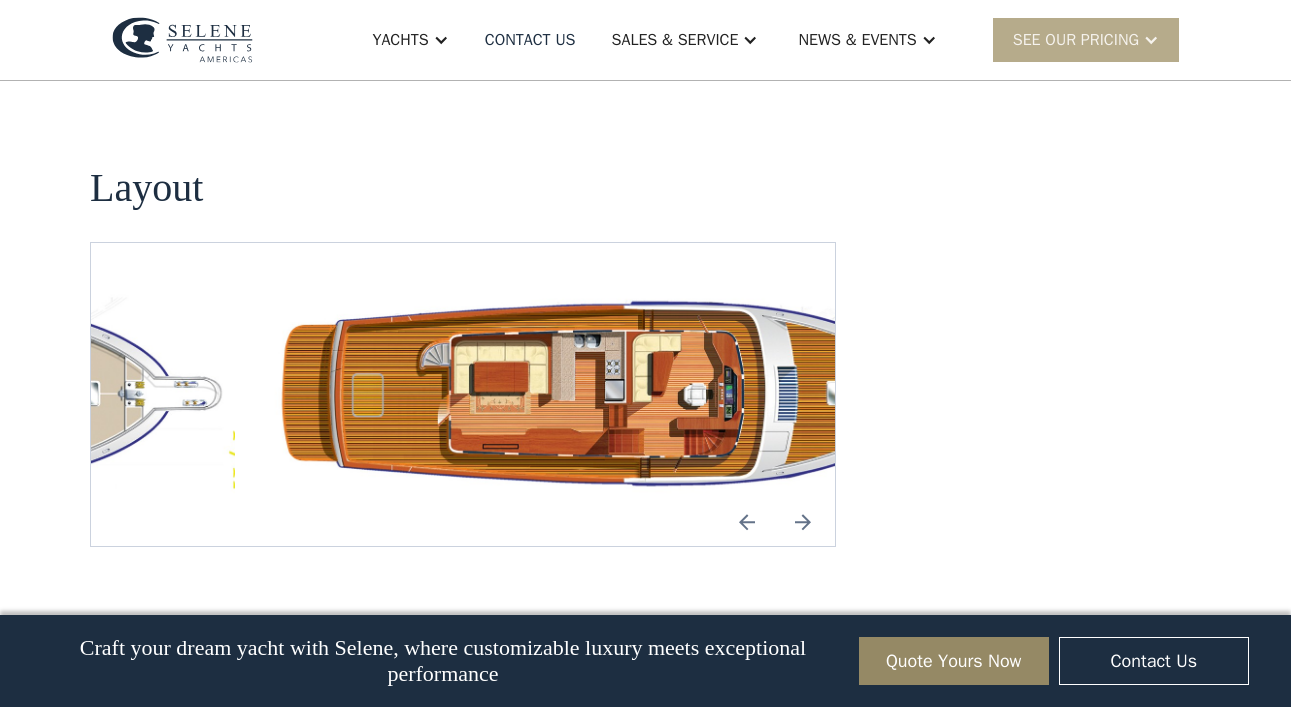 click on "No items found." at bounding box center [463, 394] 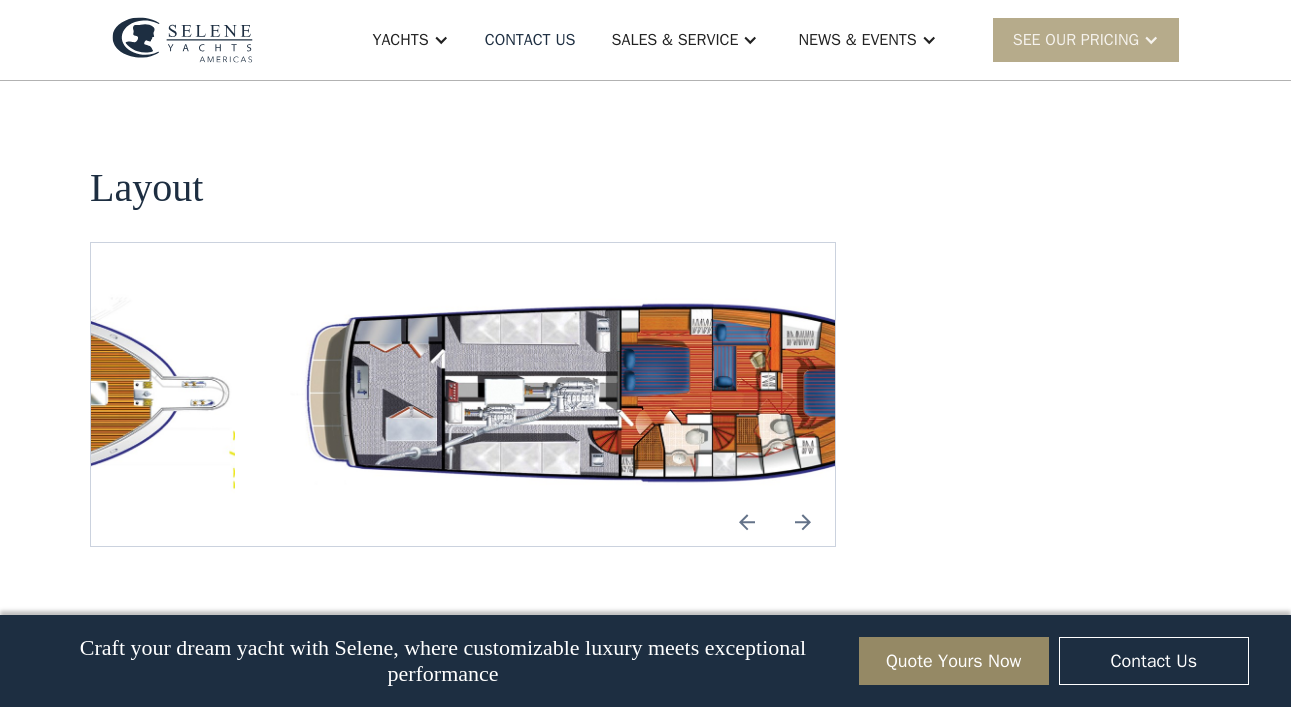 click at bounding box center [-121, 394] 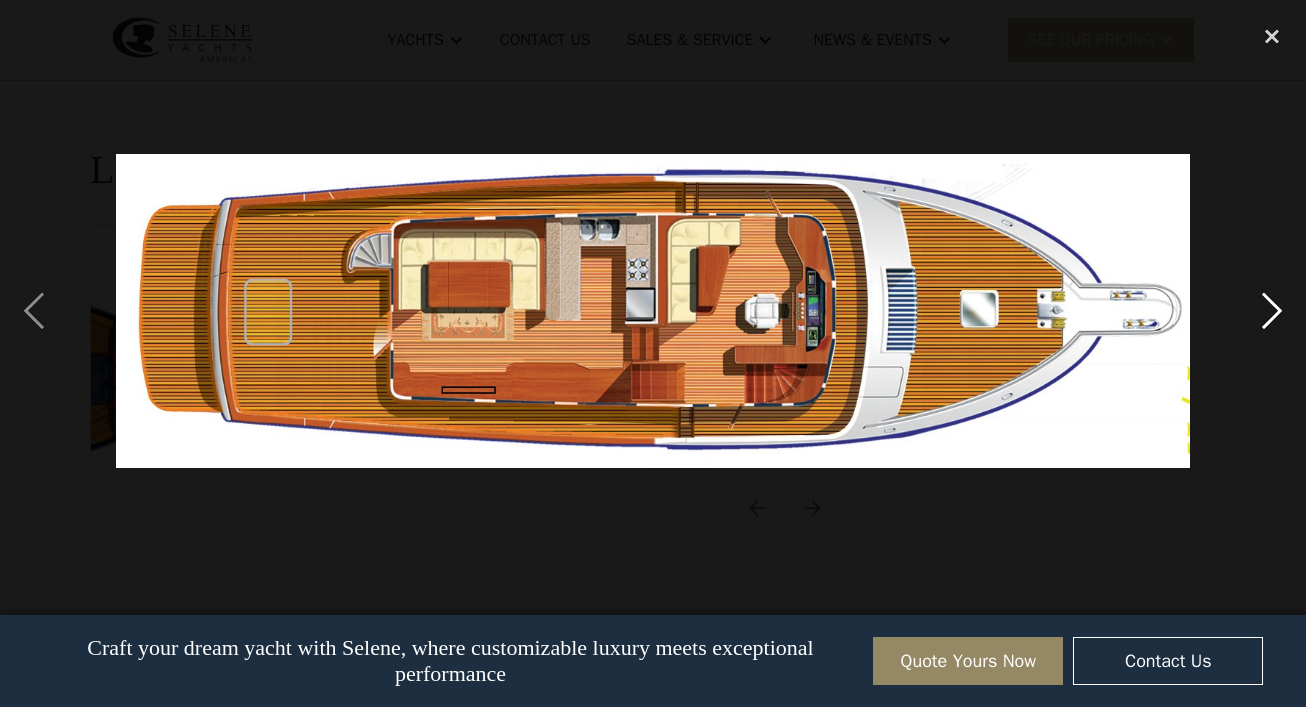 click at bounding box center (1272, 311) 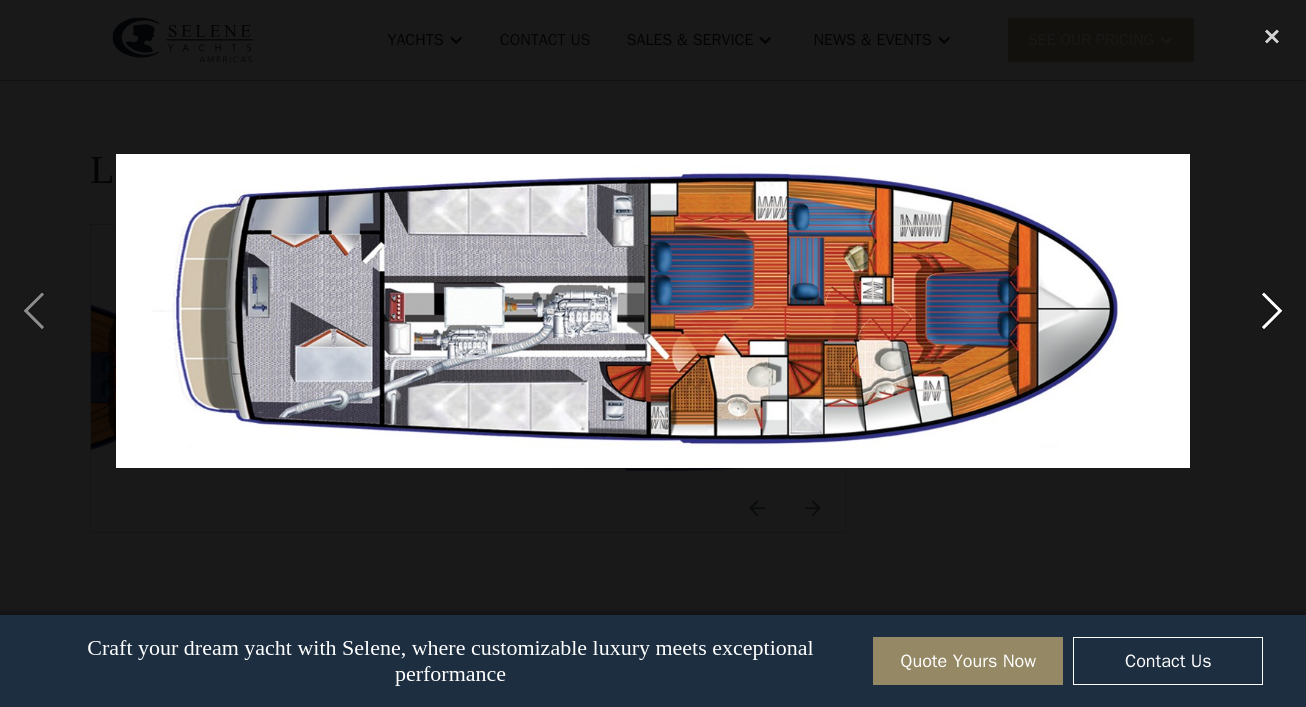 click at bounding box center (1272, 311) 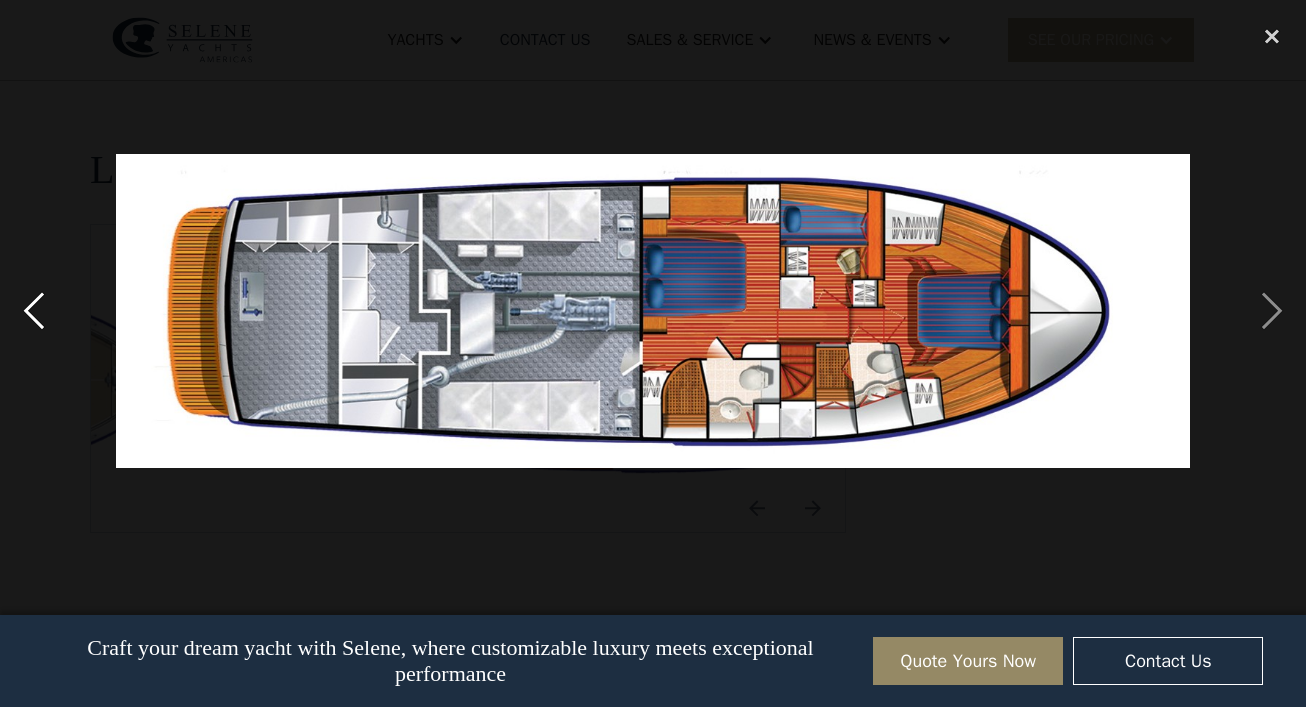 click at bounding box center [34, 311] 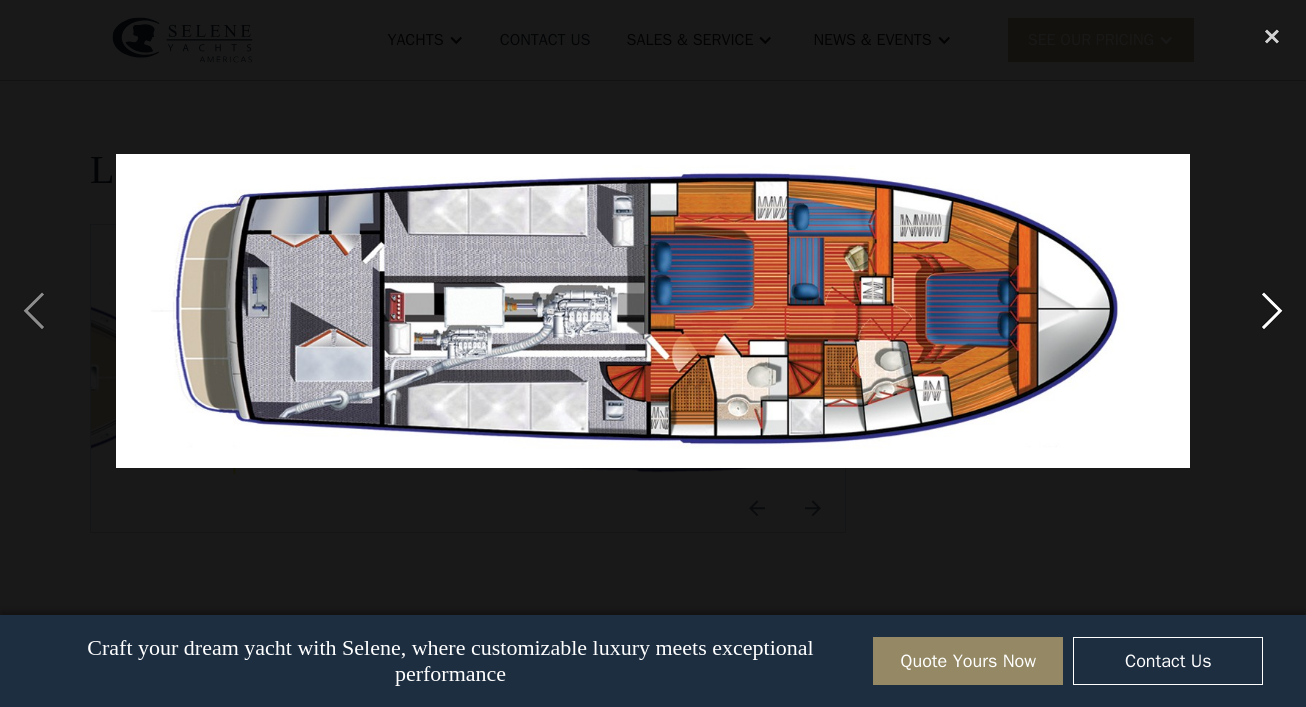 click at bounding box center [1272, 311] 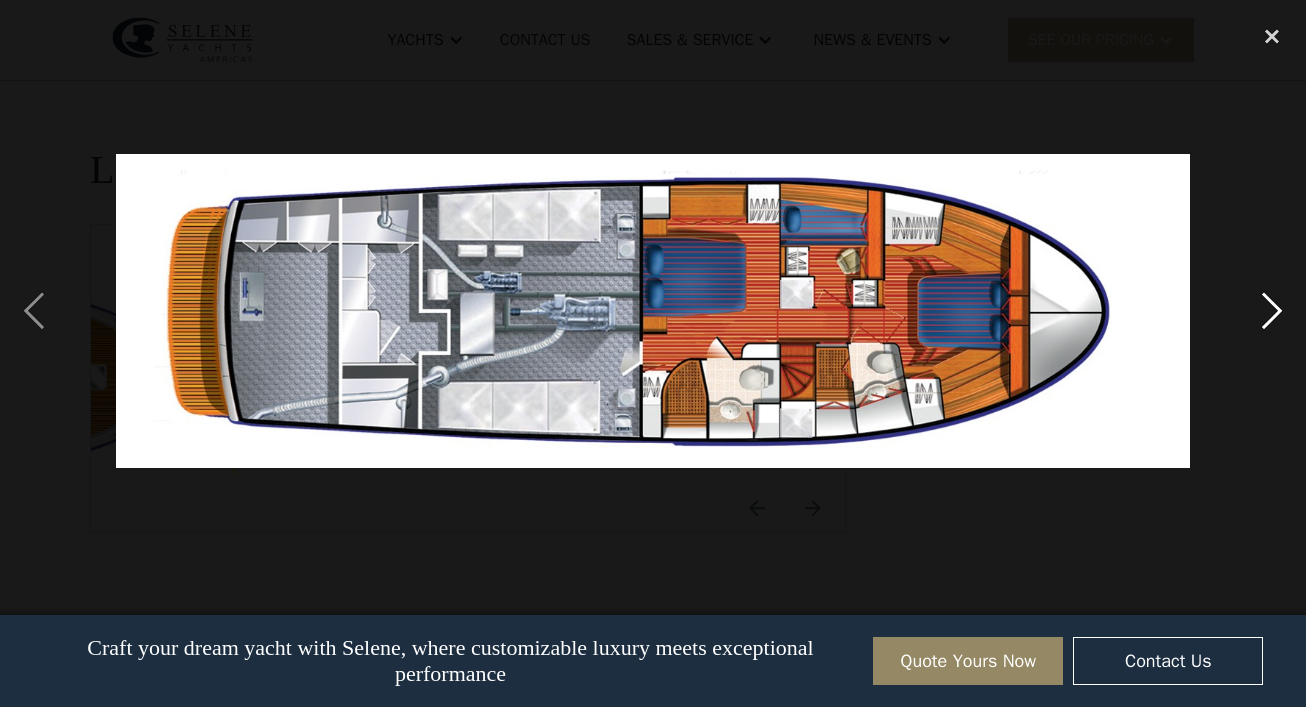 click at bounding box center [1272, 311] 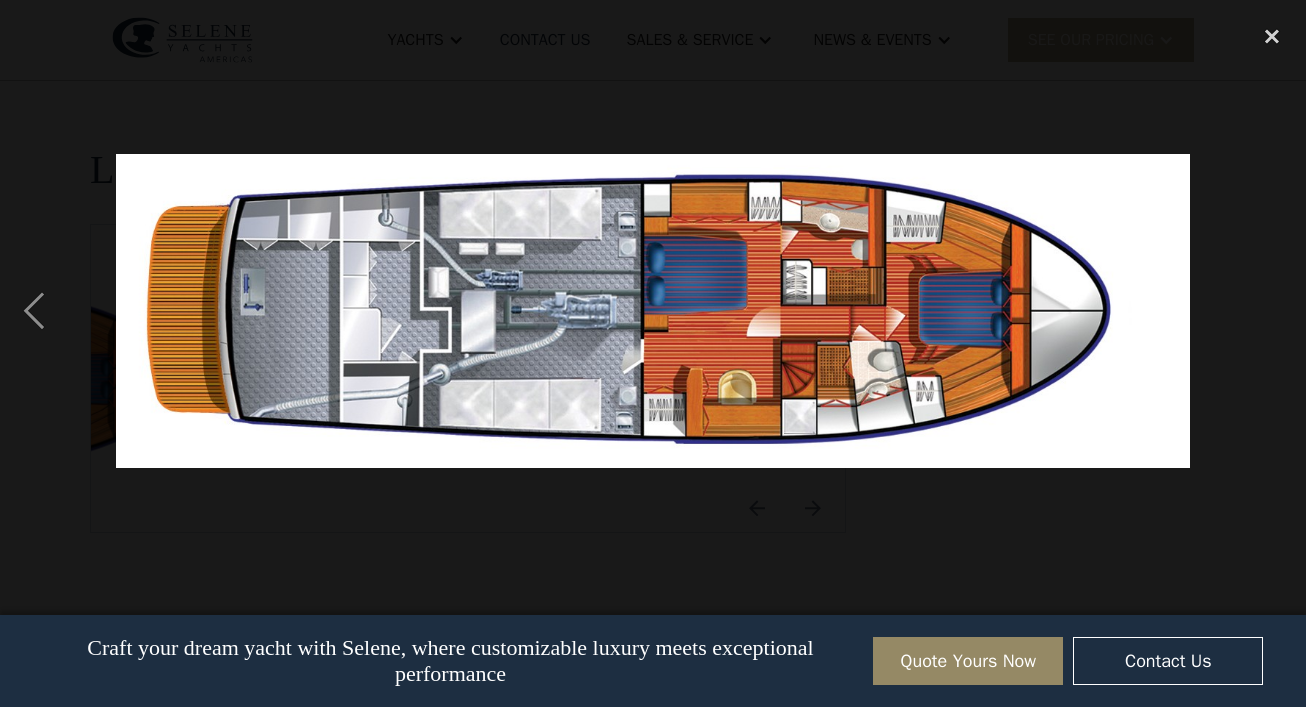 click at bounding box center (1272, 311) 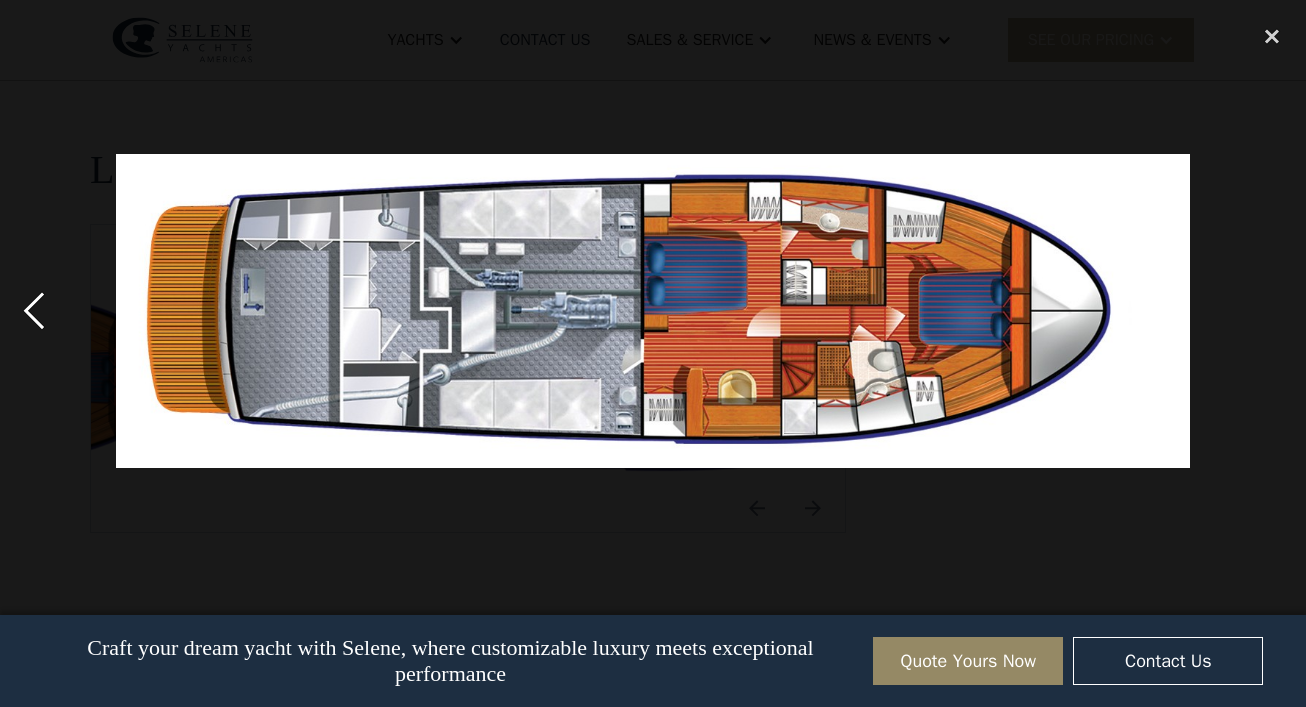 click at bounding box center (34, 311) 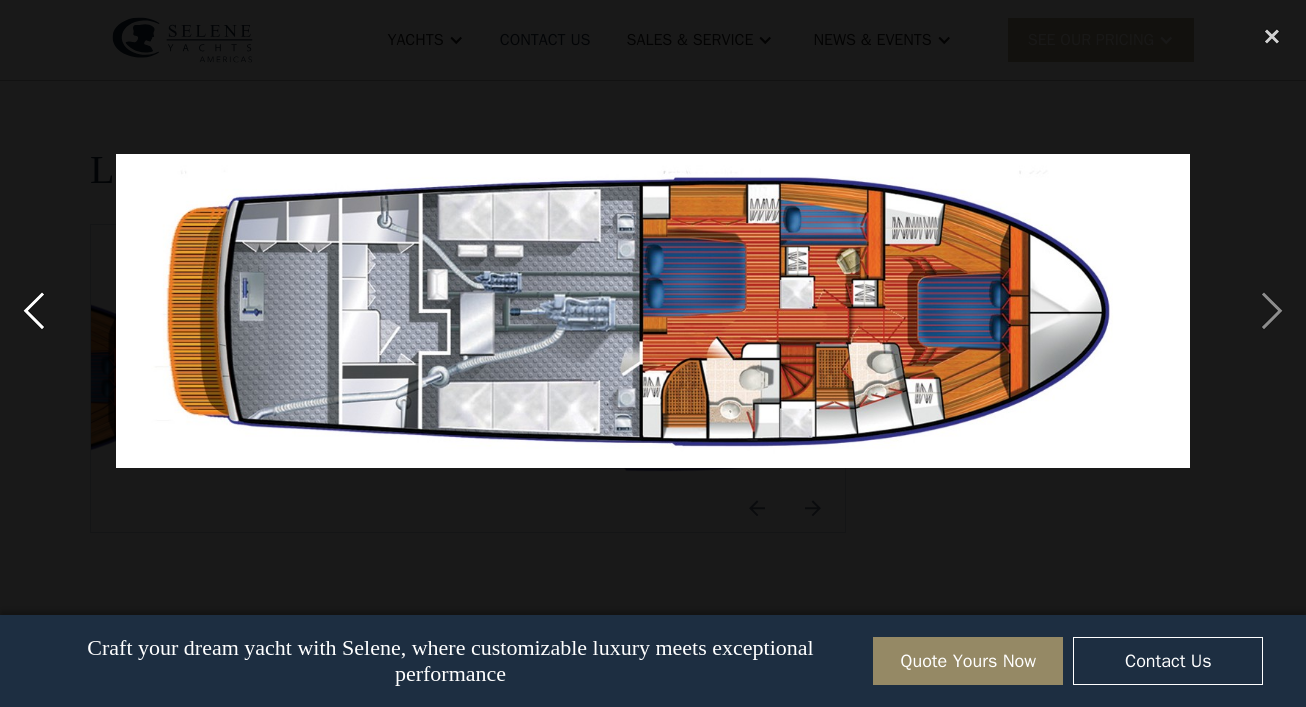 click at bounding box center [34, 311] 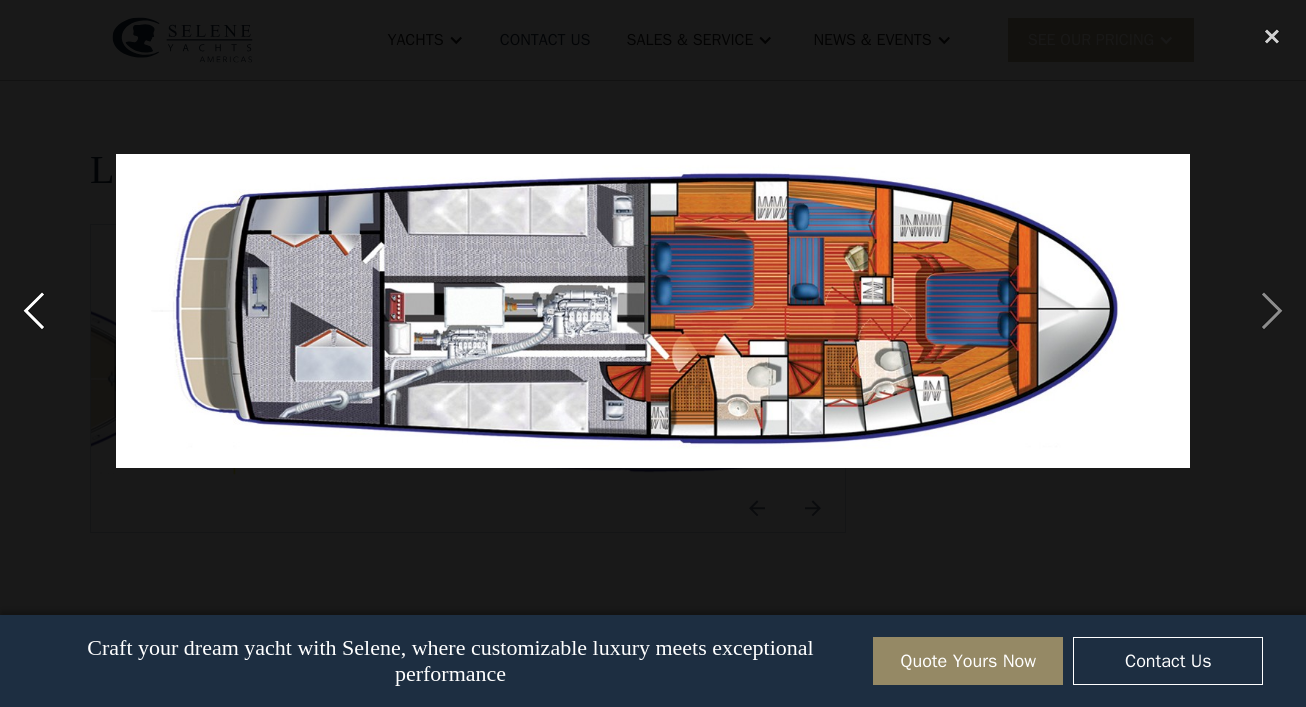 click at bounding box center [34, 311] 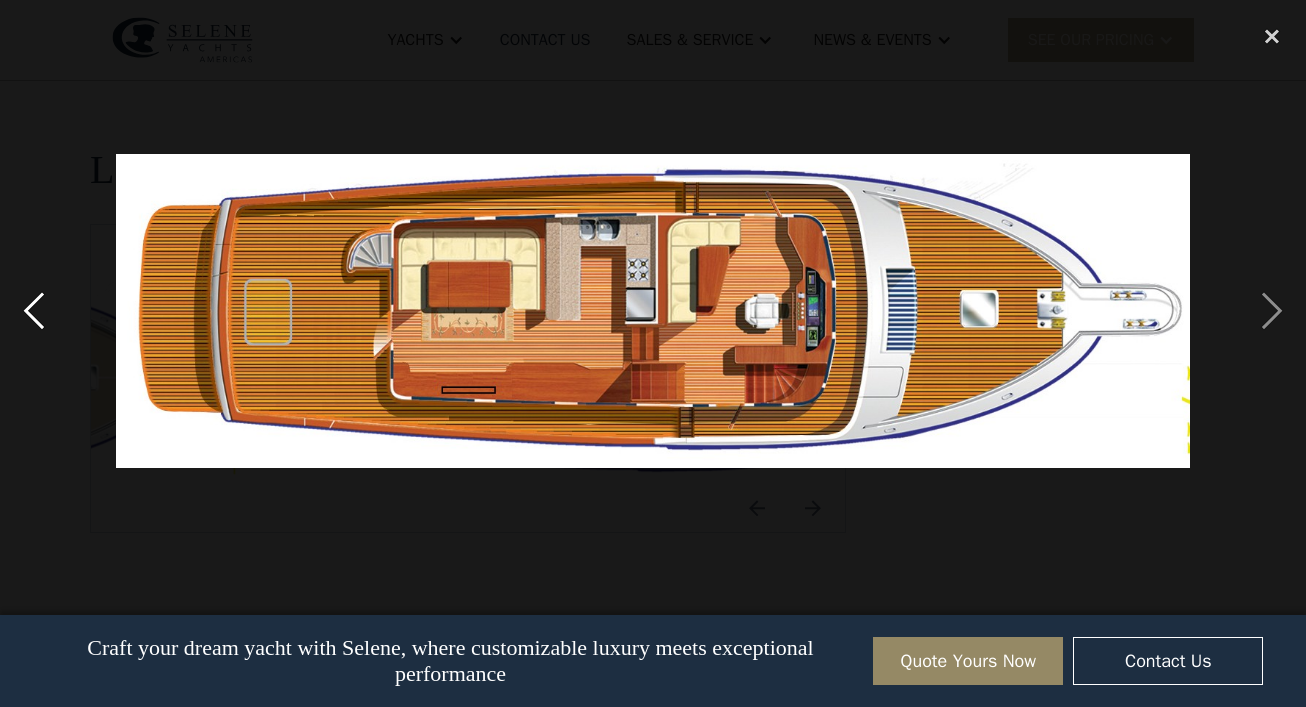 click at bounding box center [34, 311] 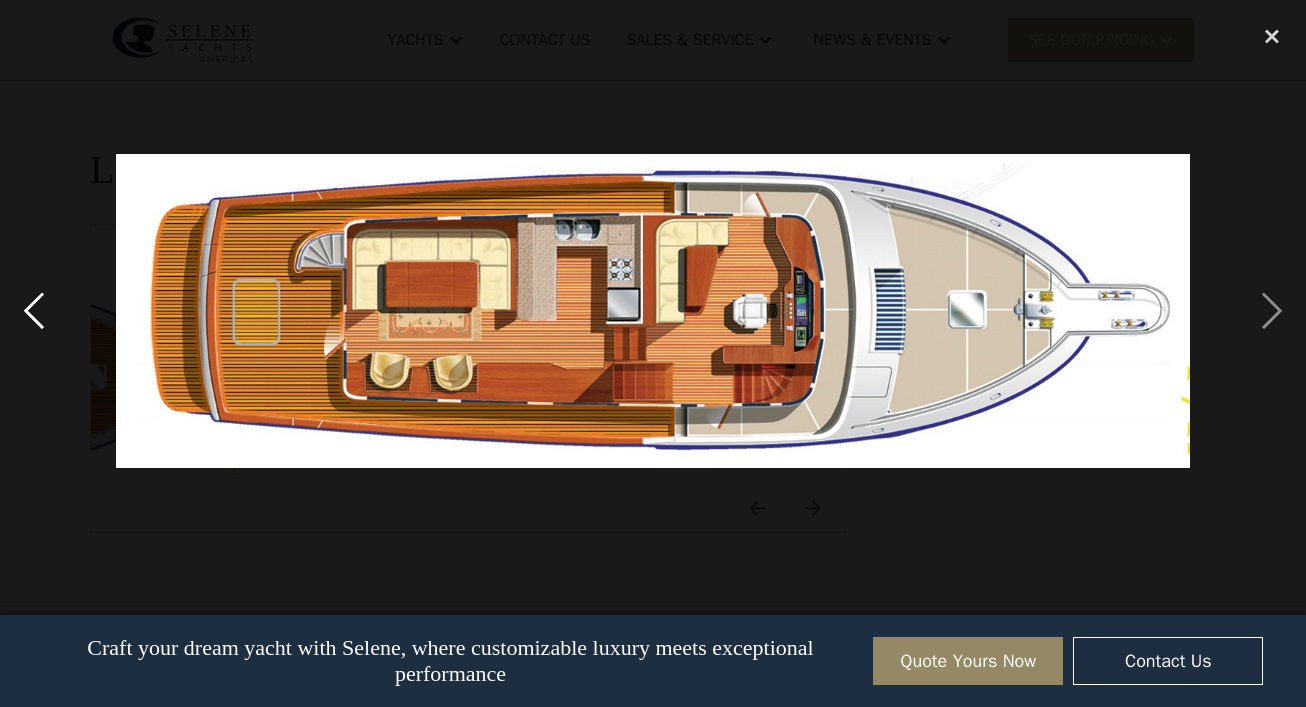 click at bounding box center [34, 311] 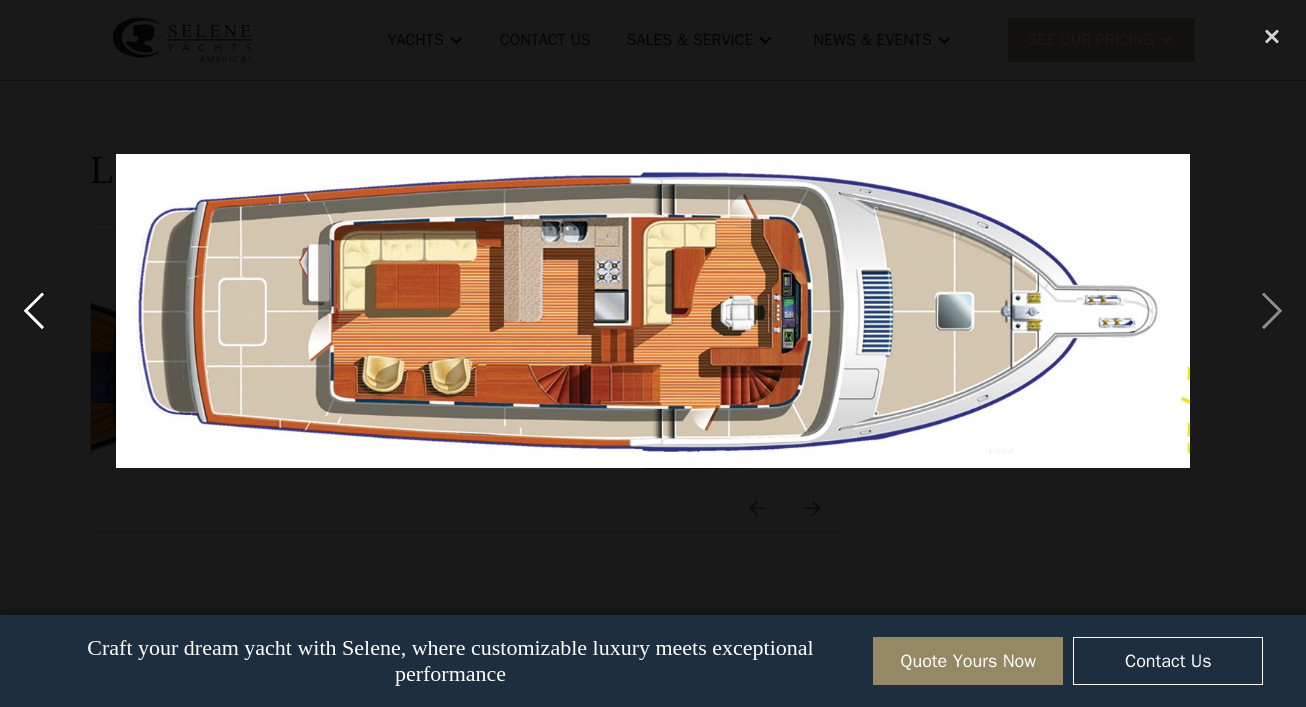 click at bounding box center (34, 311) 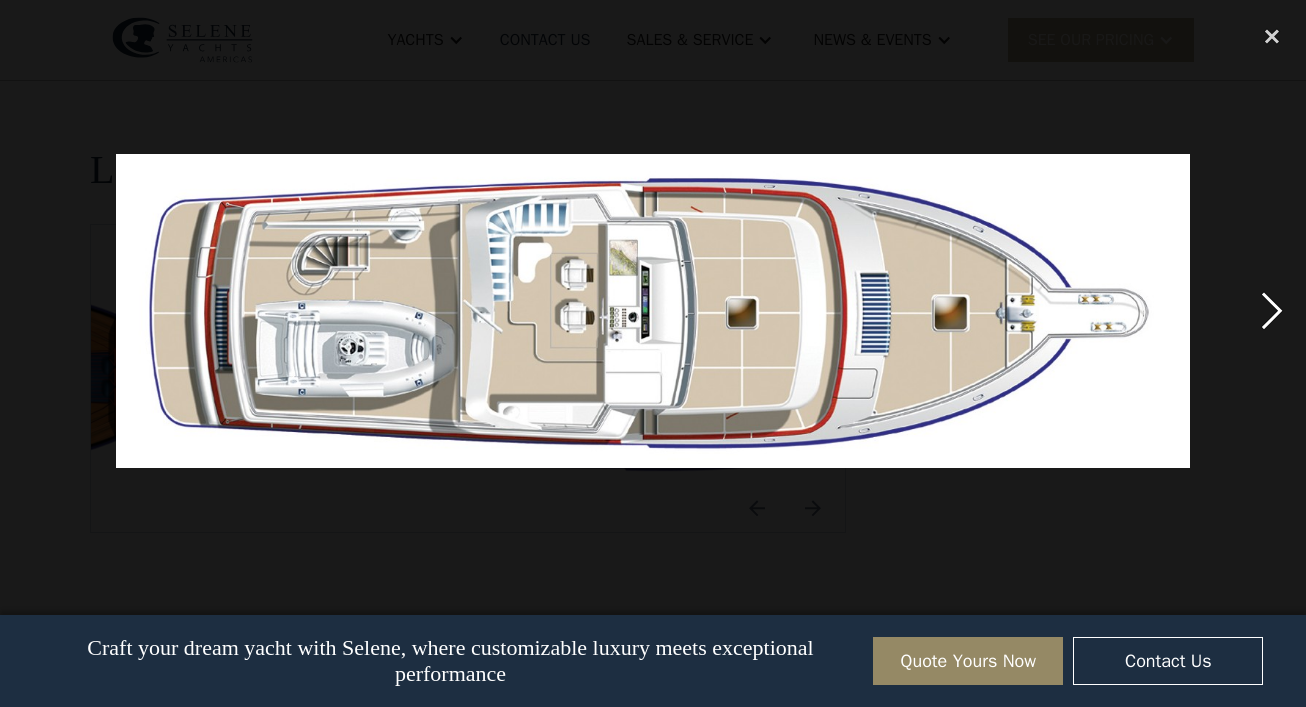 click at bounding box center (1272, 311) 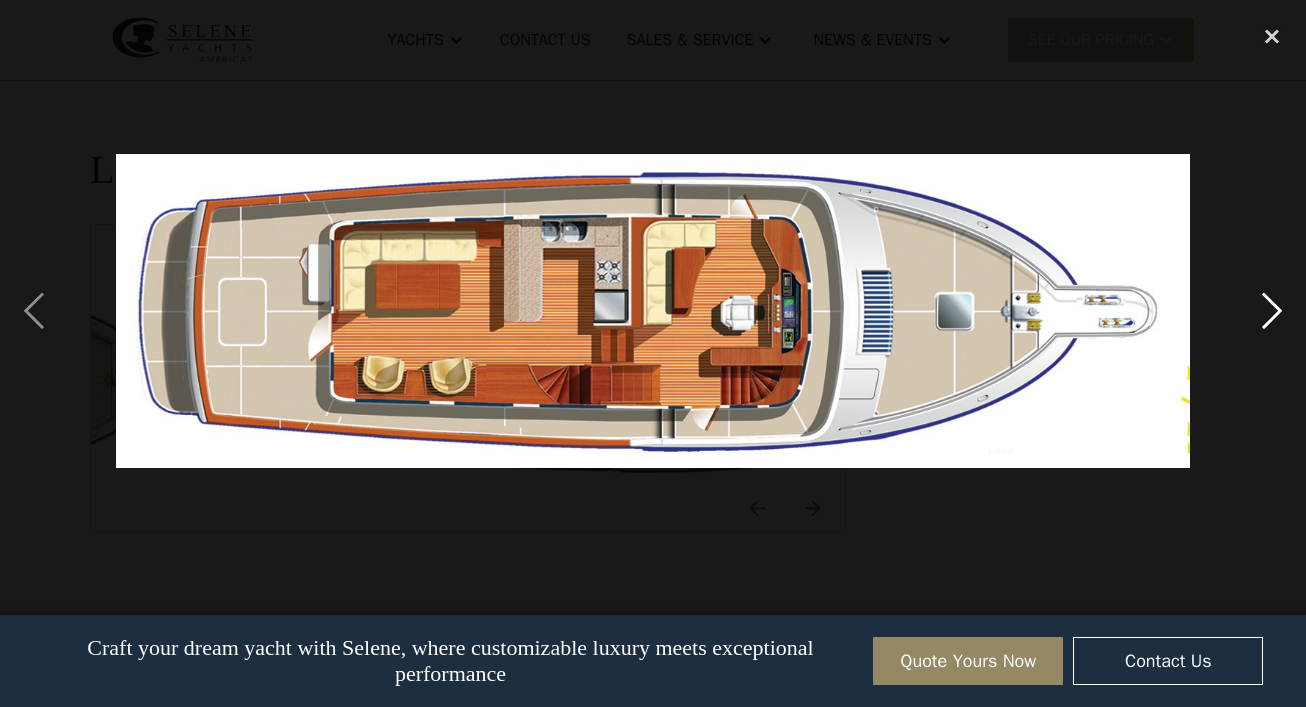 click at bounding box center (1272, 311) 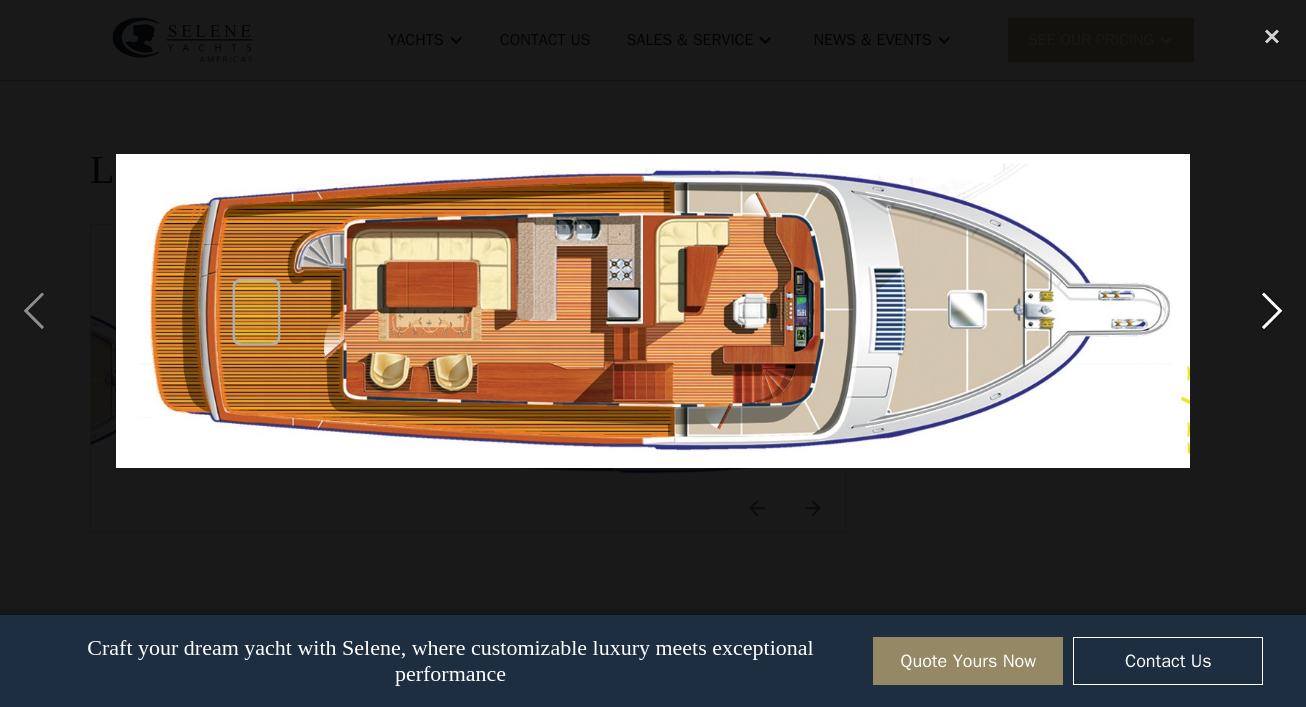 click at bounding box center (1272, 311) 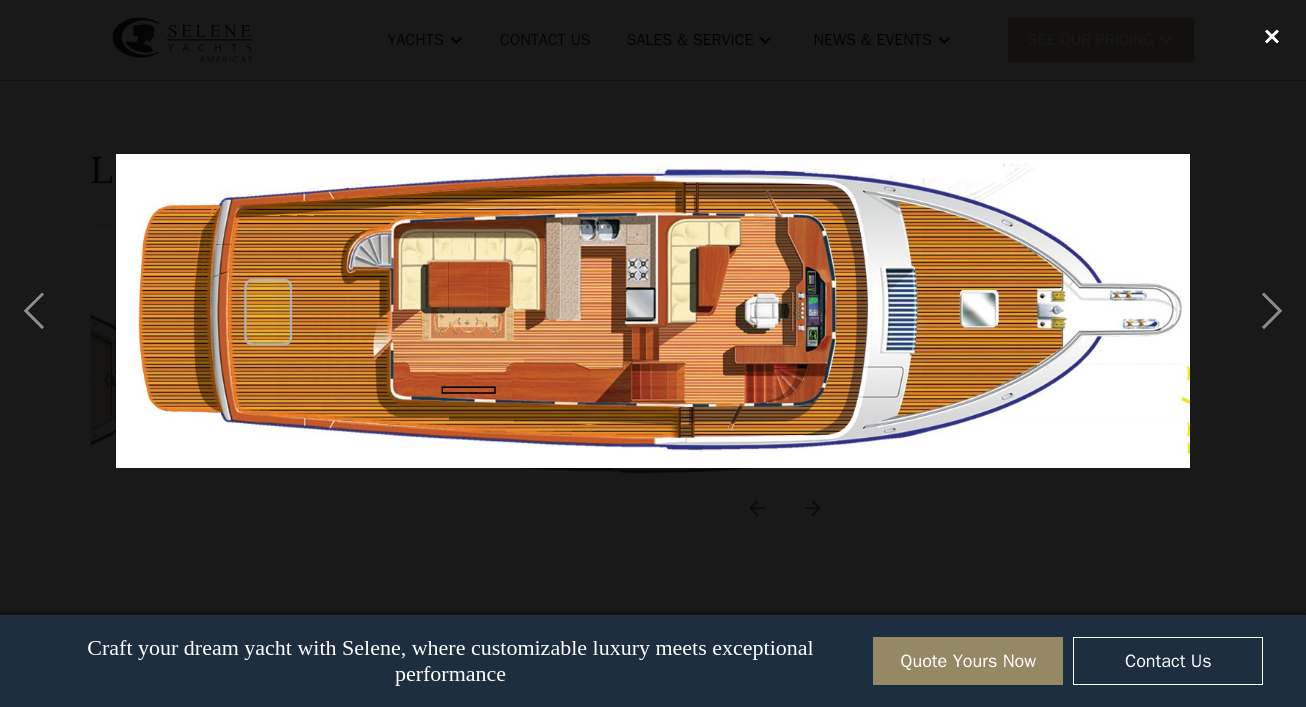 click at bounding box center [1272, 36] 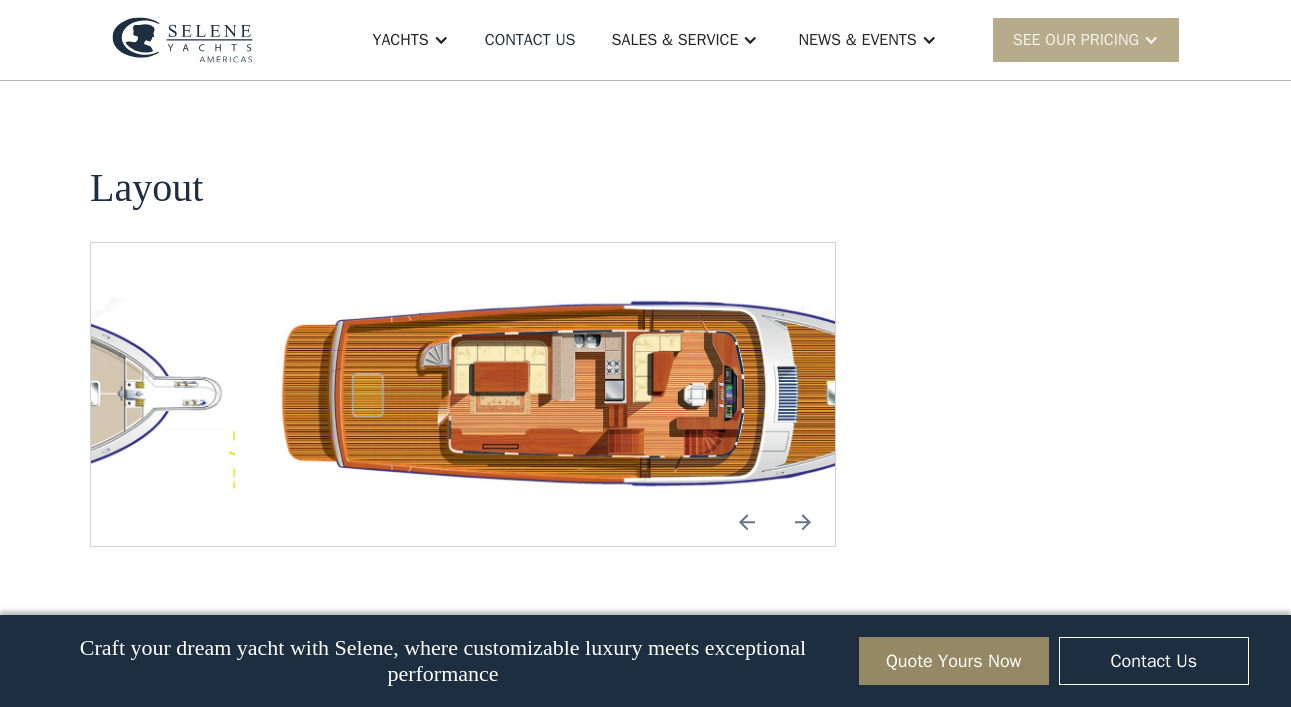 click on "**********" at bounding box center (1032, -1302) 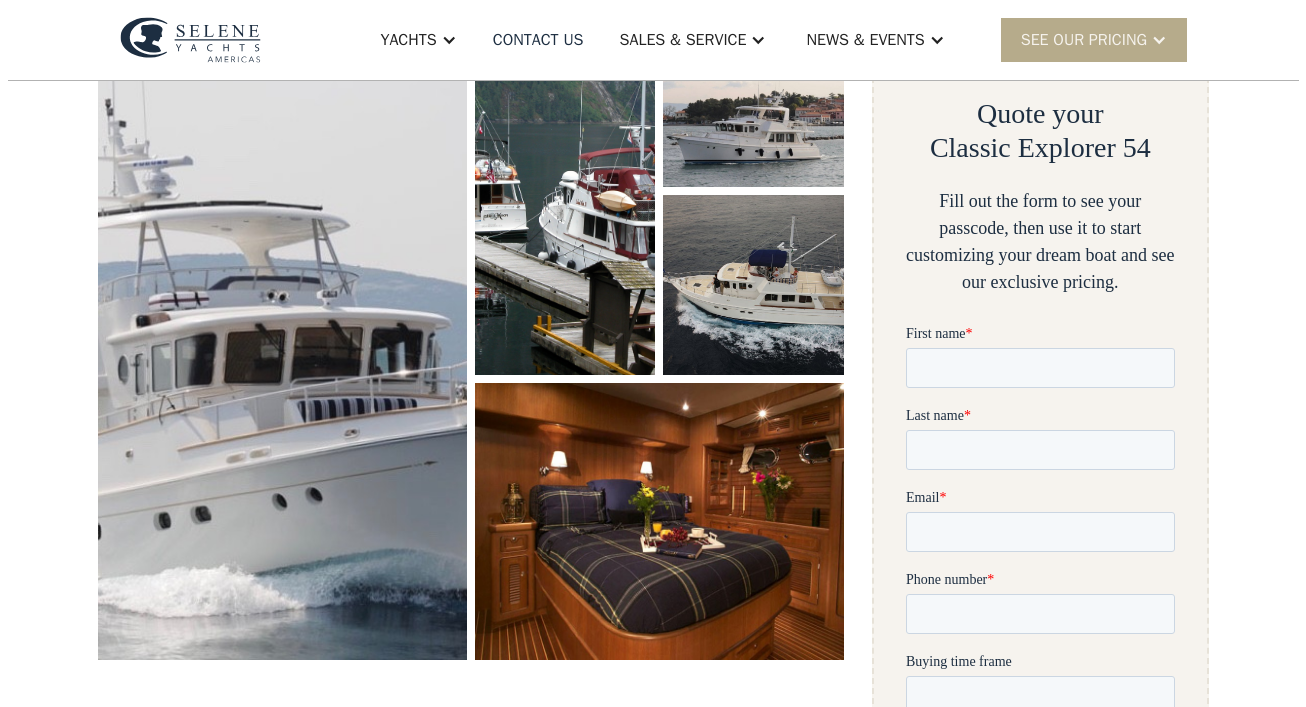 scroll, scrollTop: 354, scrollLeft: 0, axis: vertical 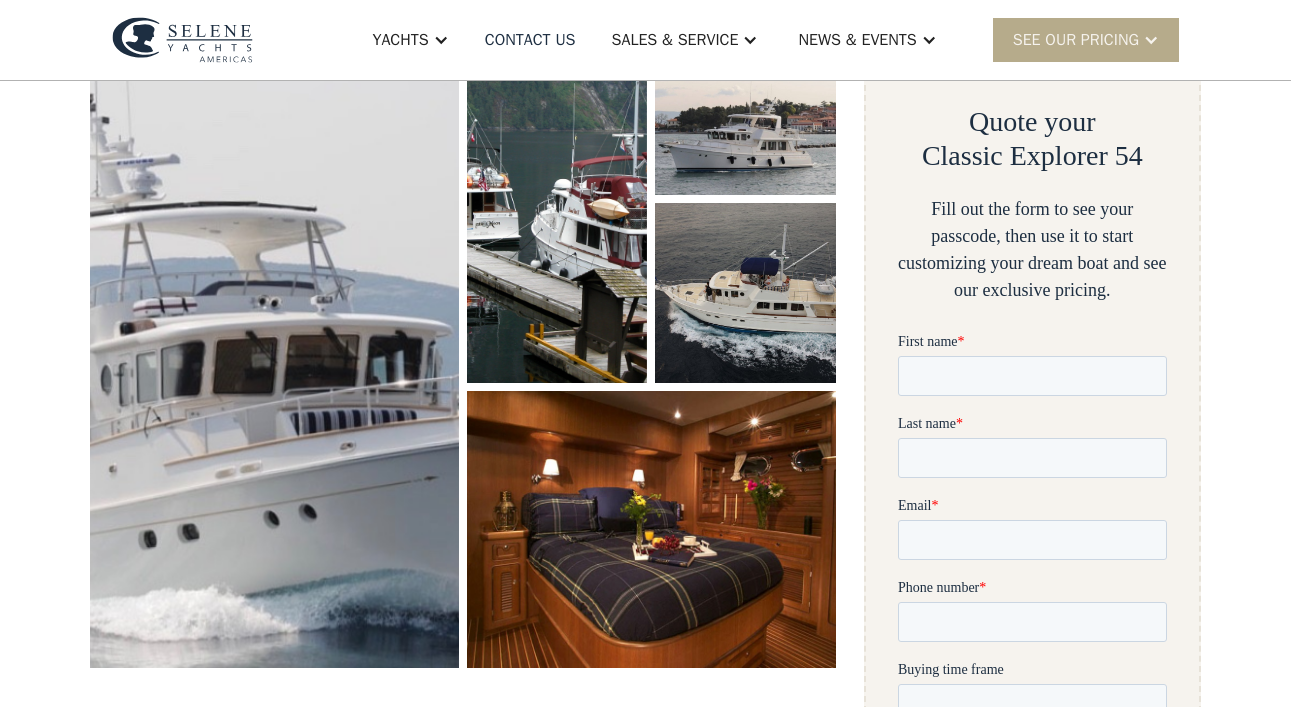 click at bounding box center [275, 341] 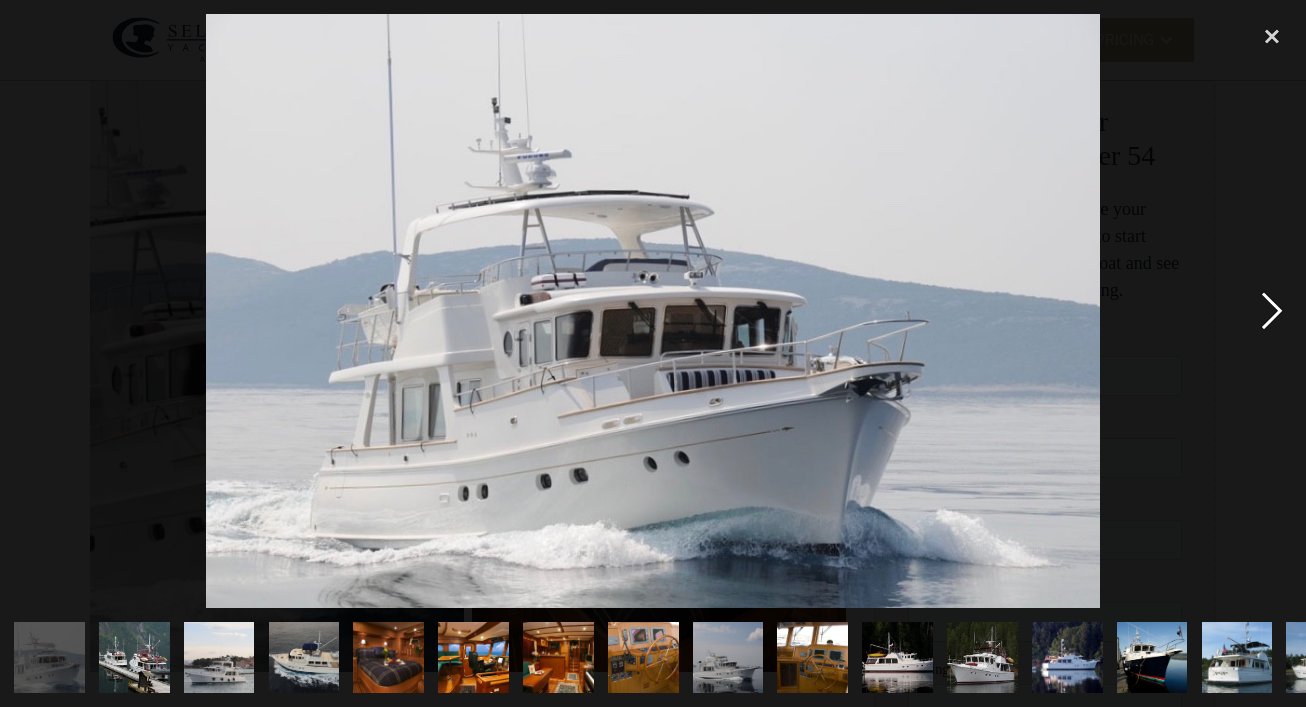 click at bounding box center [1272, 311] 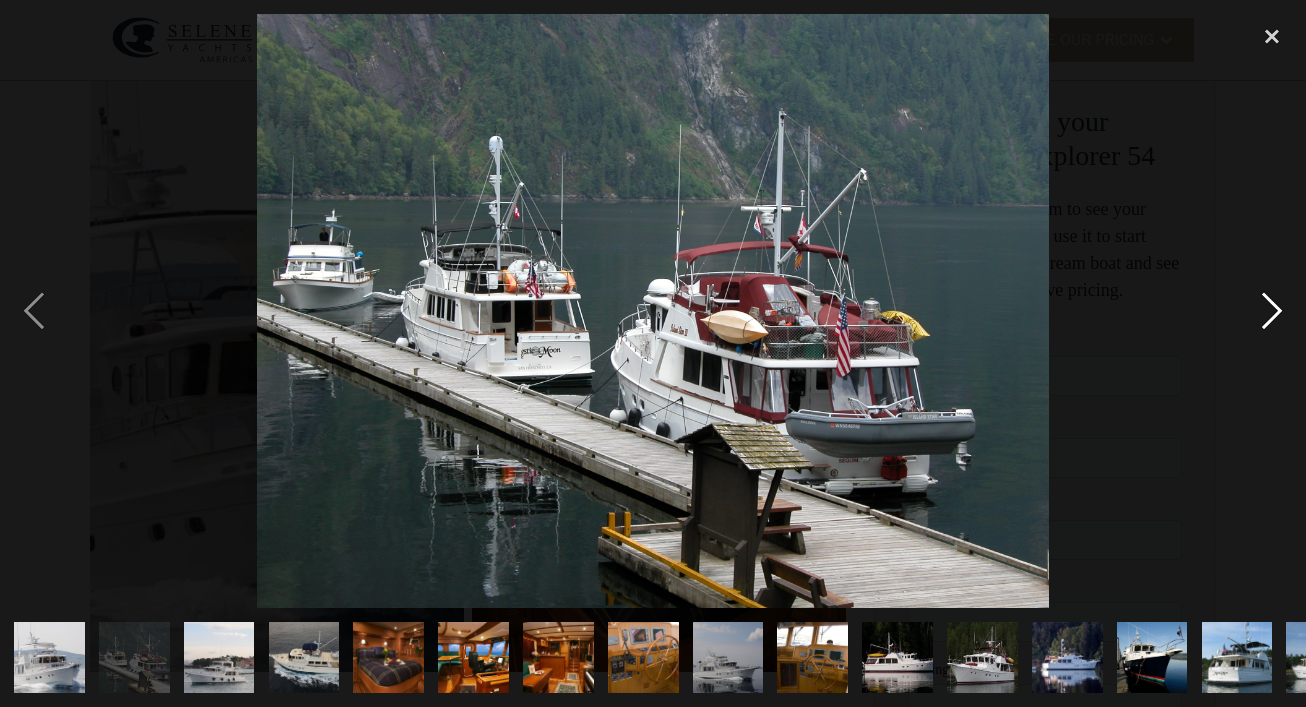 click at bounding box center [1272, 311] 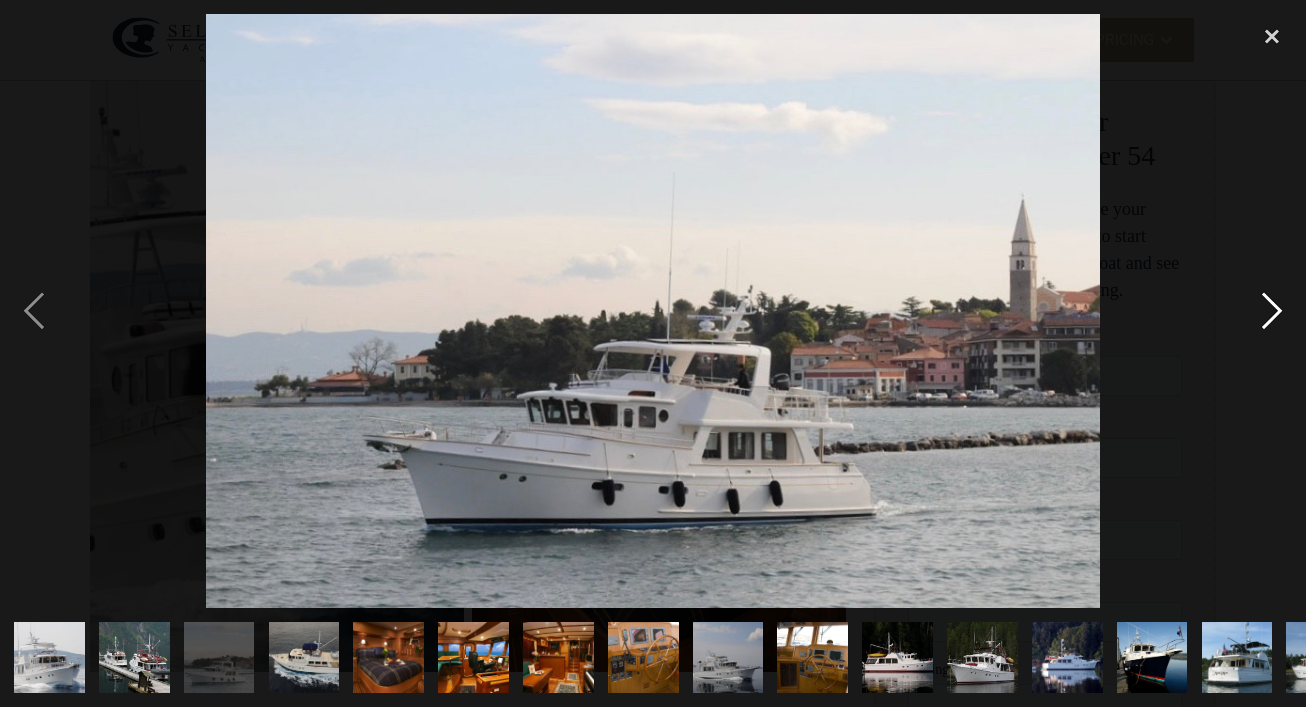 click at bounding box center [1272, 311] 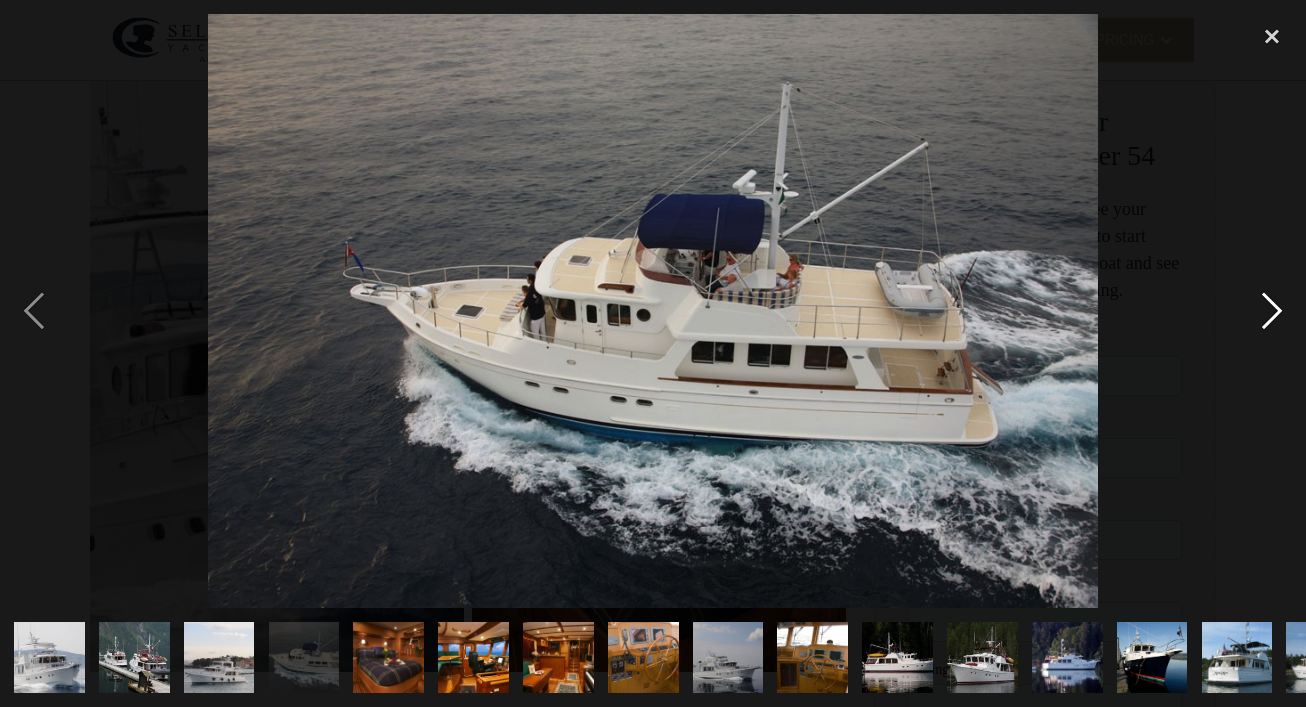 click at bounding box center [1272, 311] 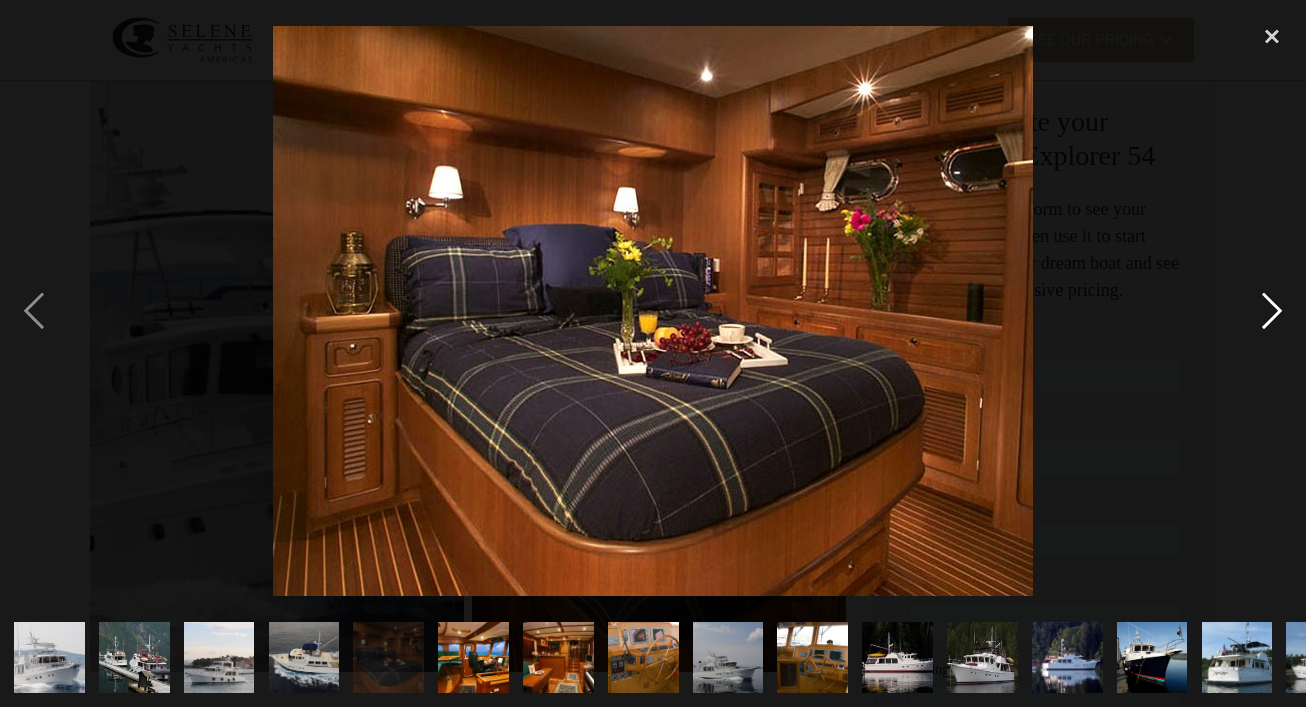 click at bounding box center [1272, 311] 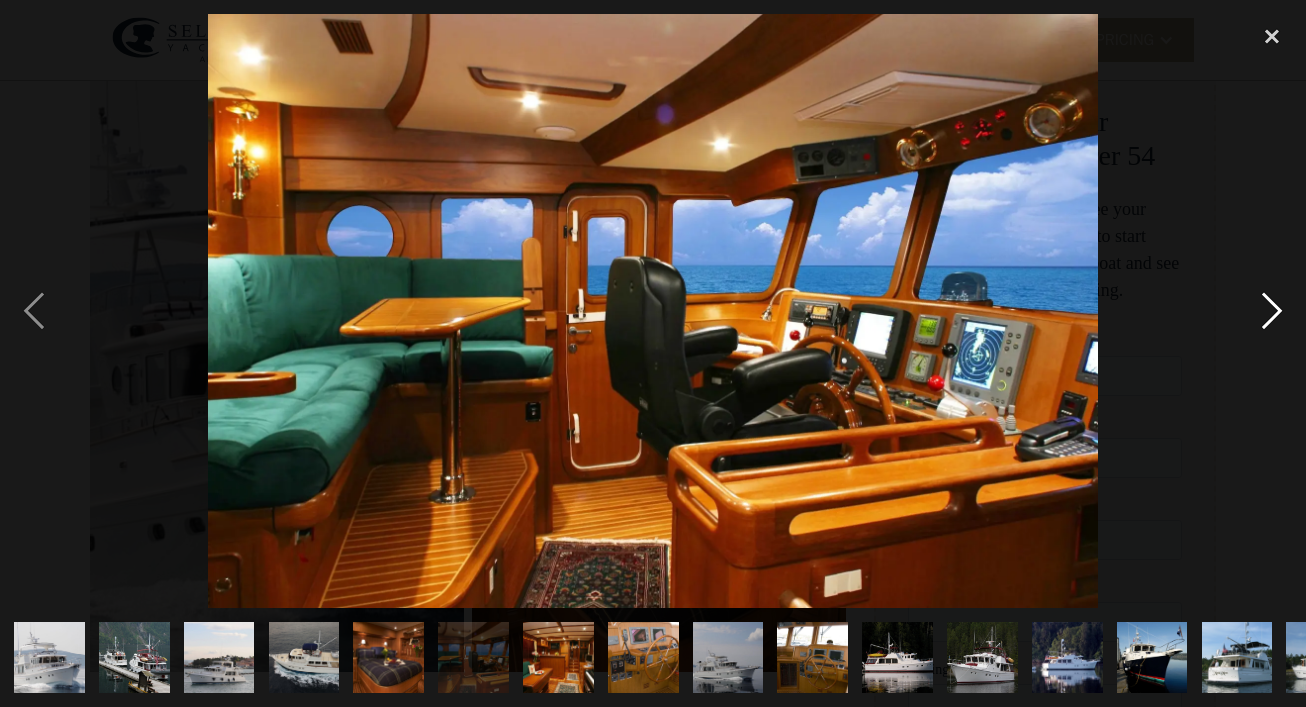 click at bounding box center [1272, 311] 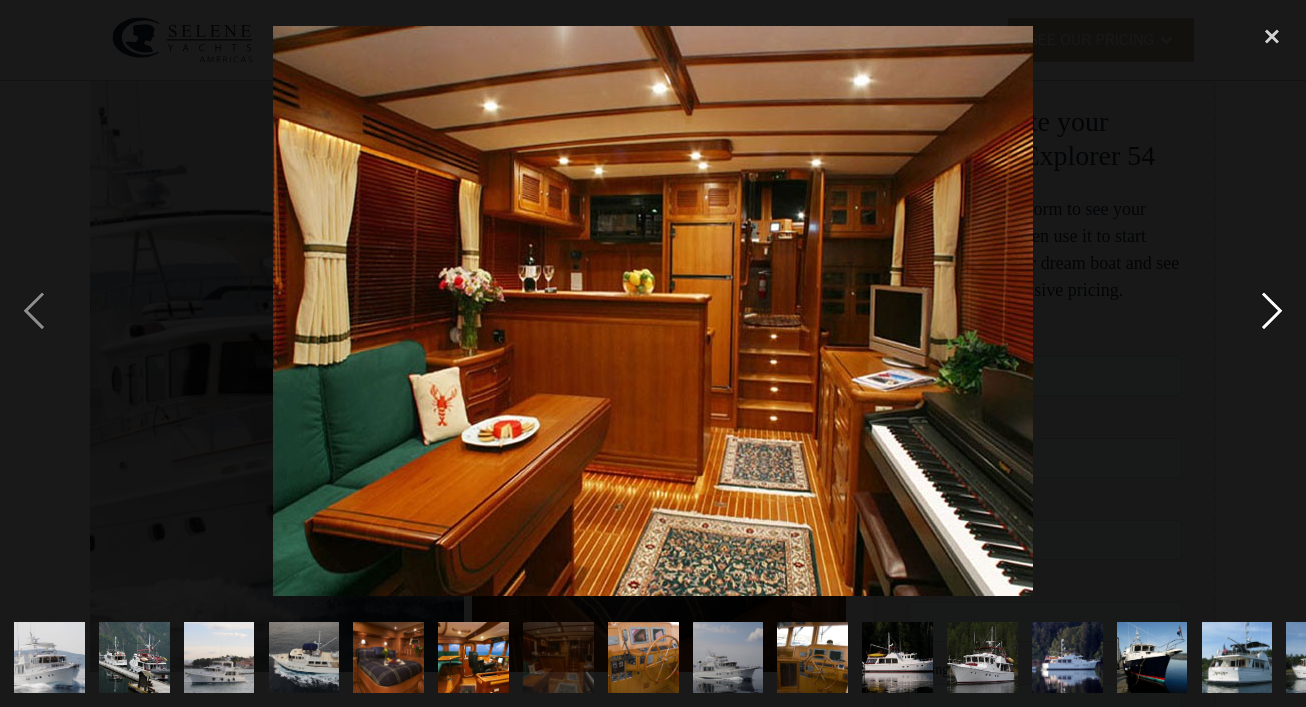 click at bounding box center [1272, 311] 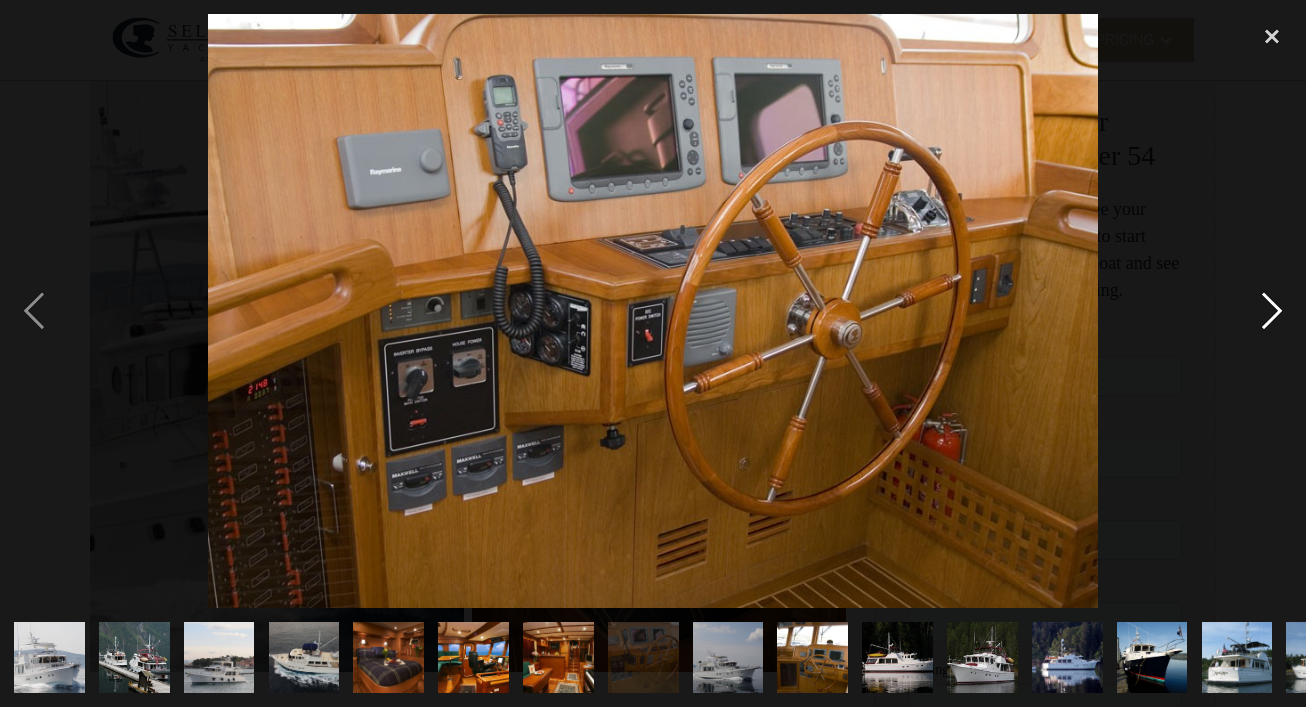 click at bounding box center [1272, 311] 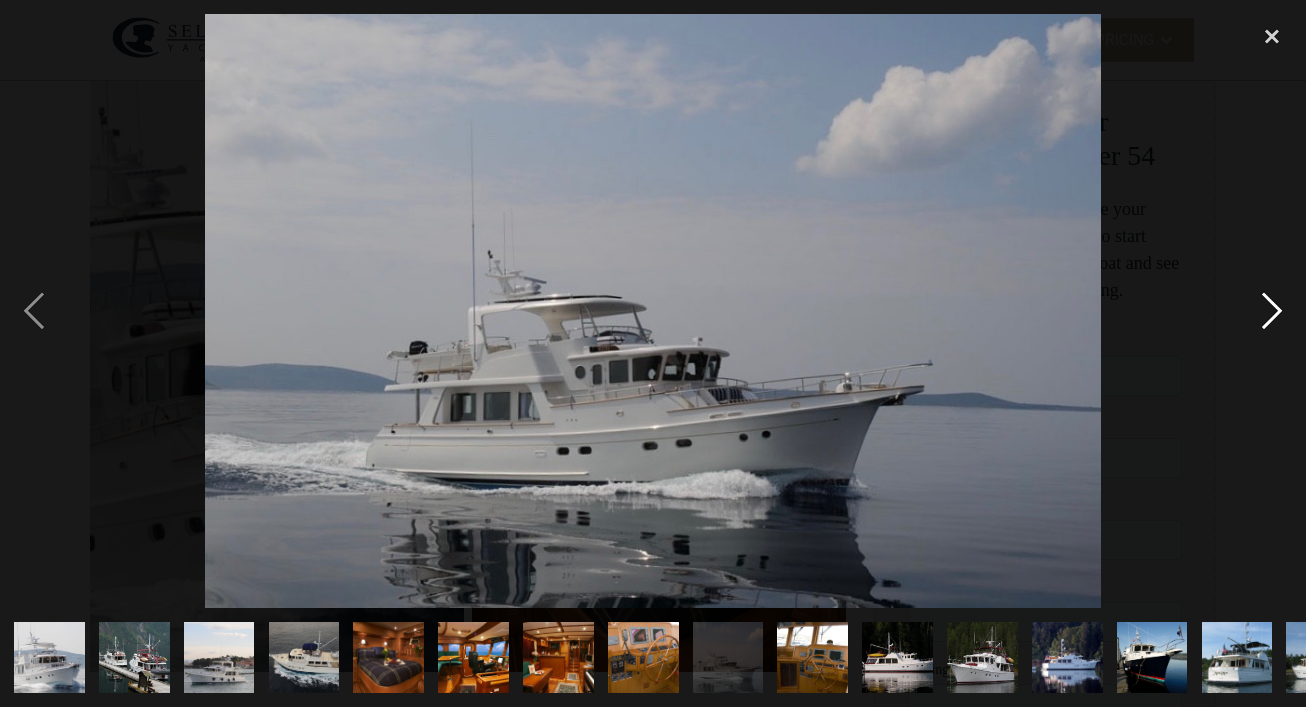 click at bounding box center (1272, 311) 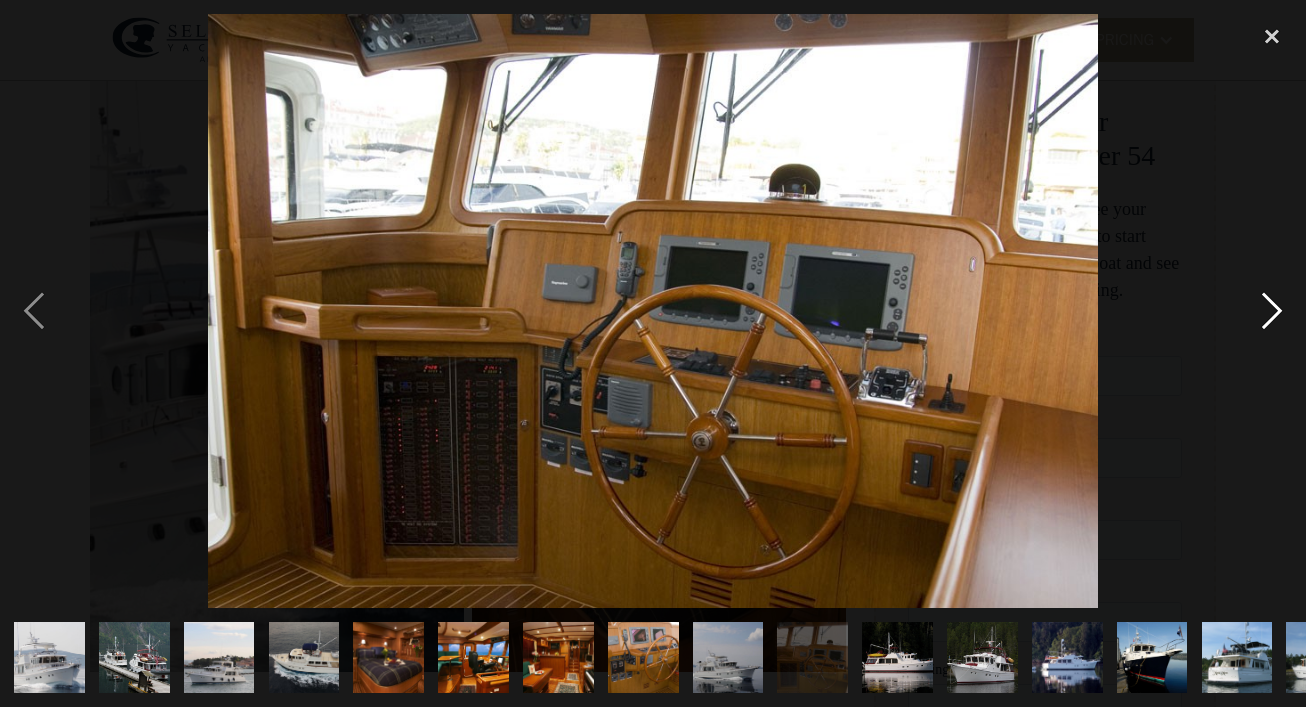 click at bounding box center [1272, 311] 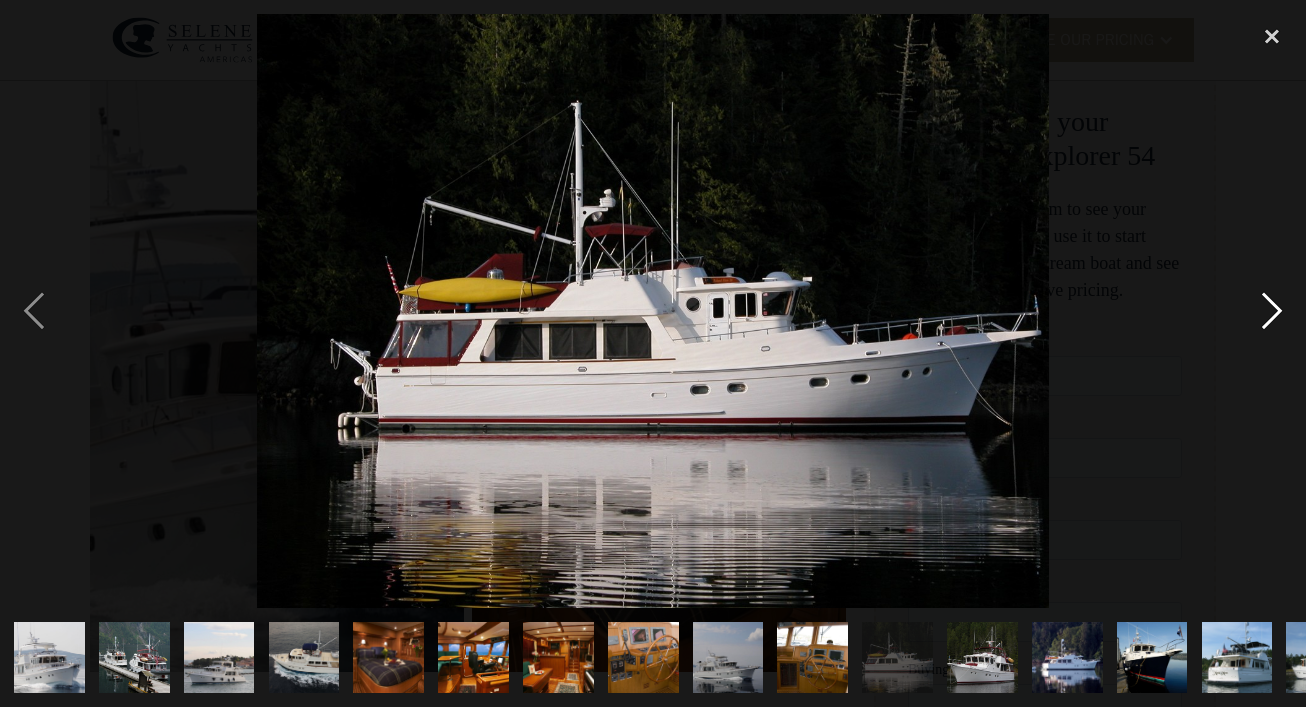 click at bounding box center [1272, 311] 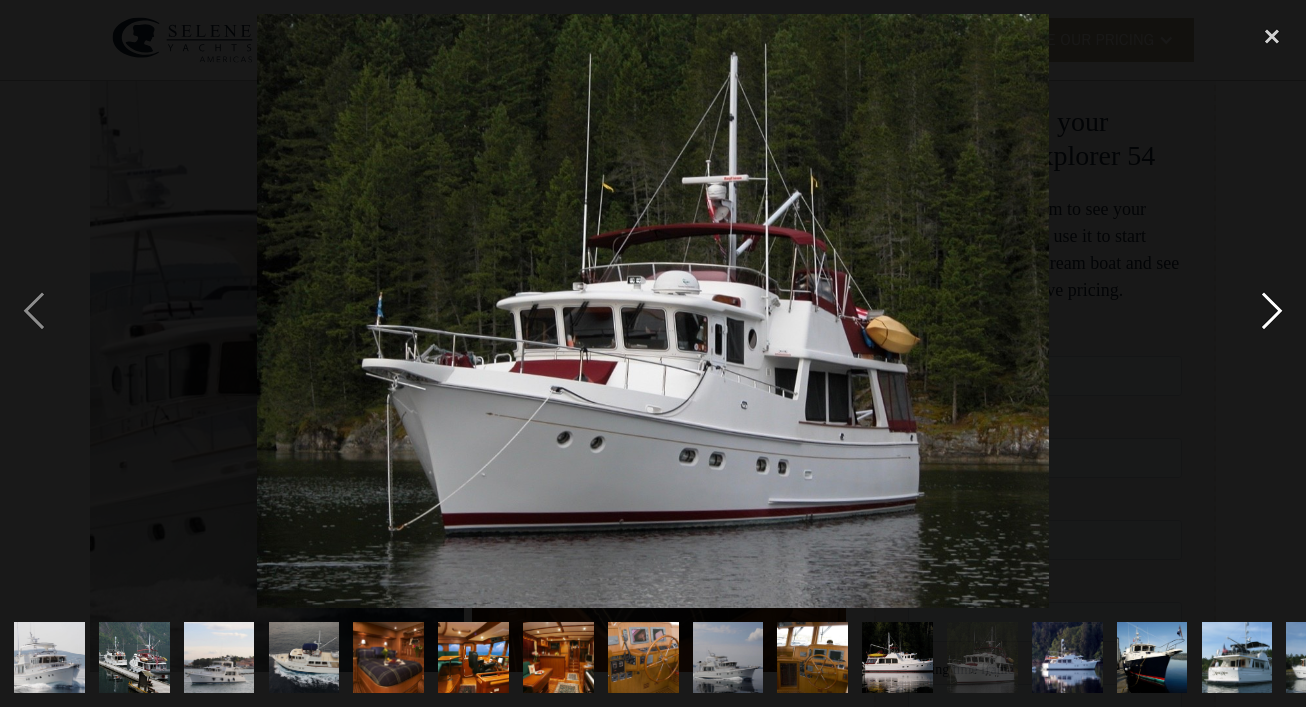click at bounding box center (1272, 311) 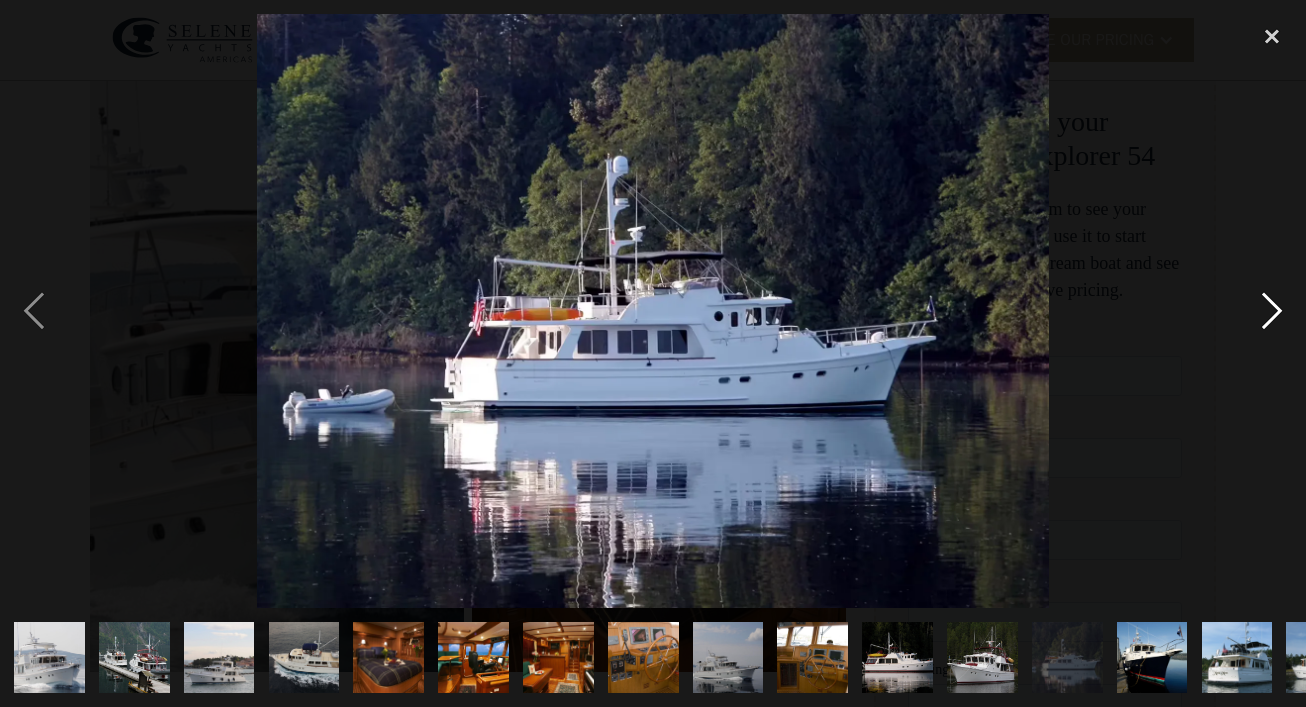 click at bounding box center [1272, 311] 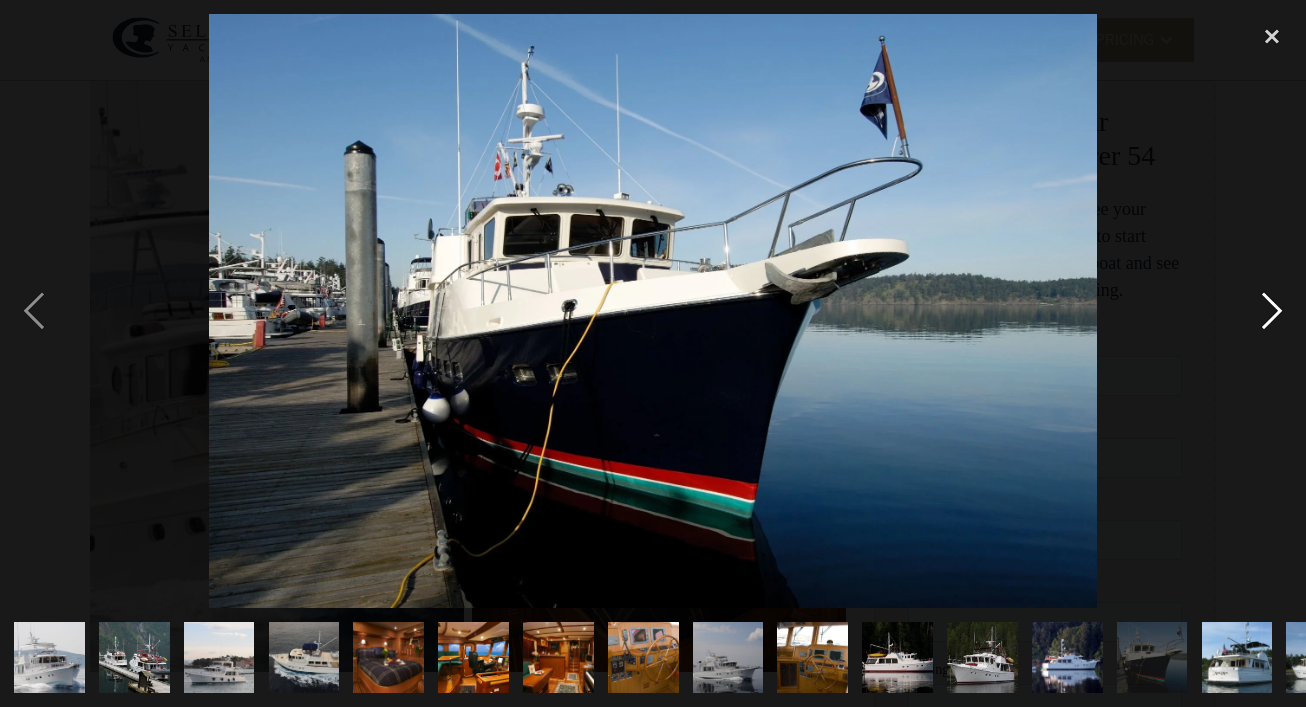 click at bounding box center (1272, 311) 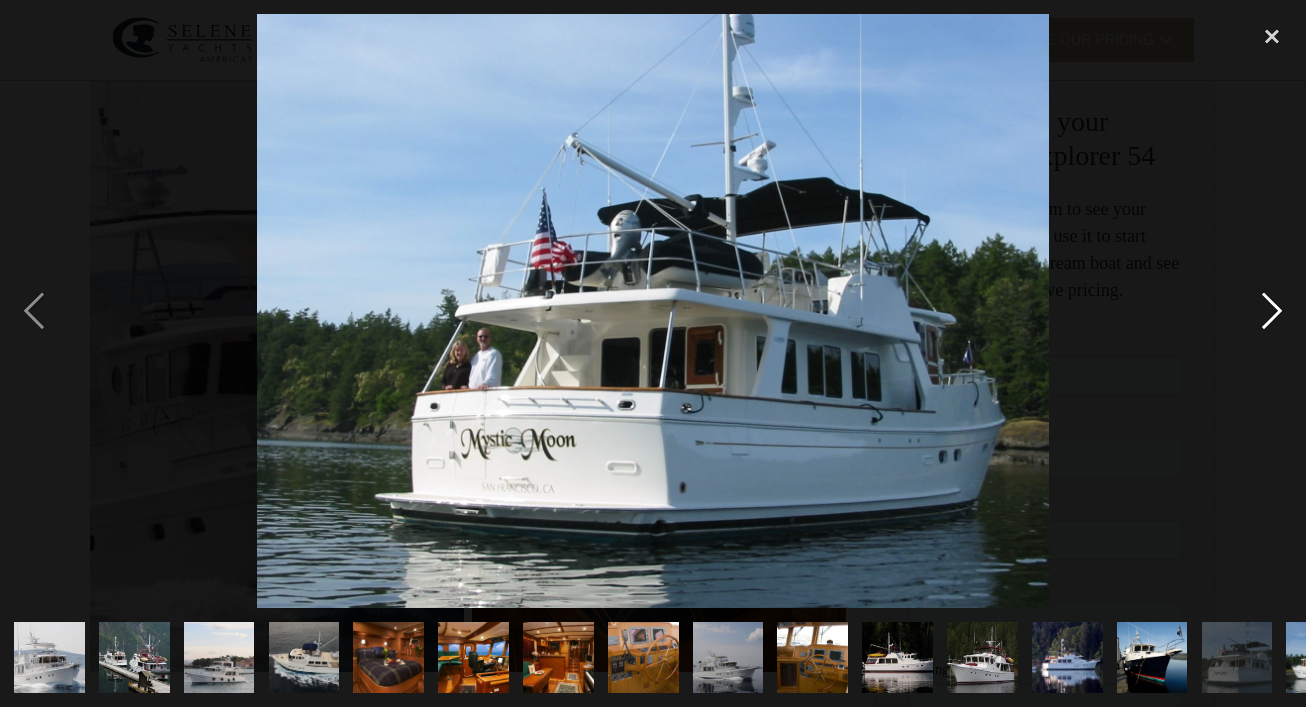 click at bounding box center (1272, 311) 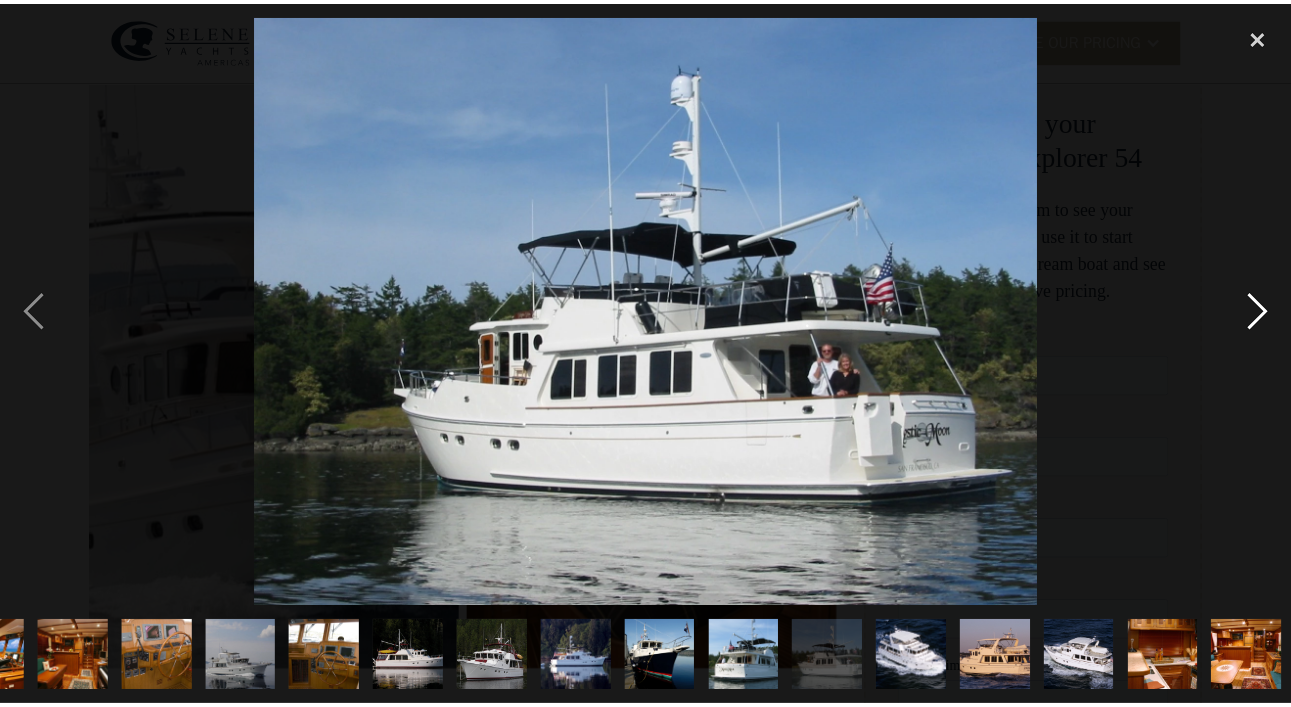 scroll, scrollTop: 0, scrollLeft: 489, axis: horizontal 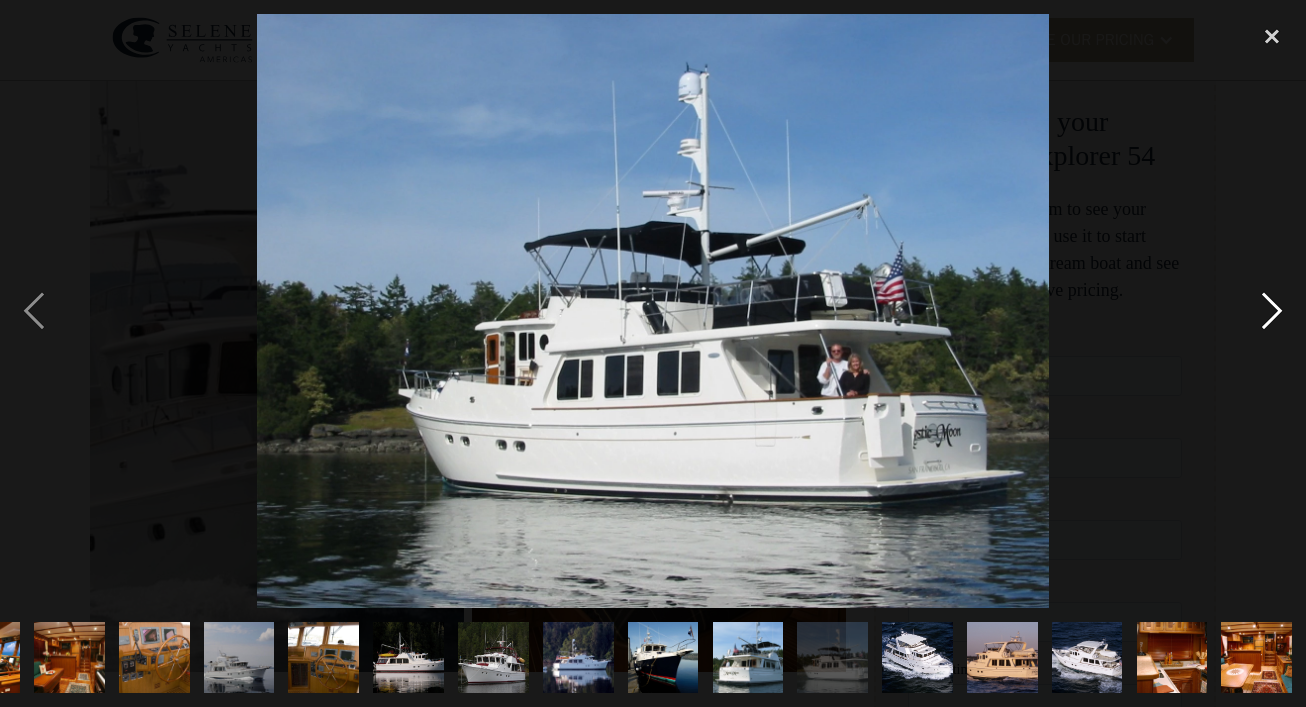 click at bounding box center (1272, 311) 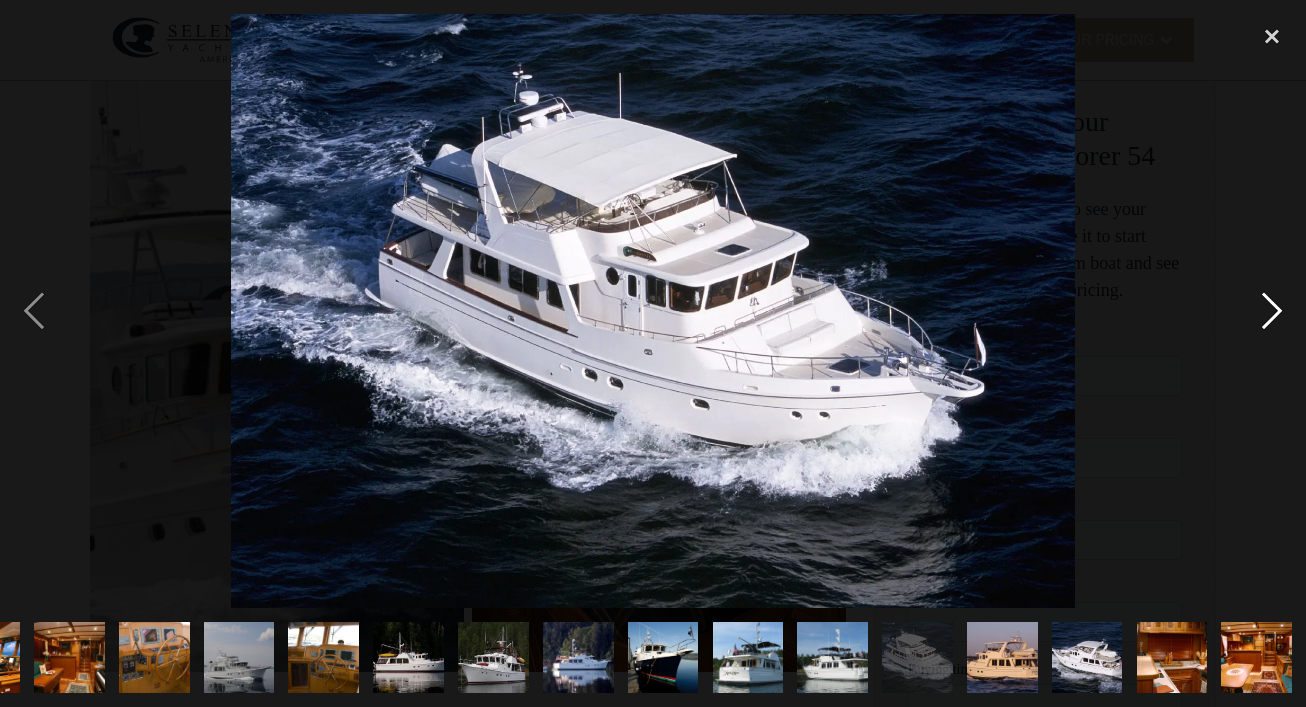 click at bounding box center [1272, 311] 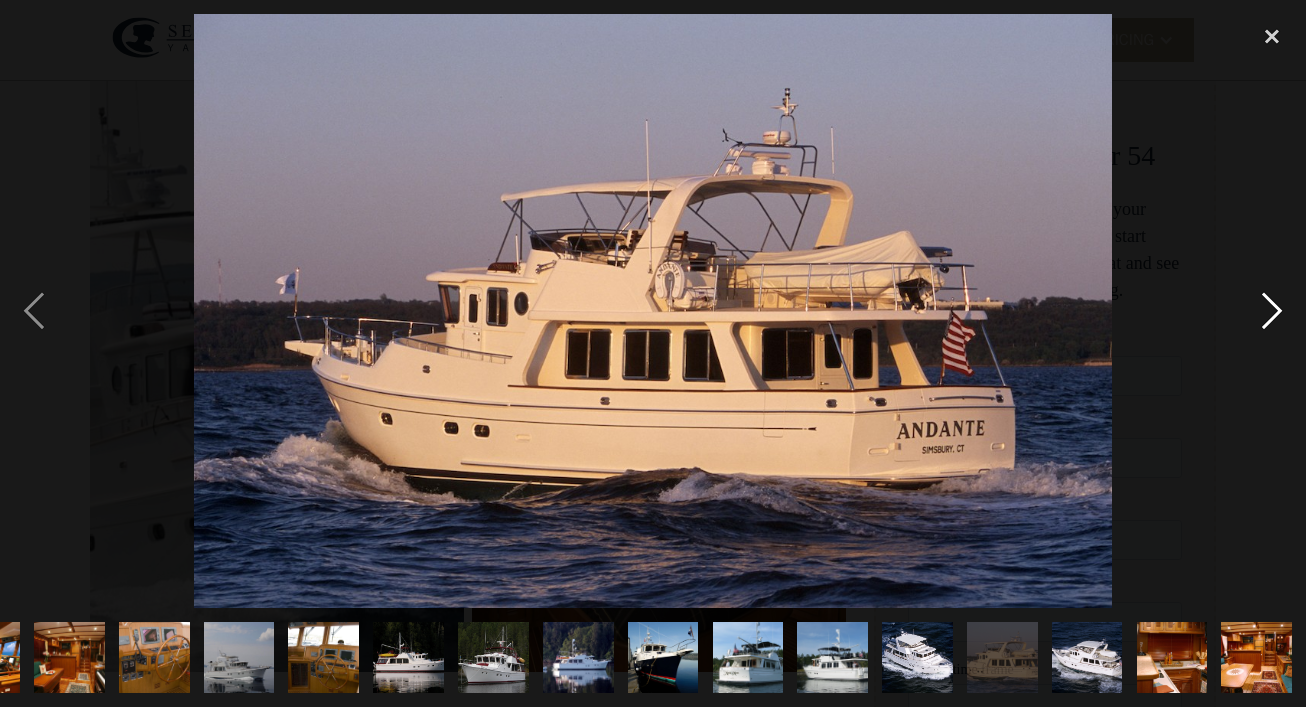 click at bounding box center (1272, 311) 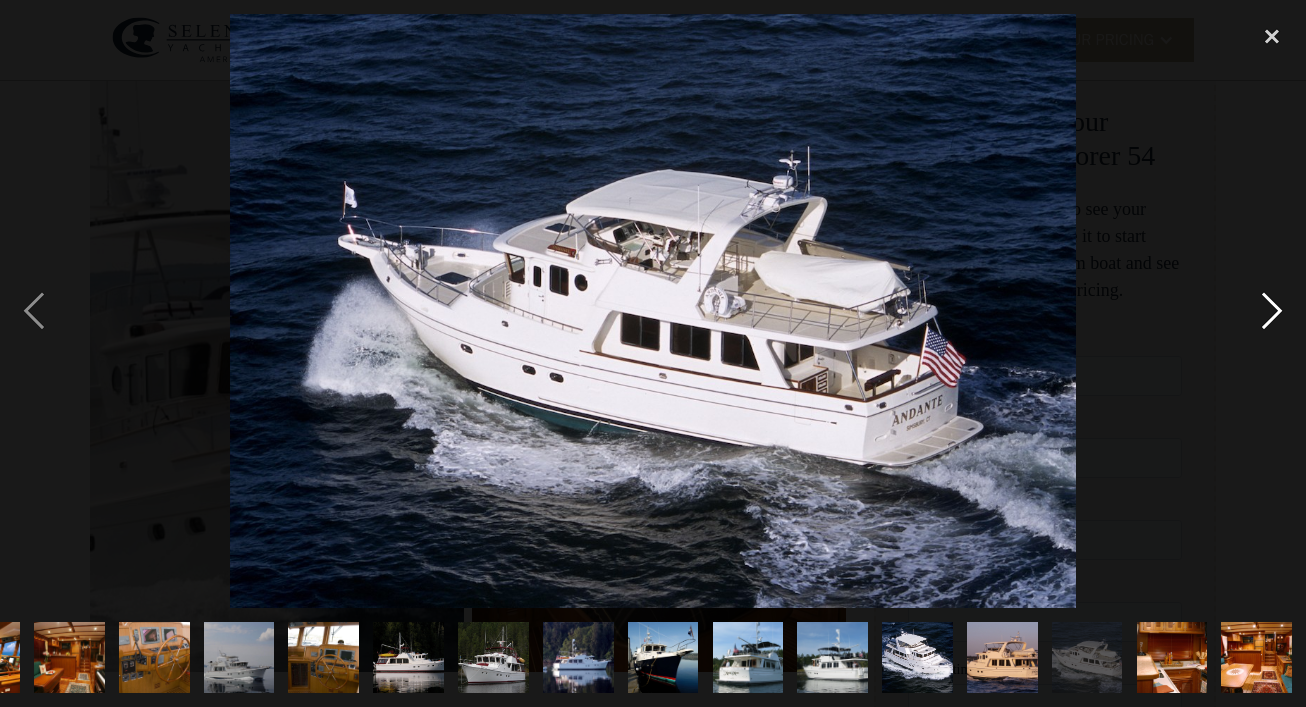 click at bounding box center [1272, 311] 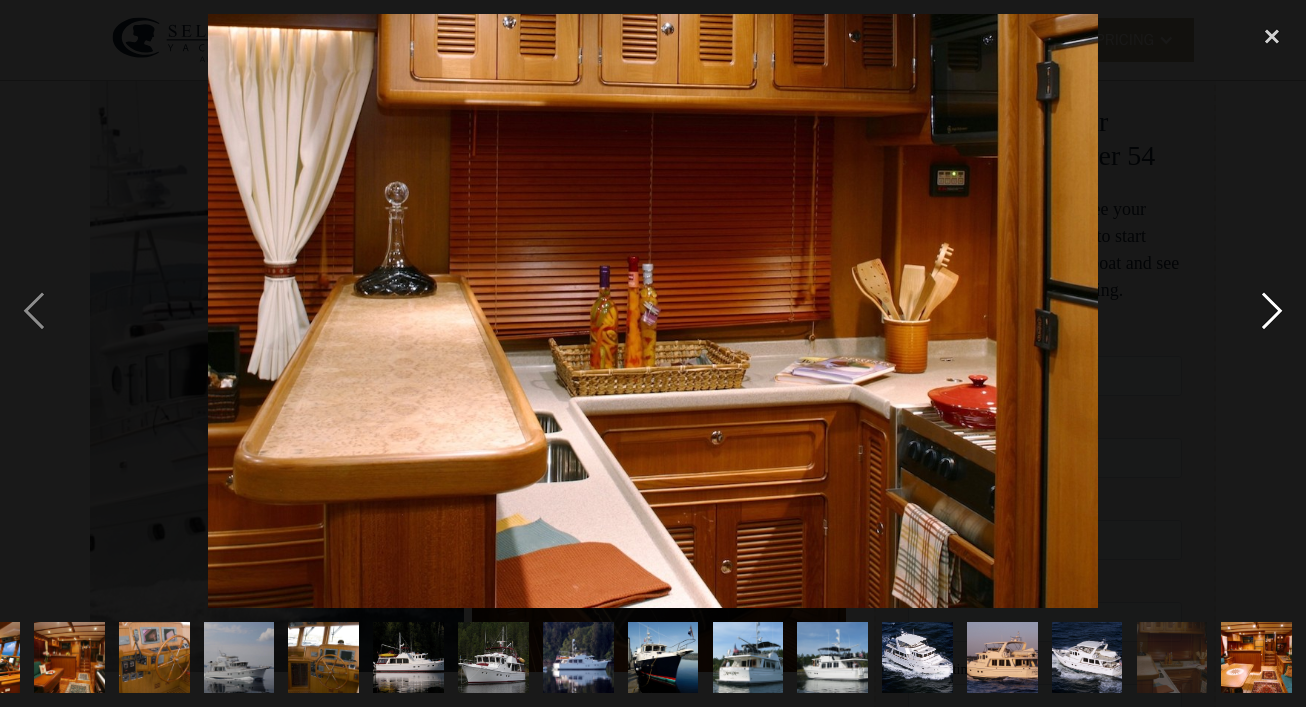 click at bounding box center [1272, 311] 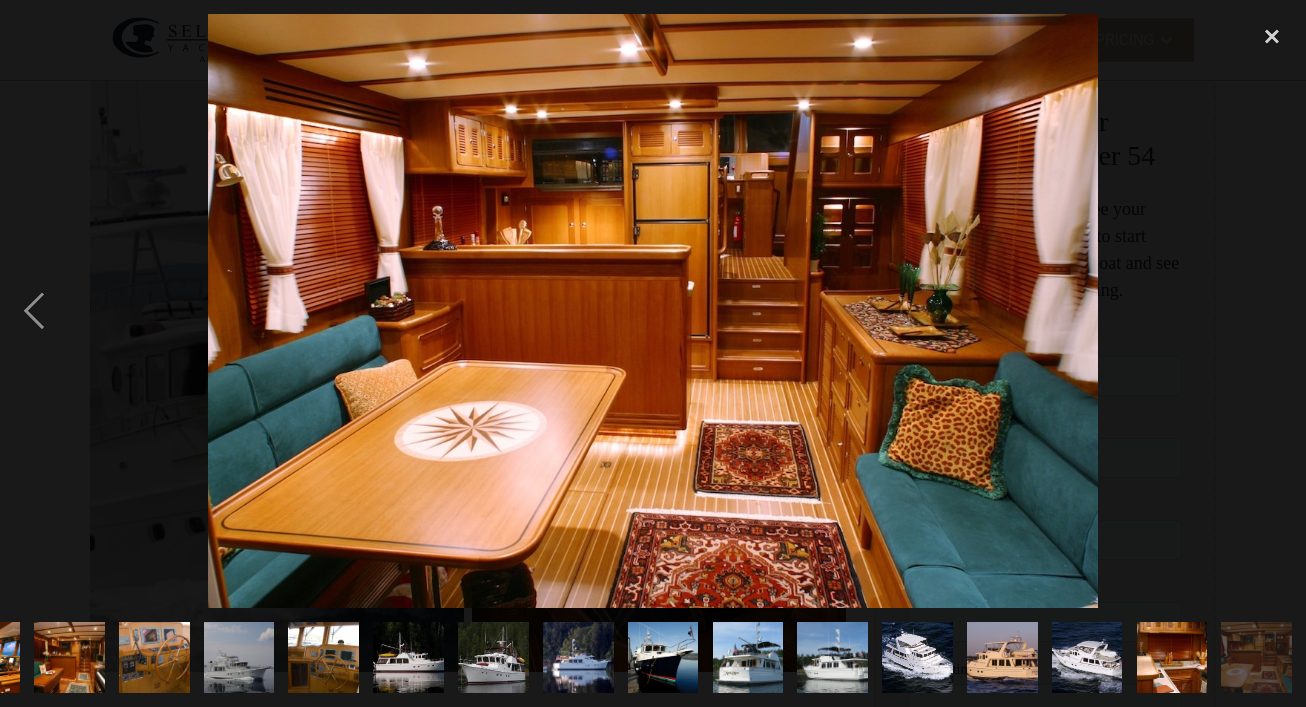 click at bounding box center (1272, 311) 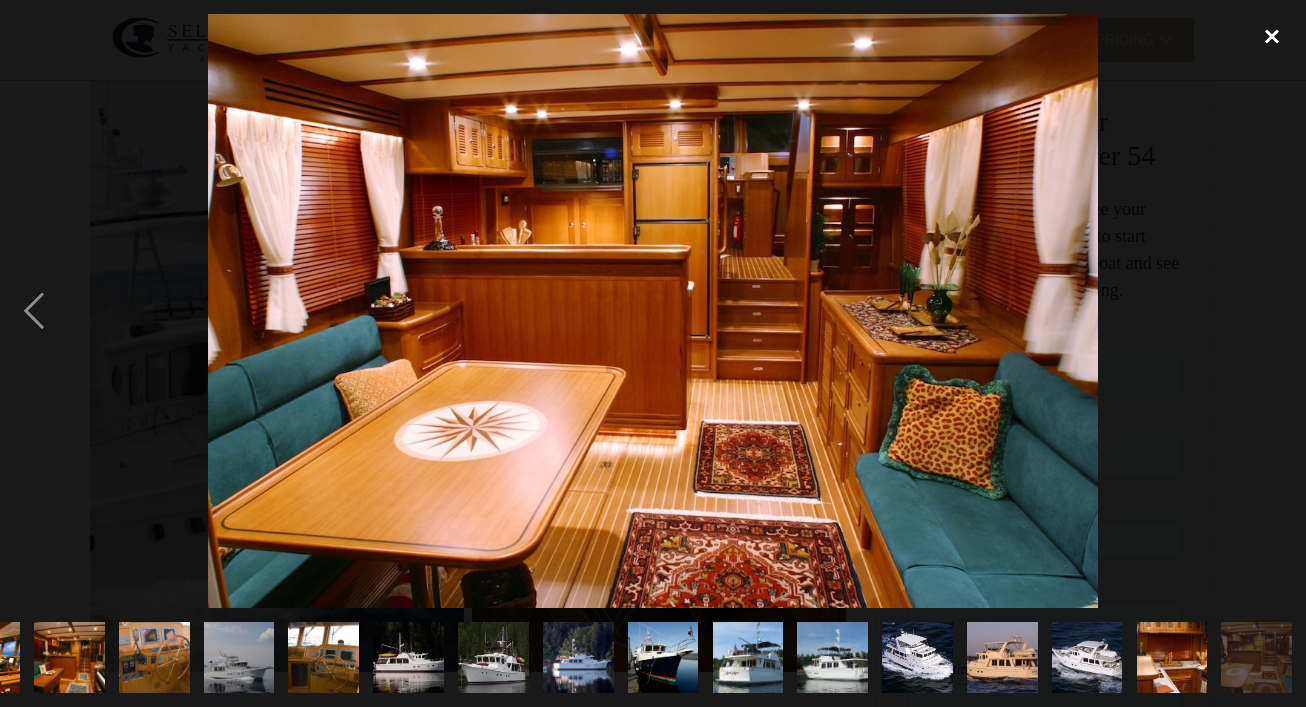 click at bounding box center (1272, 36) 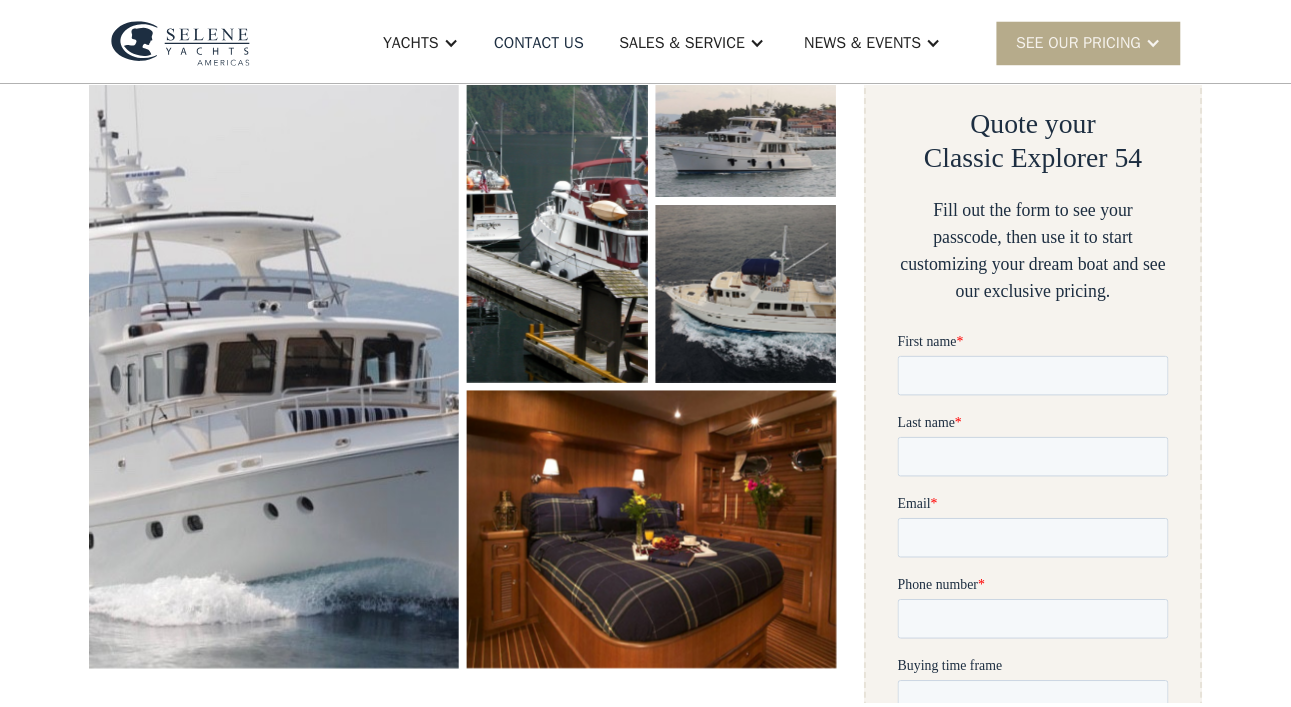 scroll, scrollTop: 0, scrollLeft: 0, axis: both 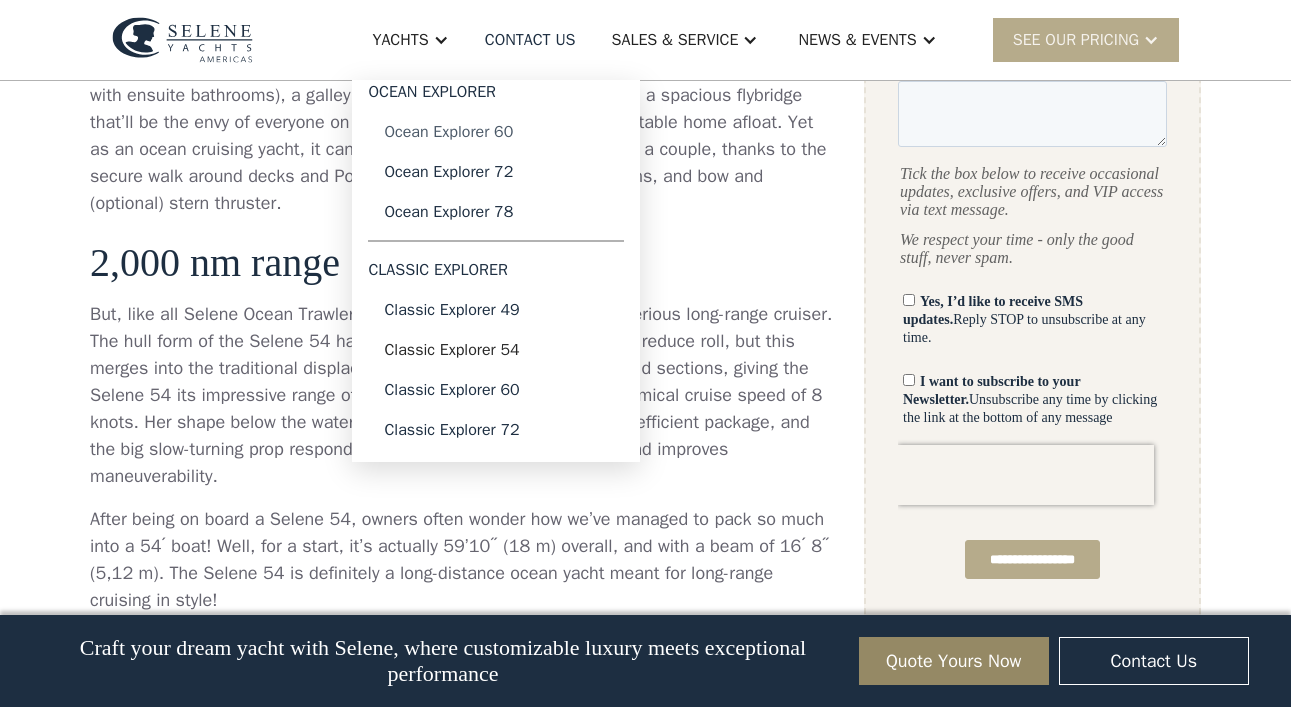 click on "Ocean Explorer 60" at bounding box center (496, 132) 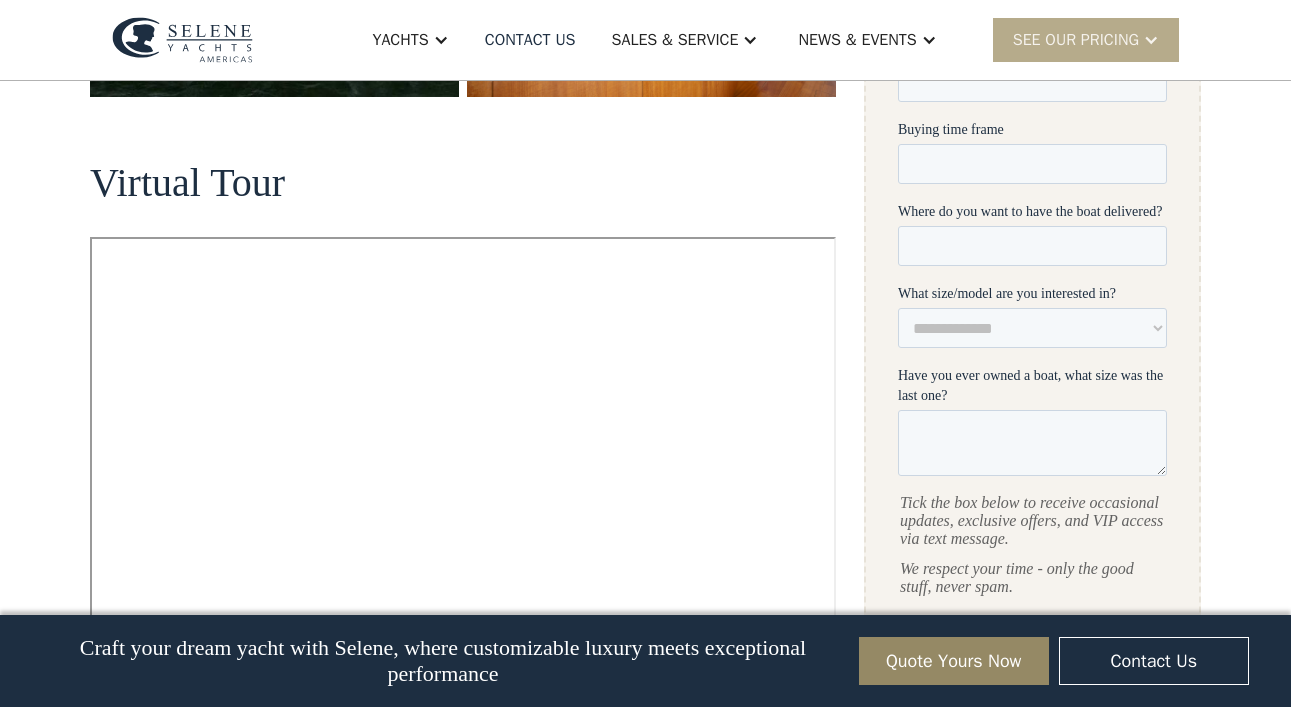 scroll, scrollTop: 894, scrollLeft: 0, axis: vertical 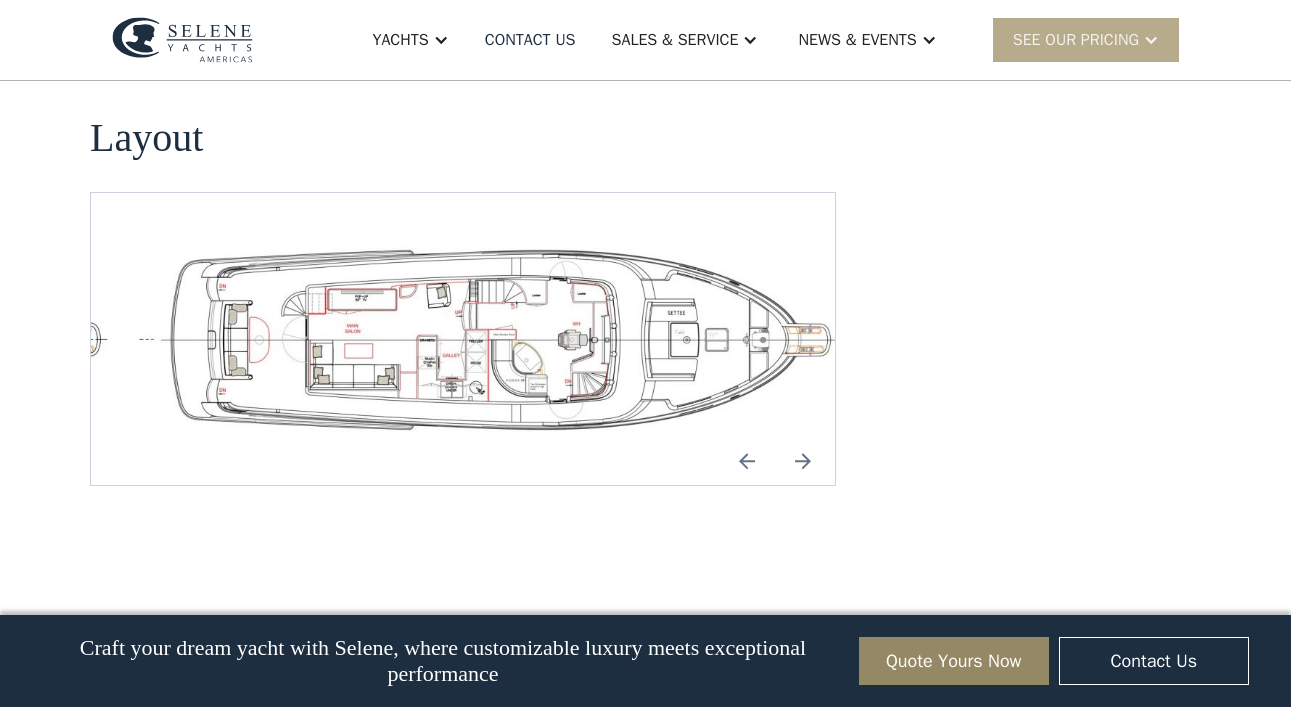 click on "No items found." at bounding box center [463, 339] 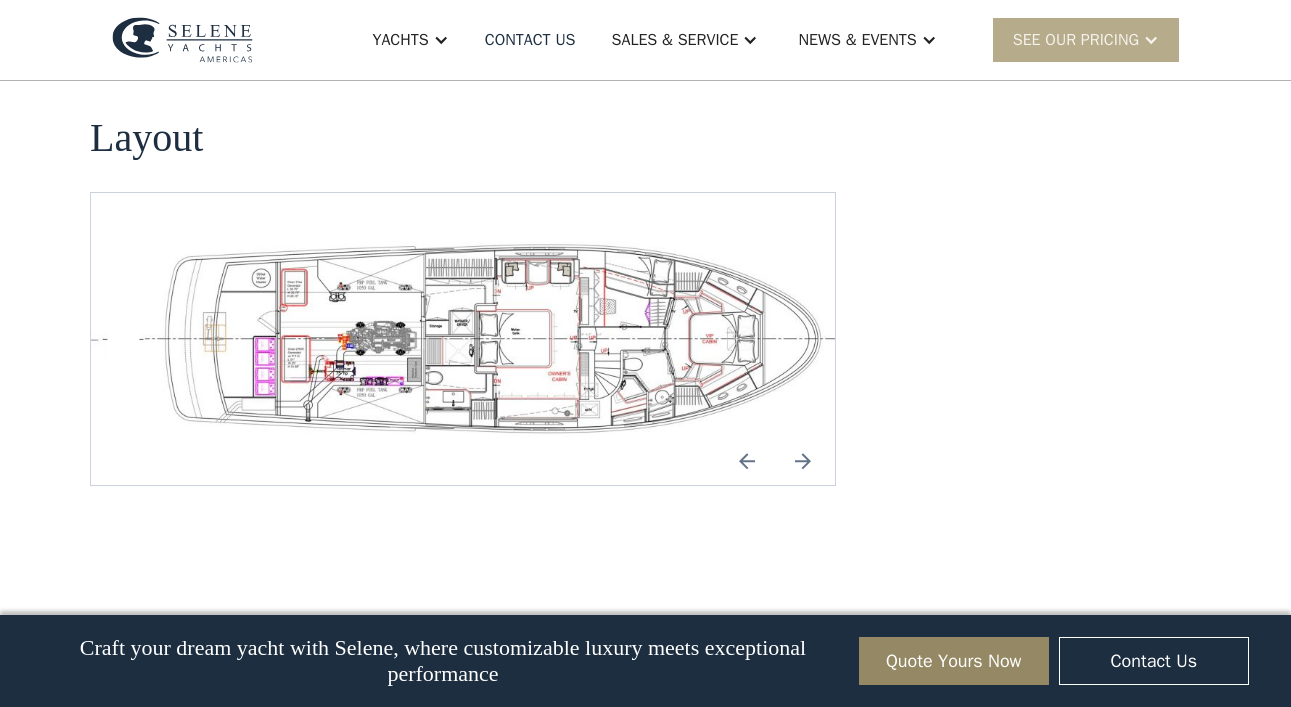 click at bounding box center [-249, 339] 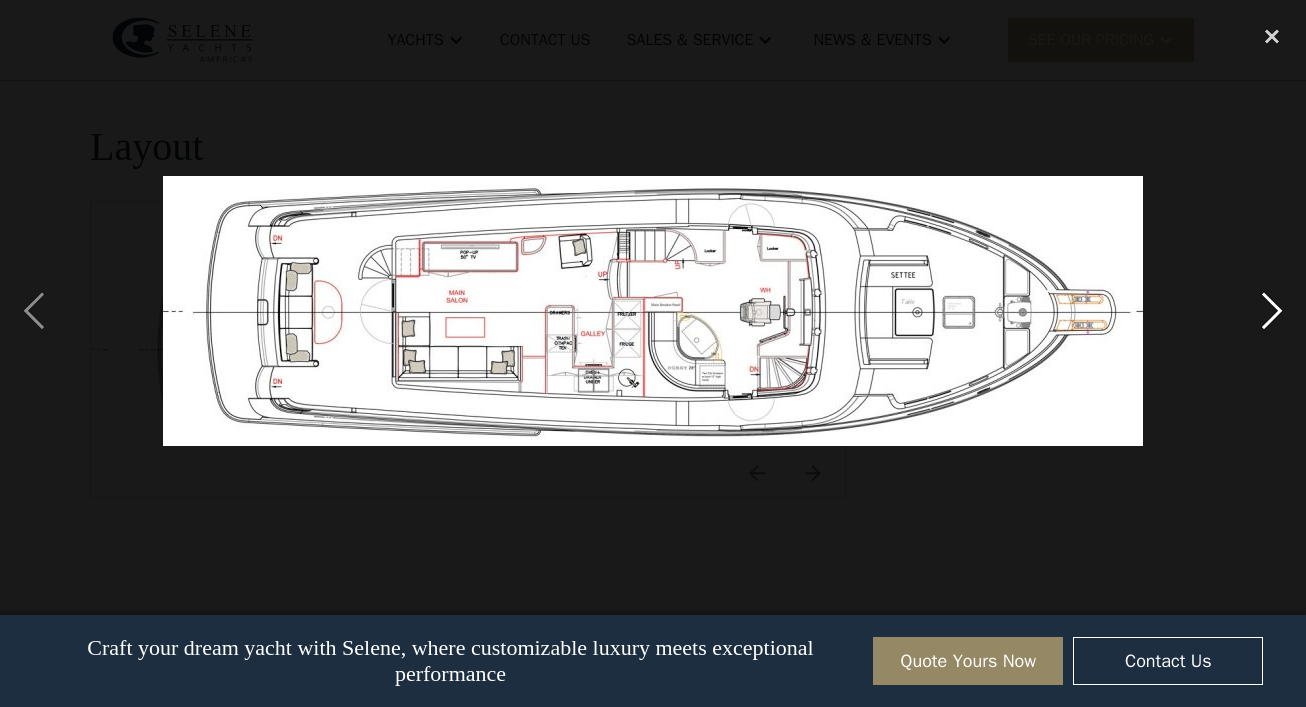 click at bounding box center (1272, 311) 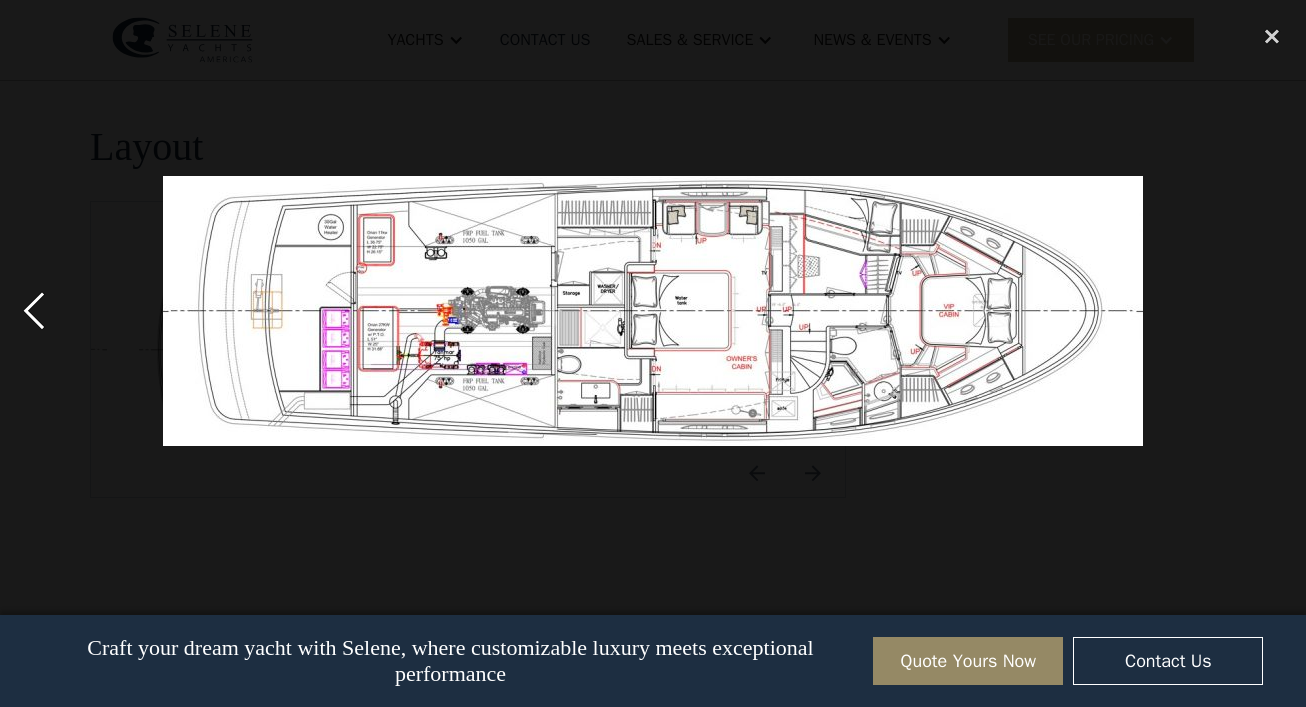click at bounding box center [34, 311] 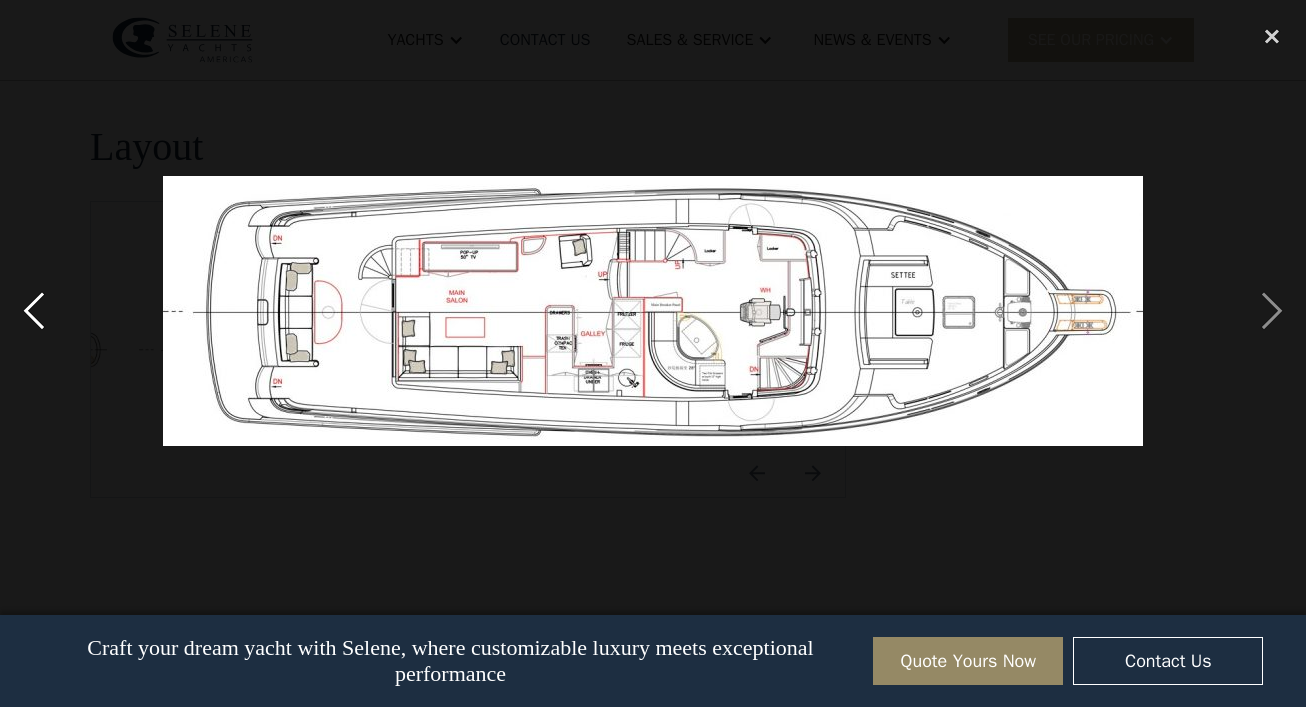 click at bounding box center [34, 311] 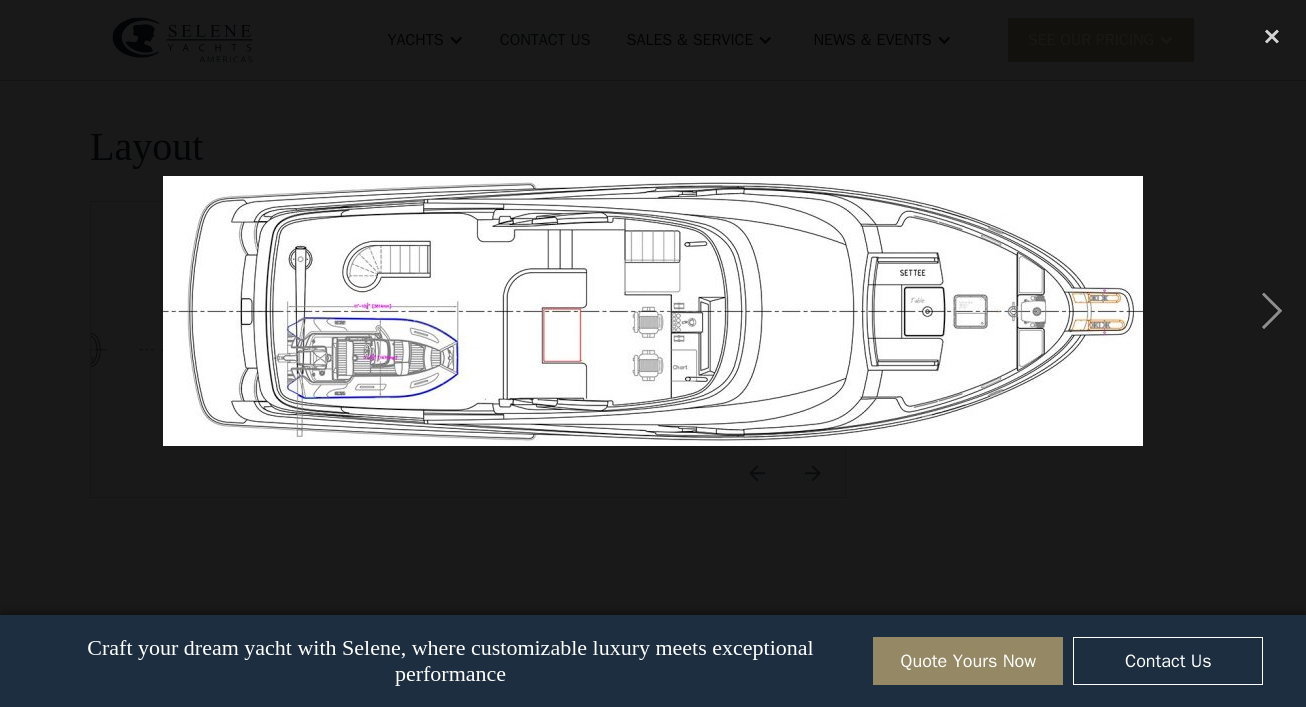 click at bounding box center [34, 311] 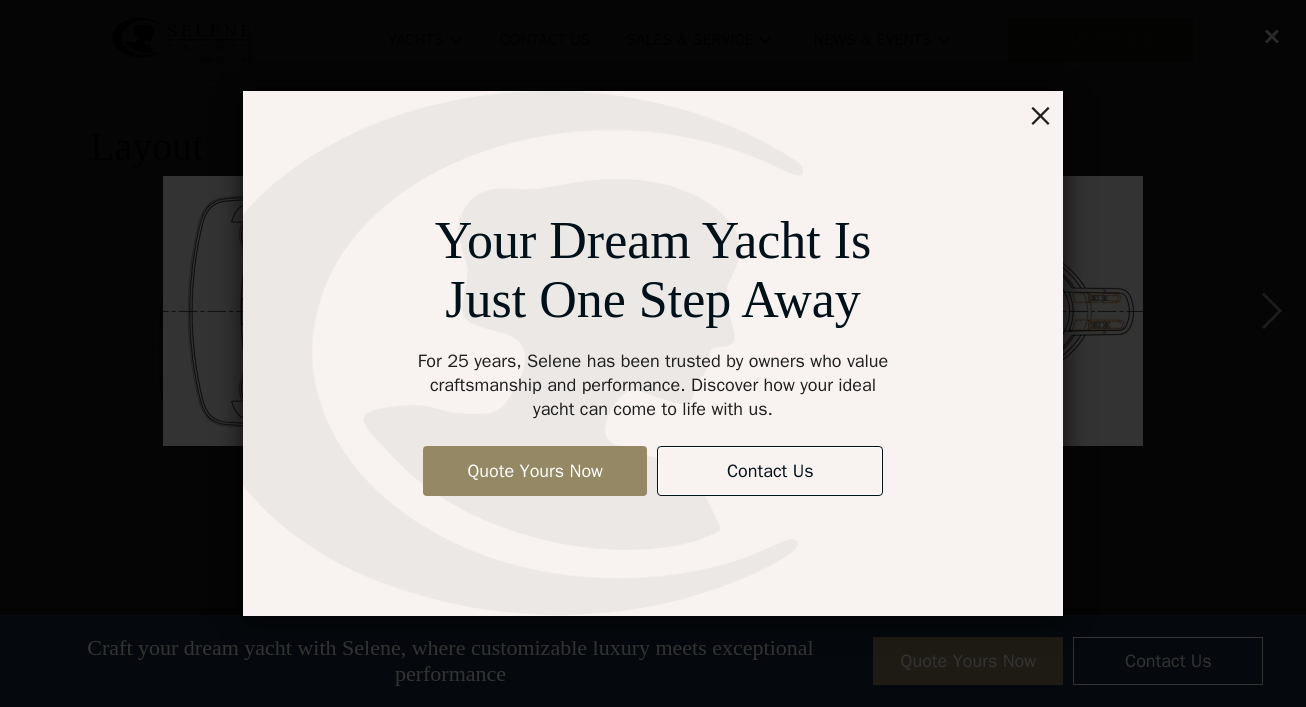 click on "×" at bounding box center [1040, 114] 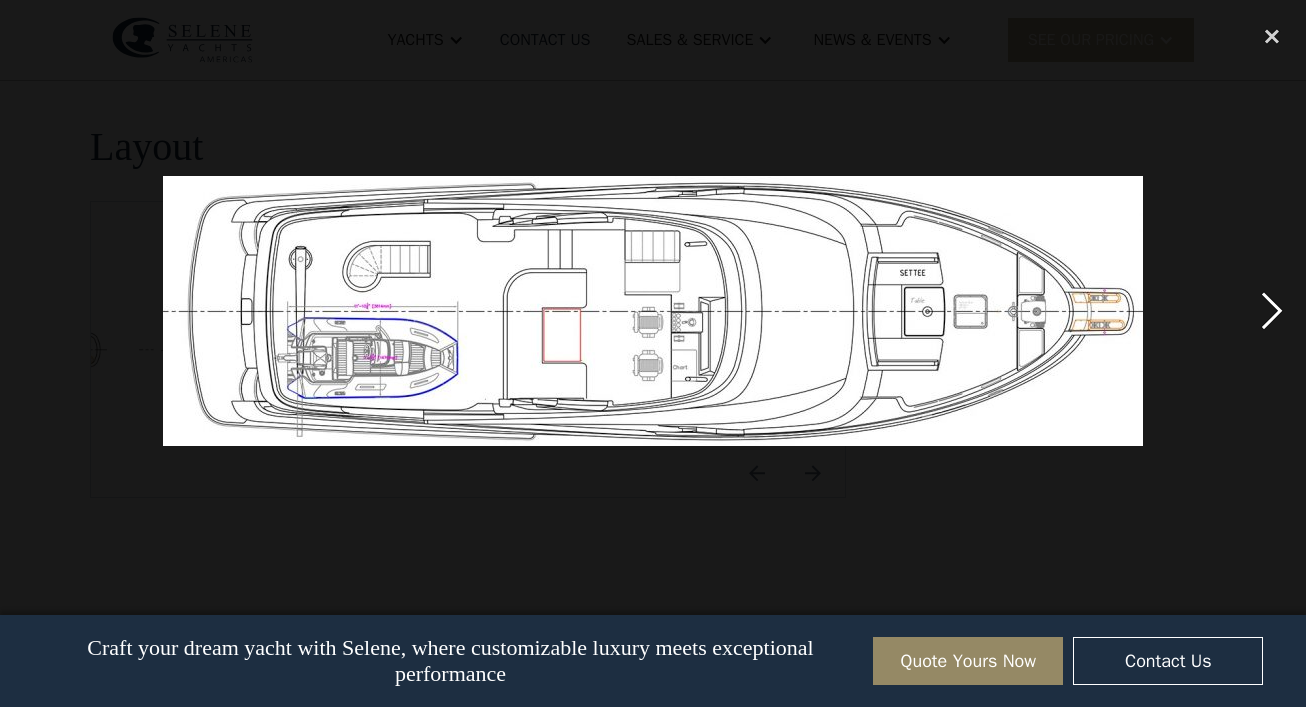 click at bounding box center [1272, 311] 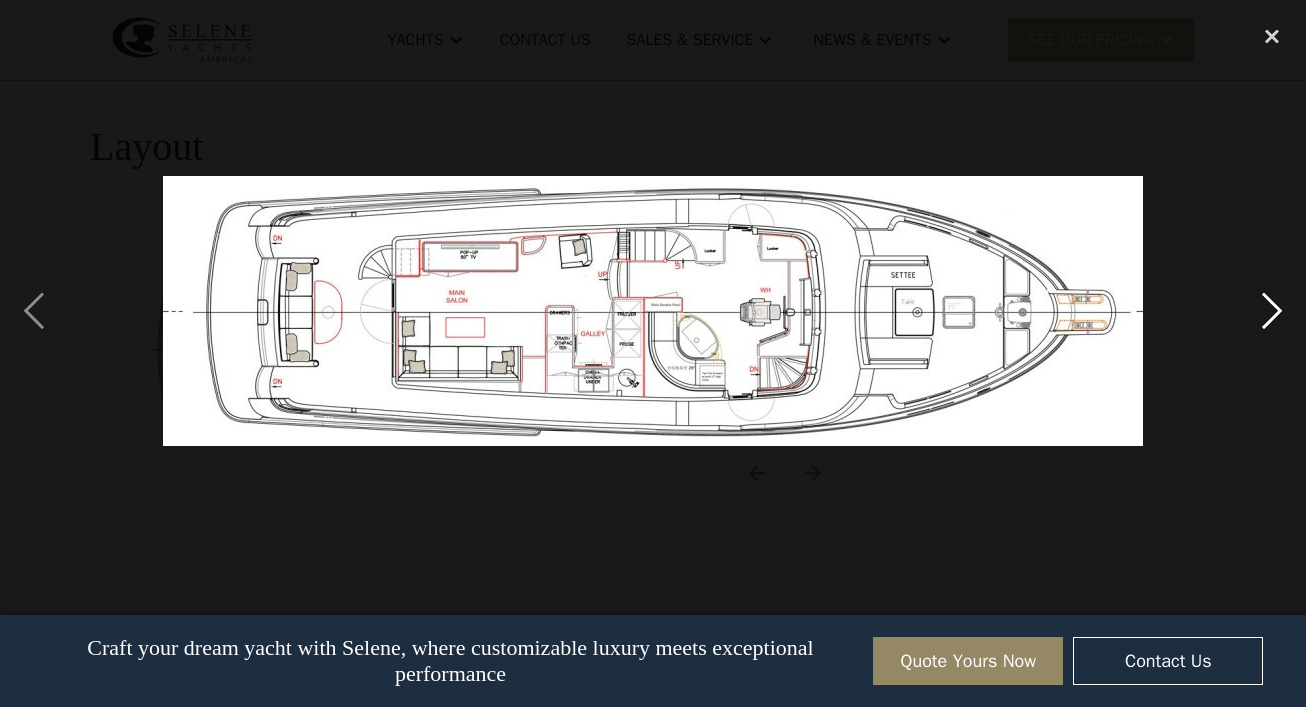 click at bounding box center (1272, 311) 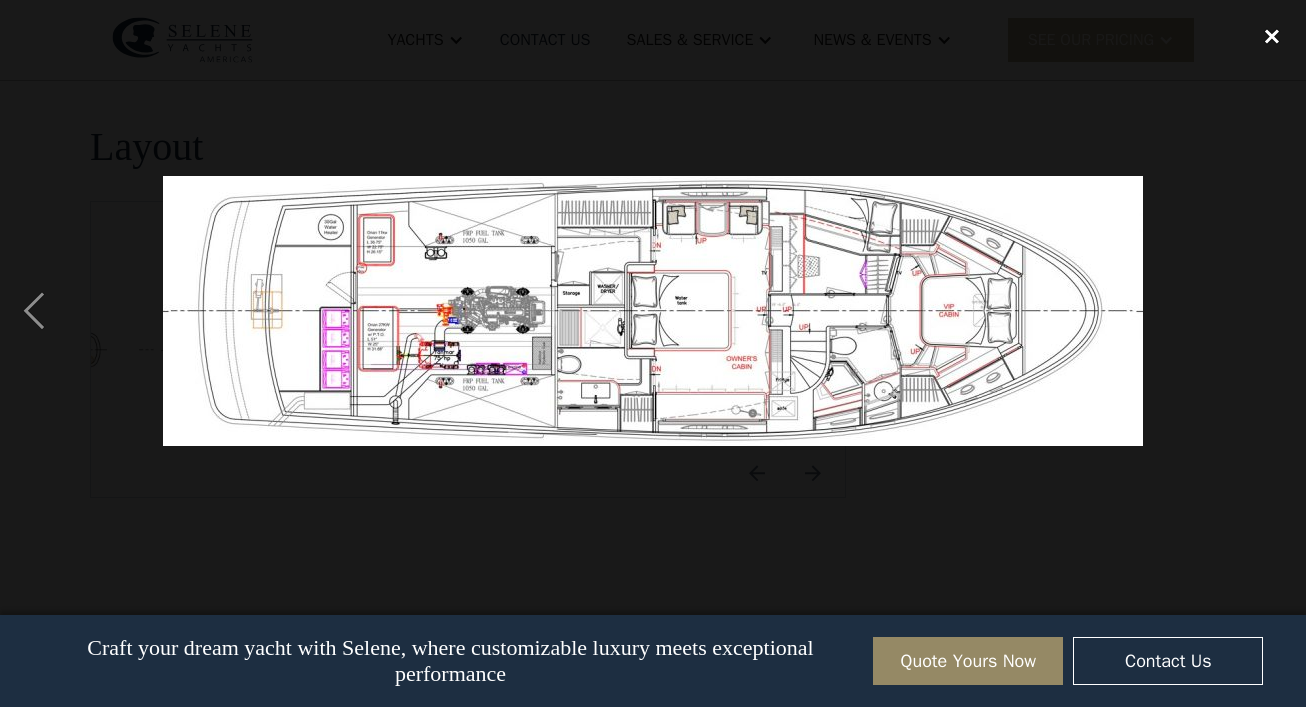 click at bounding box center [1272, 36] 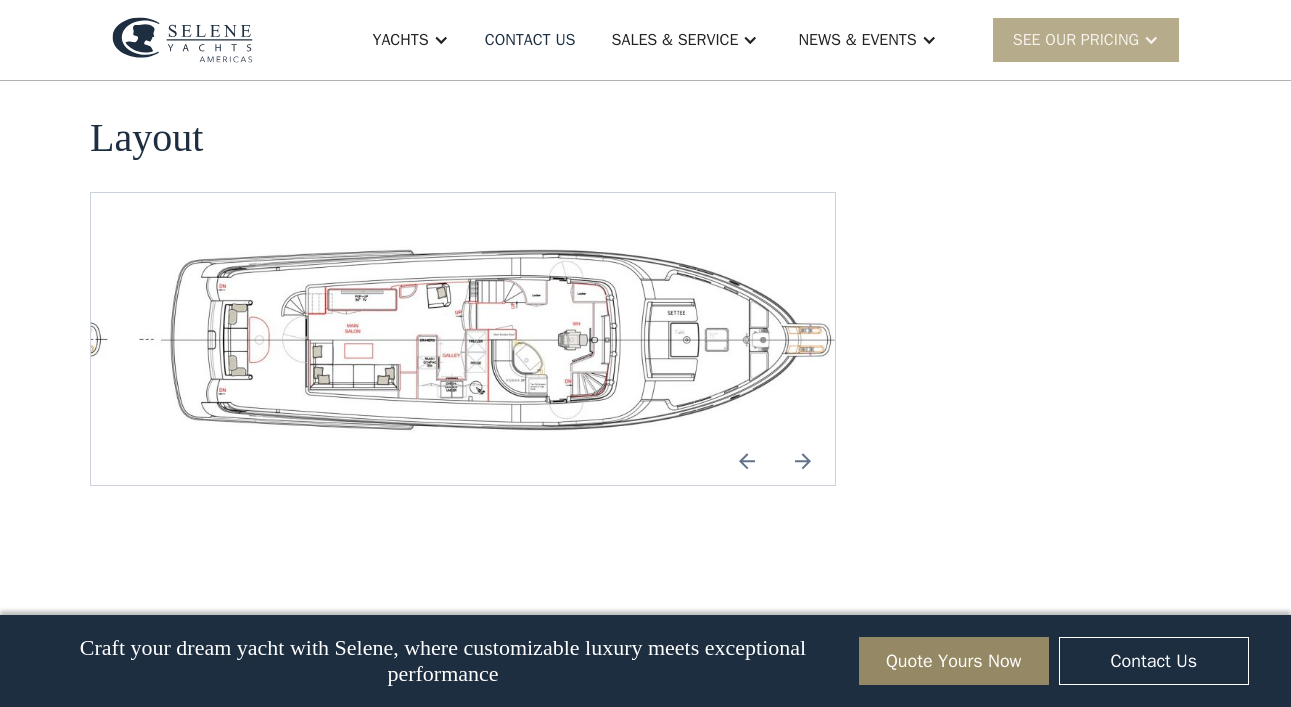 click on "No items found. No items found. Virtual Tour Luxury Ocean Trawler Yacht Howard Chen worked with Guido de Groot, the famous Dutch designer, to create the new Ocean Explorer yacht design. The Ocean Explorer series offers spacious living areas, exquisitely appointed cabins, and ample amenities that transform each journey into an unforgettable experience. From panoramic views in the salon to sumptuous accommodations and gourmet kitchens, every inch is designed with the discerning mariner in mind. At first look, the Selene 60 Ocean Explorer shows a number of the Selene family traits with her powerful raised pilothouse, Portuguese bridge, and bulbous bow. But a contemporary twist is also apparent in the addition of the large side windows in the hull. Three different layouts Each Selene Ocean Explorer yacht is a masterpiece of design and engineering, embodying the spirit of exploration with a blend of luxurious comfort and robust performance. Video 3d Model Technical sheet 11 speed (knots) 4 cabins 3 heads 425
Yes" at bounding box center (645, -1641) 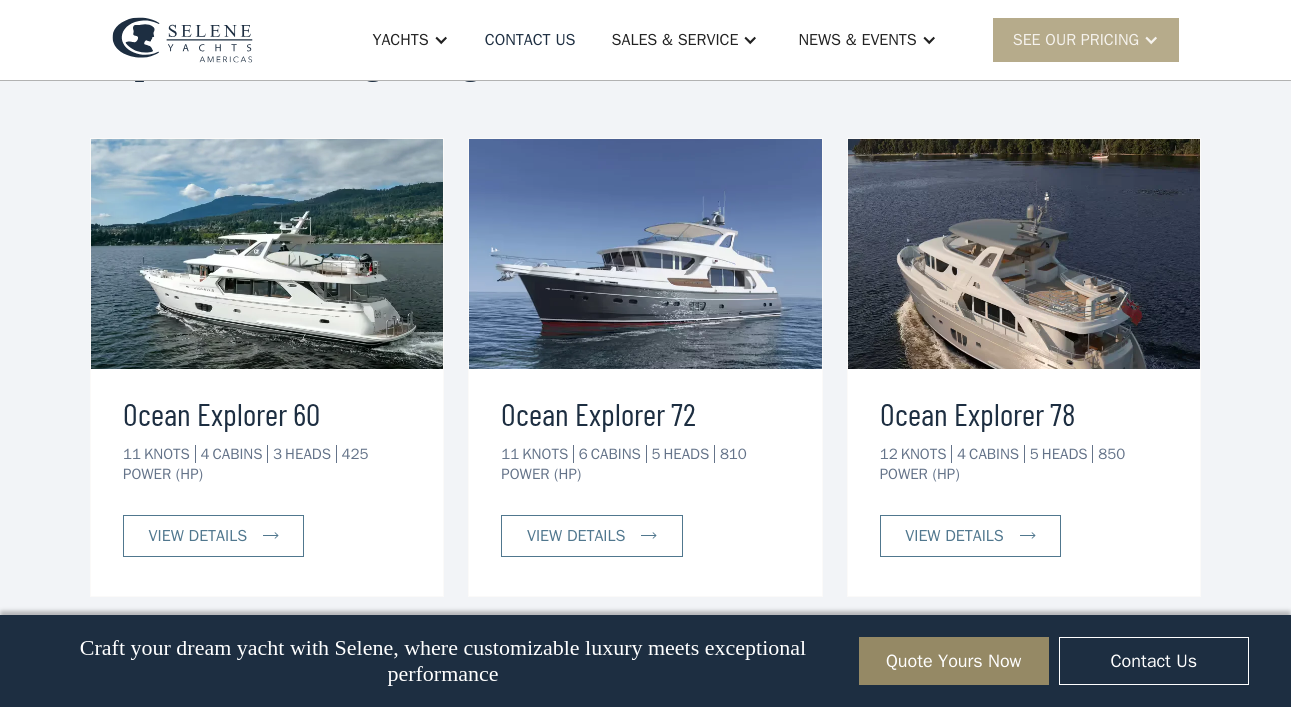 scroll, scrollTop: 4983, scrollLeft: 0, axis: vertical 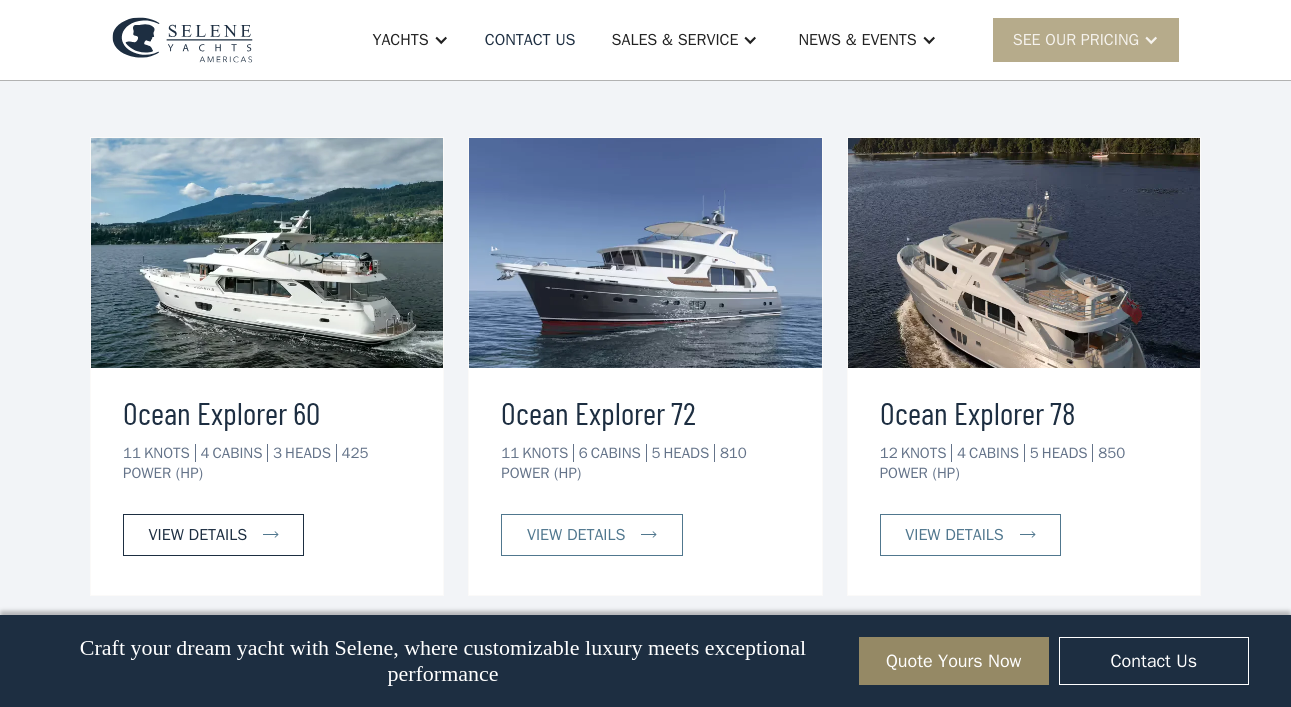 click on "view details" at bounding box center (198, 535) 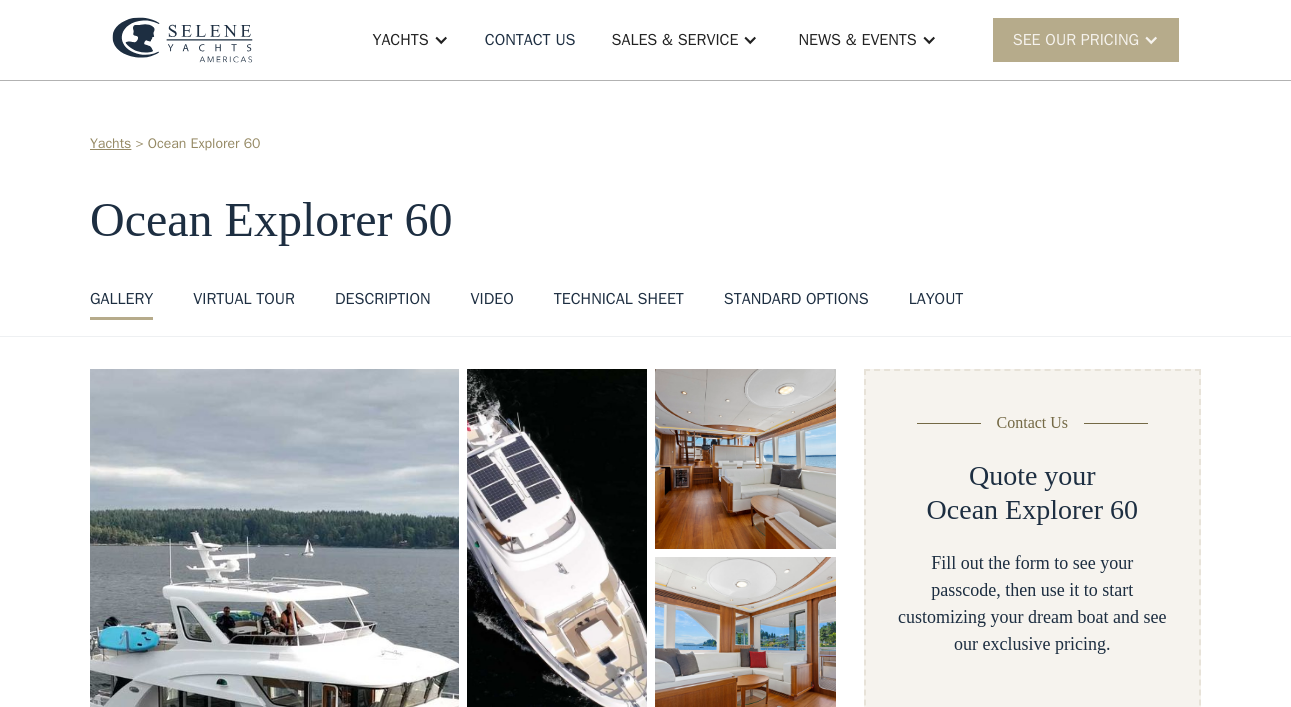scroll, scrollTop: 432, scrollLeft: 0, axis: vertical 